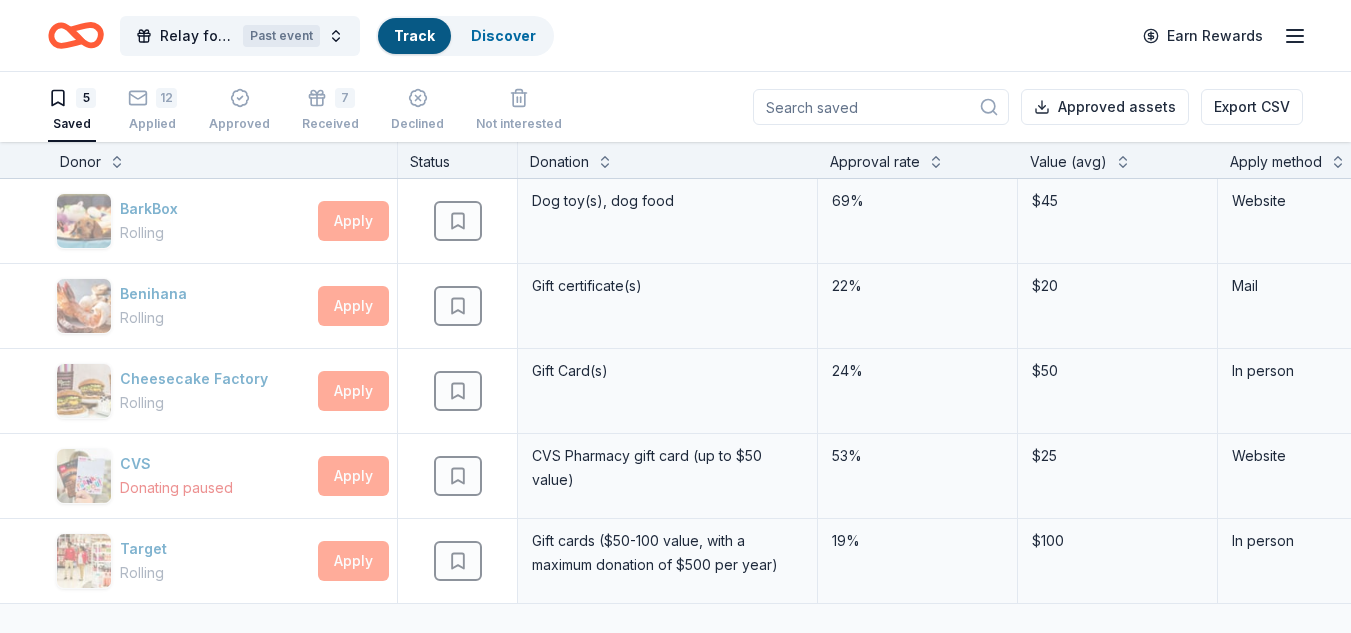 scroll, scrollTop: 0, scrollLeft: 0, axis: both 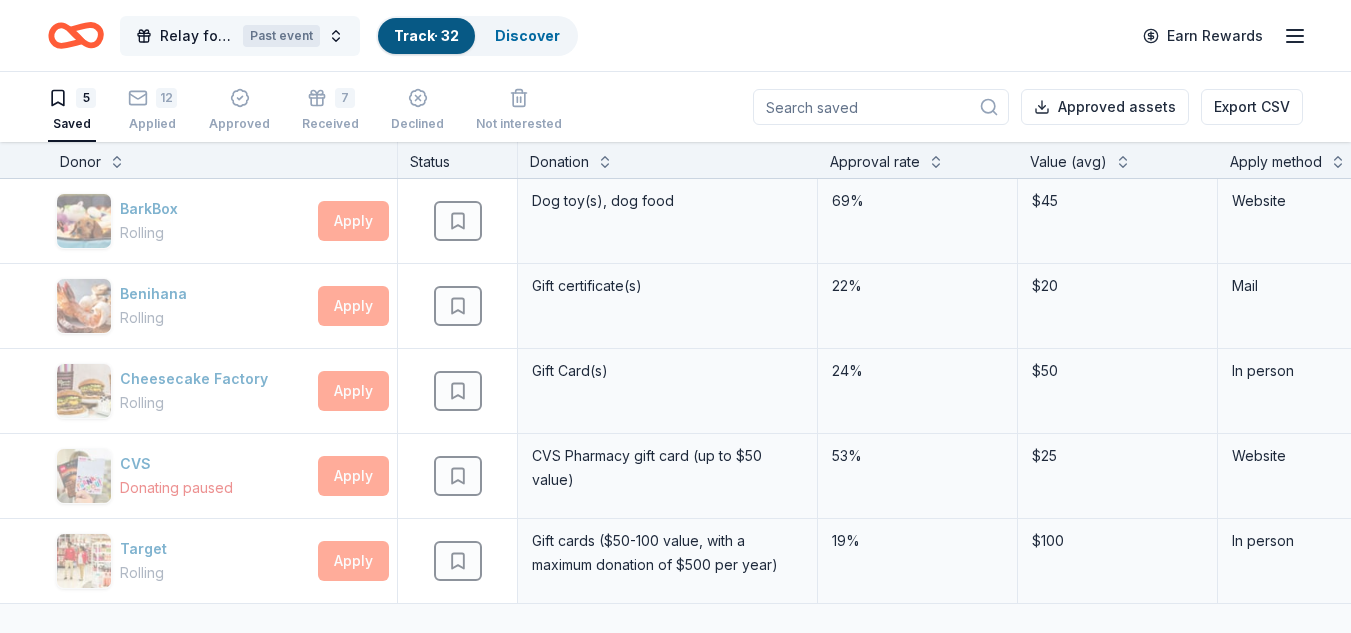 click on "Relay for Life onsite fundraiser Past event" at bounding box center (240, 36) 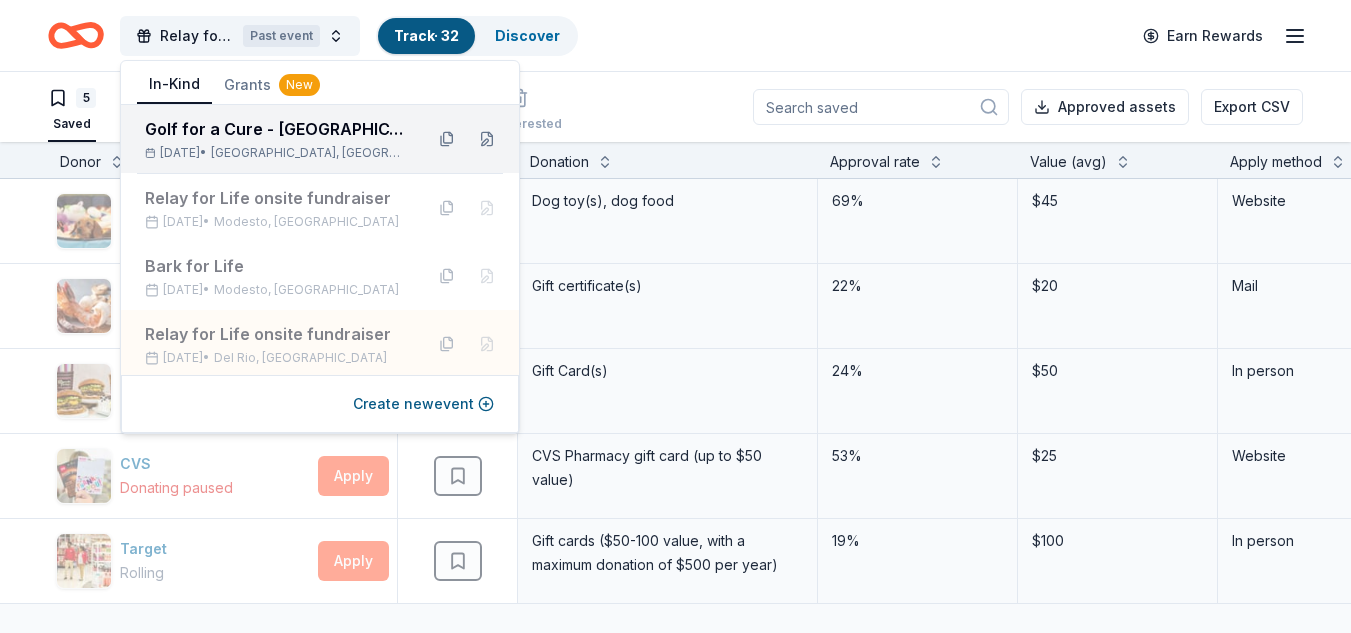 click on "Golf for a Cure - [GEOGRAPHIC_DATA]" at bounding box center [276, 129] 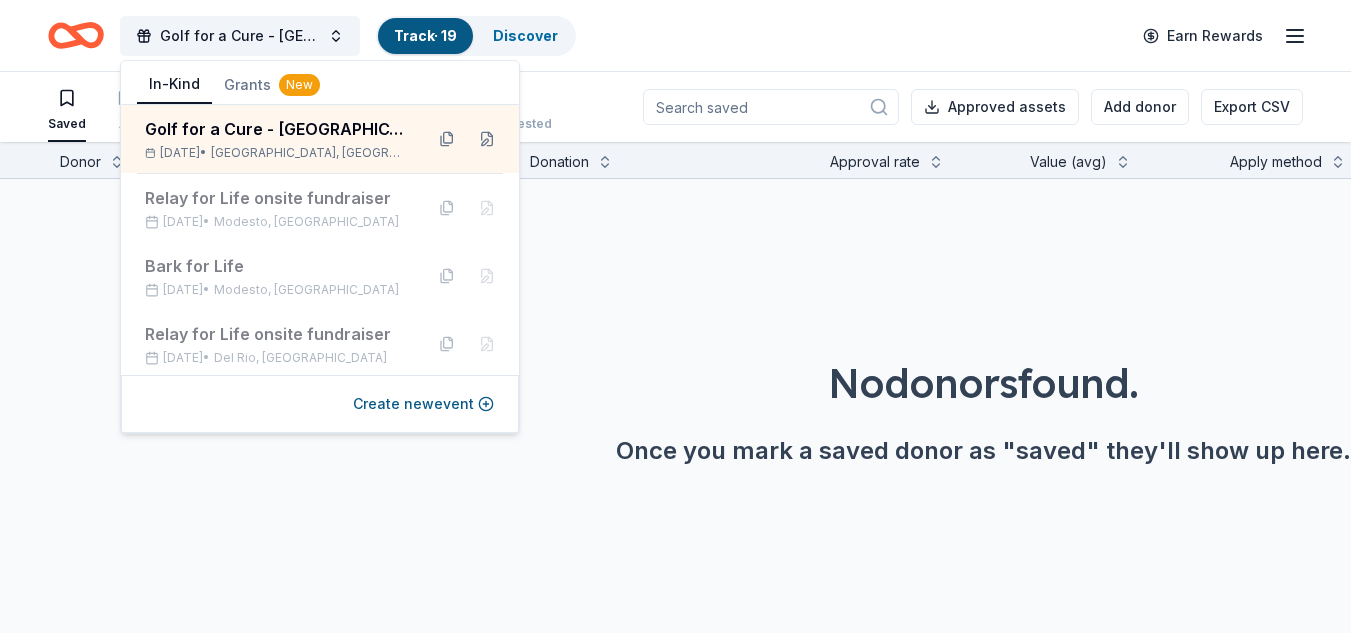 click on "No  donors  found. Once you mark a saved donor as "saved"
they'll show up here." at bounding box center (983, 355) 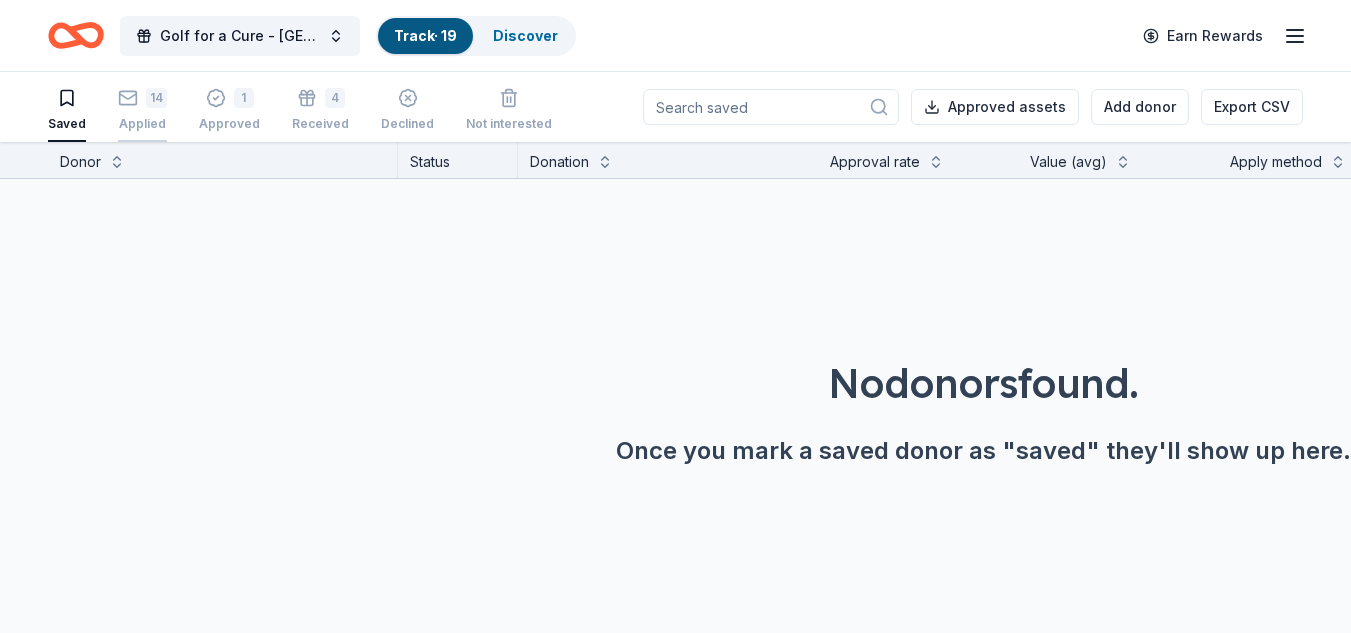 click on "Applied" at bounding box center (142, 124) 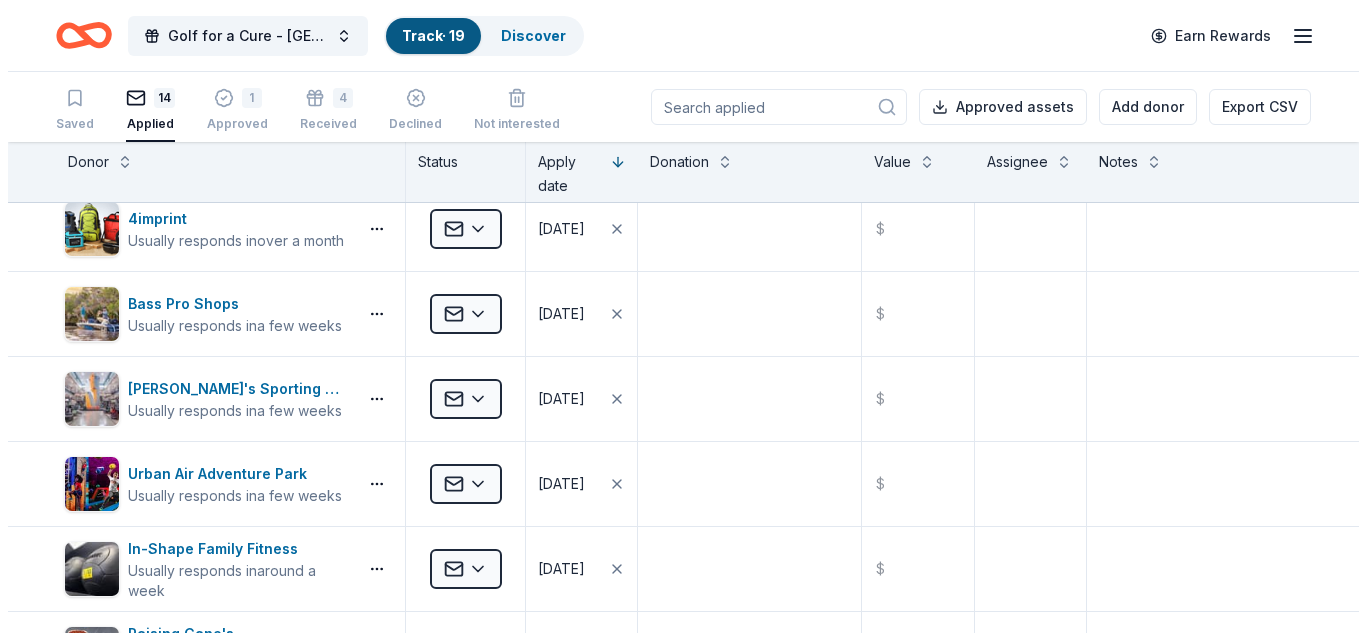 scroll, scrollTop: 200, scrollLeft: 0, axis: vertical 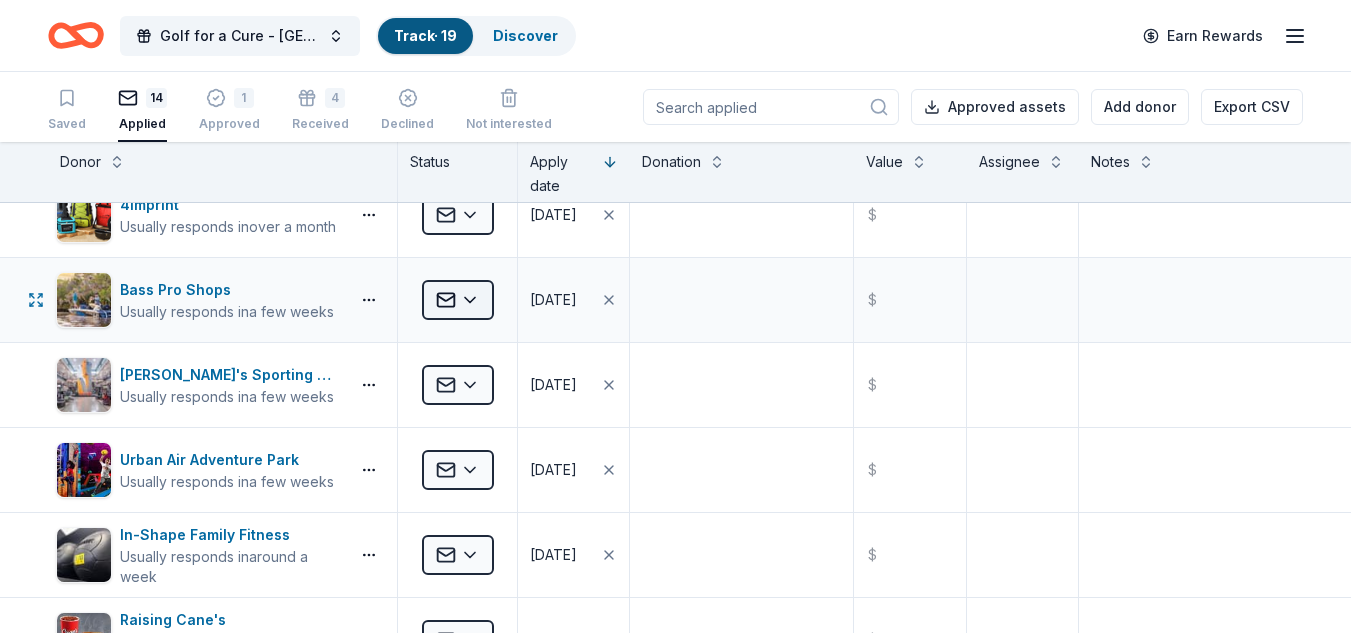 click on "Golf for a Cure - Greater Central Valley Track  · 19 Discover Earn Rewards Saved 14 Applied 1 Approved 4 Received Declined Not interested  Approved assets Add donor Export CSV Donor Status Apply date Donation Value Assignee Notes Dying Breed Brewing Applied [DATE] $ [GEOGRAPHIC_DATA] Applied [DATE] $ 4imprint Usually responds in  over a month Applied [DATE] $ Bass Pro Shops Usually responds in  a few weeks Applied [DATE] $ Dick's Sporting Goods Usually responds in  a few weeks Applied [DATE] $ Urban Air Adventure Park Usually responds in  a few weeks Applied [DATE] $ In-Shape Family Fitness Usually responds in  around a week Applied [DATE] $ Raising Cane's  Usually responds in  around a week Applied [DATE] $ Hotel [GEOGRAPHIC_DATA][PERSON_NAME] Applied [DATE] $ The Old Spaghetti Factory Usually responds in  a few weeks Applied [DATE] $ [GEOGRAPHIC_DATA] [GEOGRAPHIC_DATA] at [GEOGRAPHIC_DATA] Applied [DATE] $ [PERSON_NAME] Family Wines Usually responds in  a few weeks Applied [DATE] $ $ $" at bounding box center (675, 316) 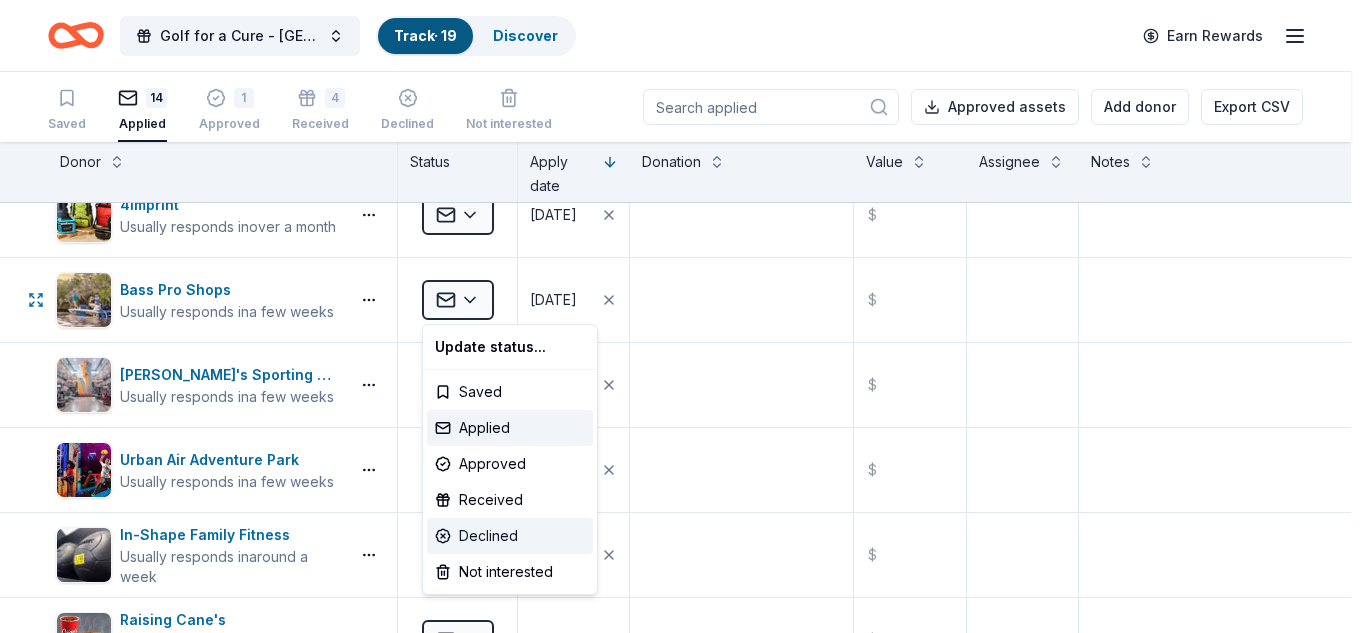 click on "Declined" at bounding box center (510, 536) 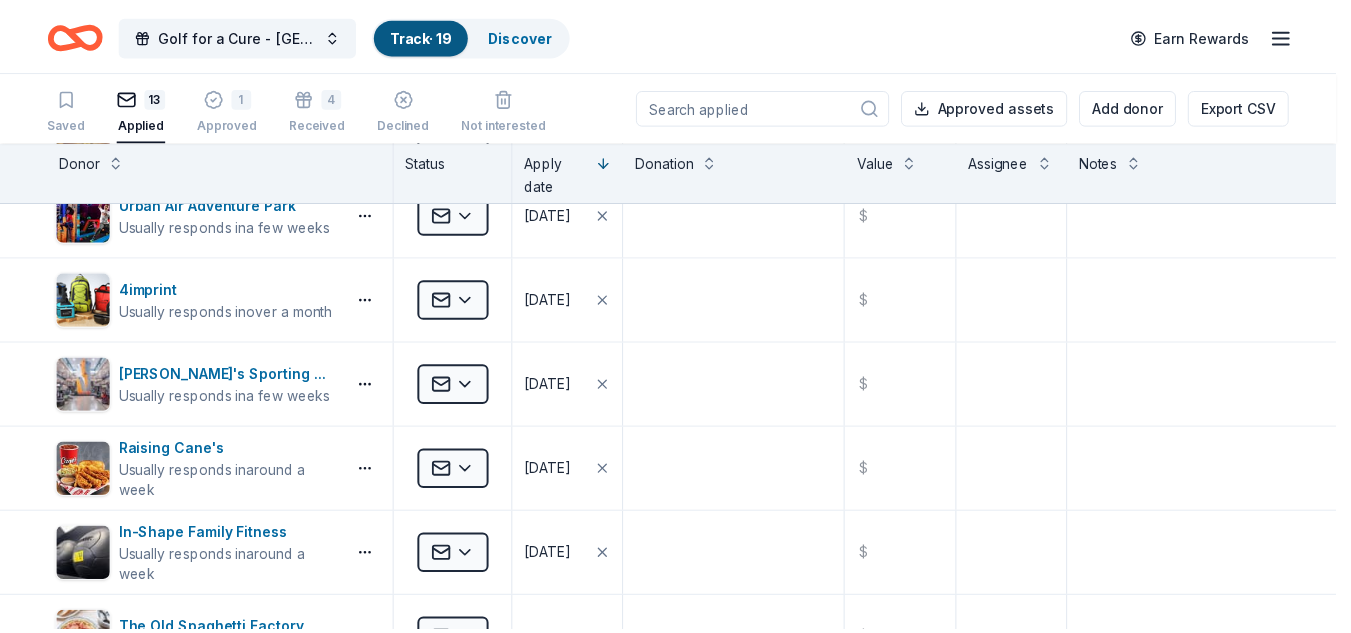 scroll, scrollTop: 115, scrollLeft: 0, axis: vertical 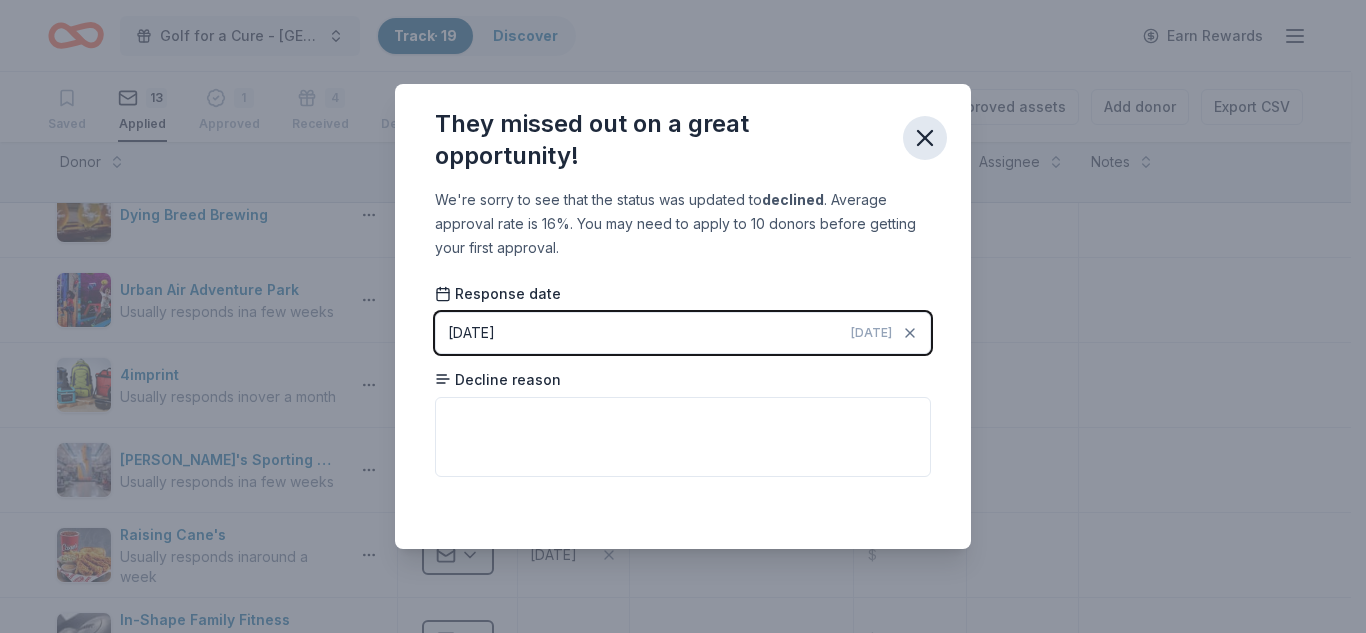 click 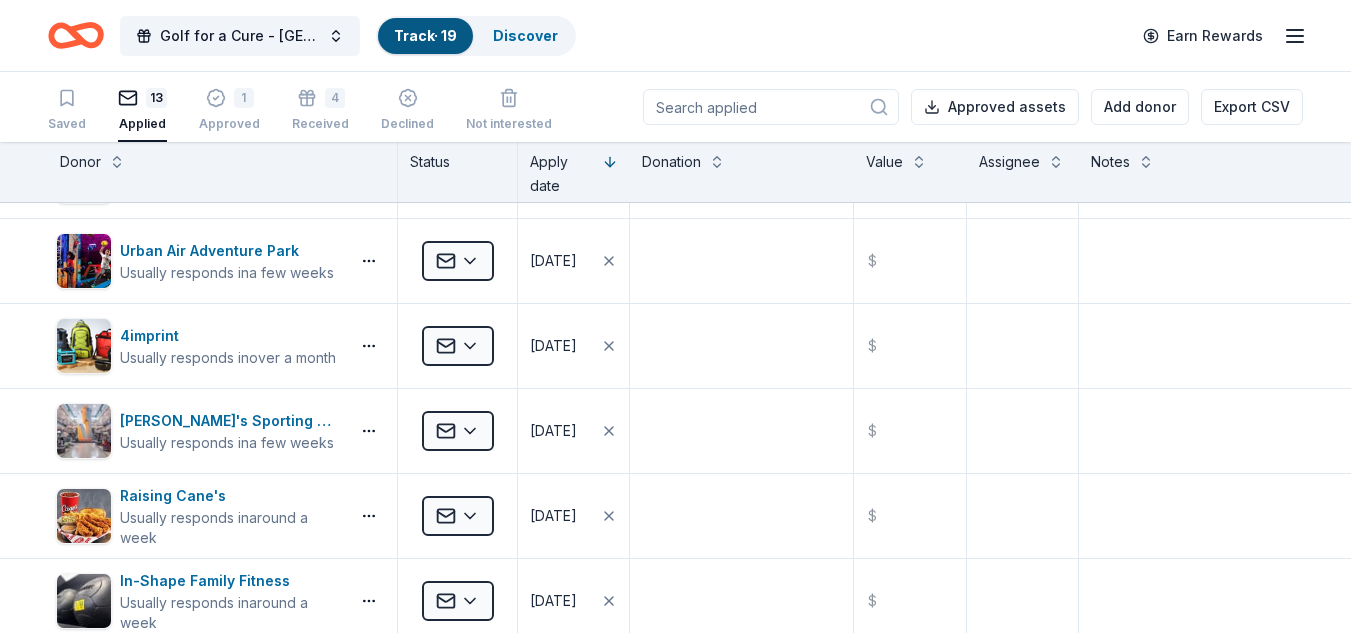 scroll, scrollTop: 0, scrollLeft: 0, axis: both 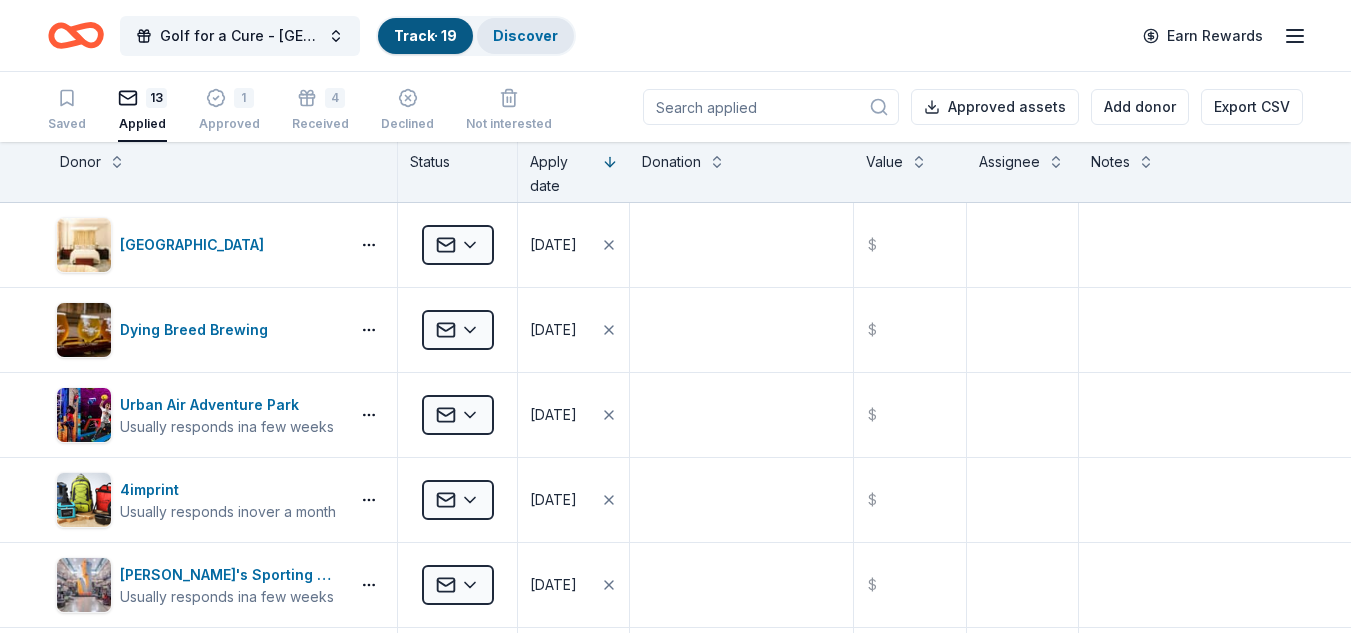 click on "Discover" at bounding box center (525, 35) 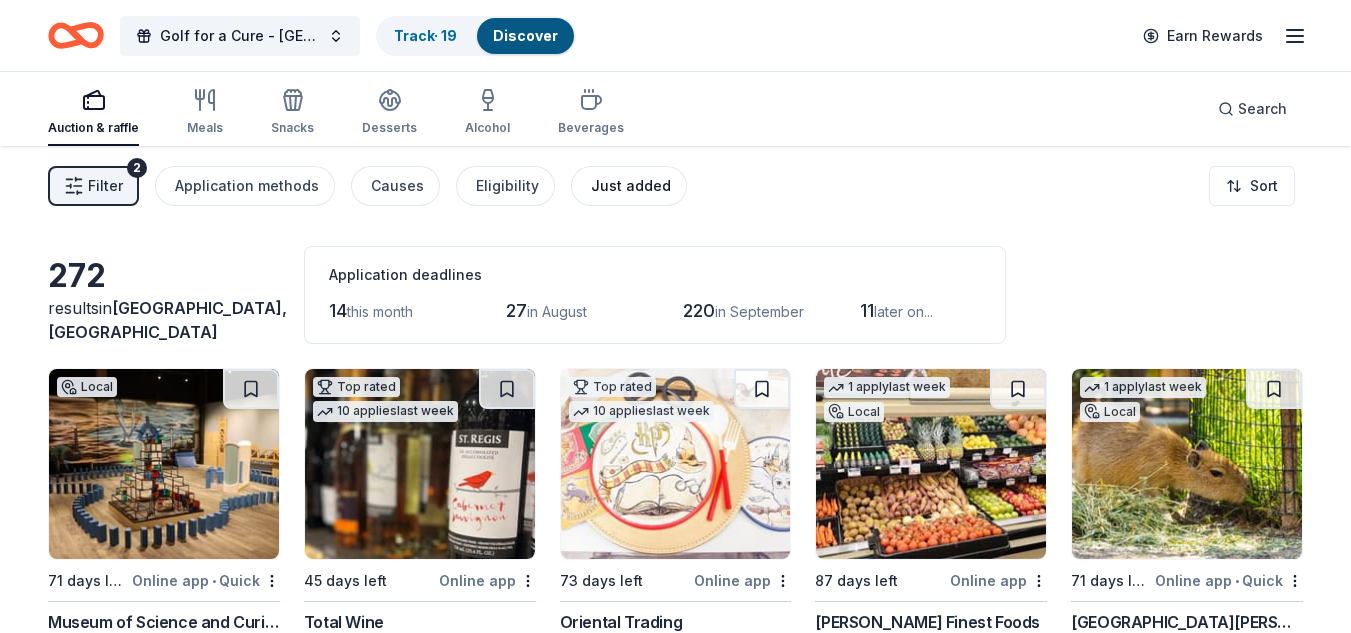click on "Just added" at bounding box center (631, 186) 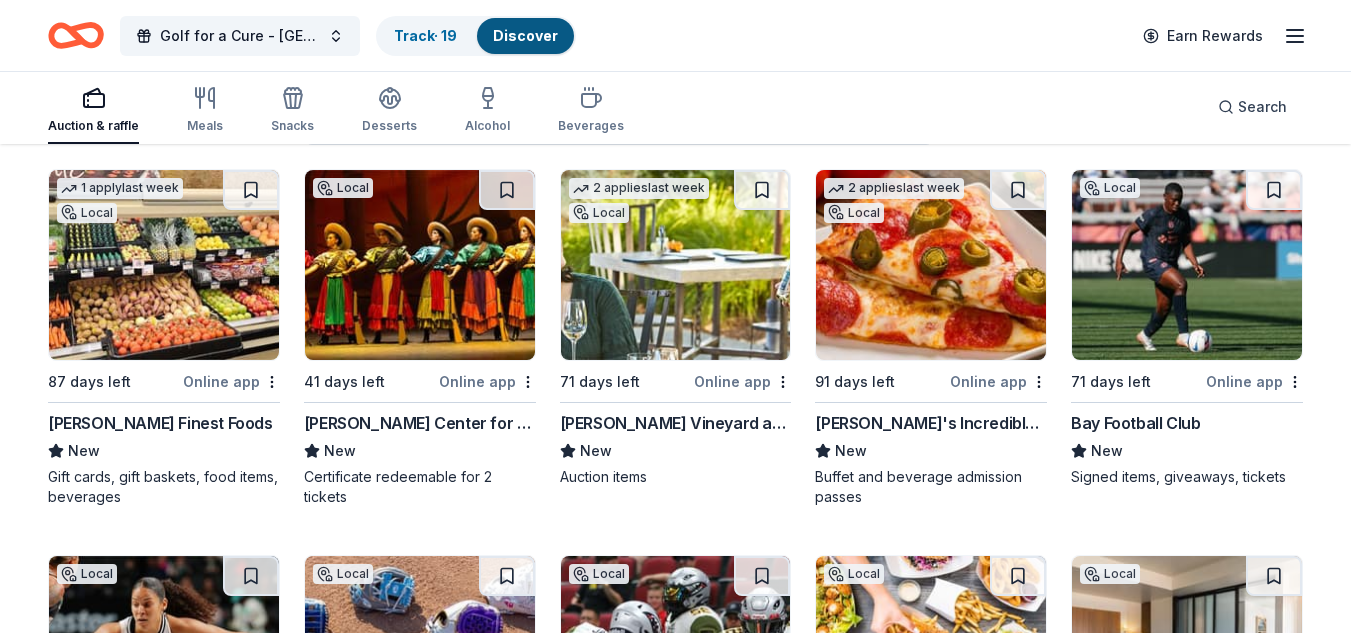scroll, scrollTop: 200, scrollLeft: 0, axis: vertical 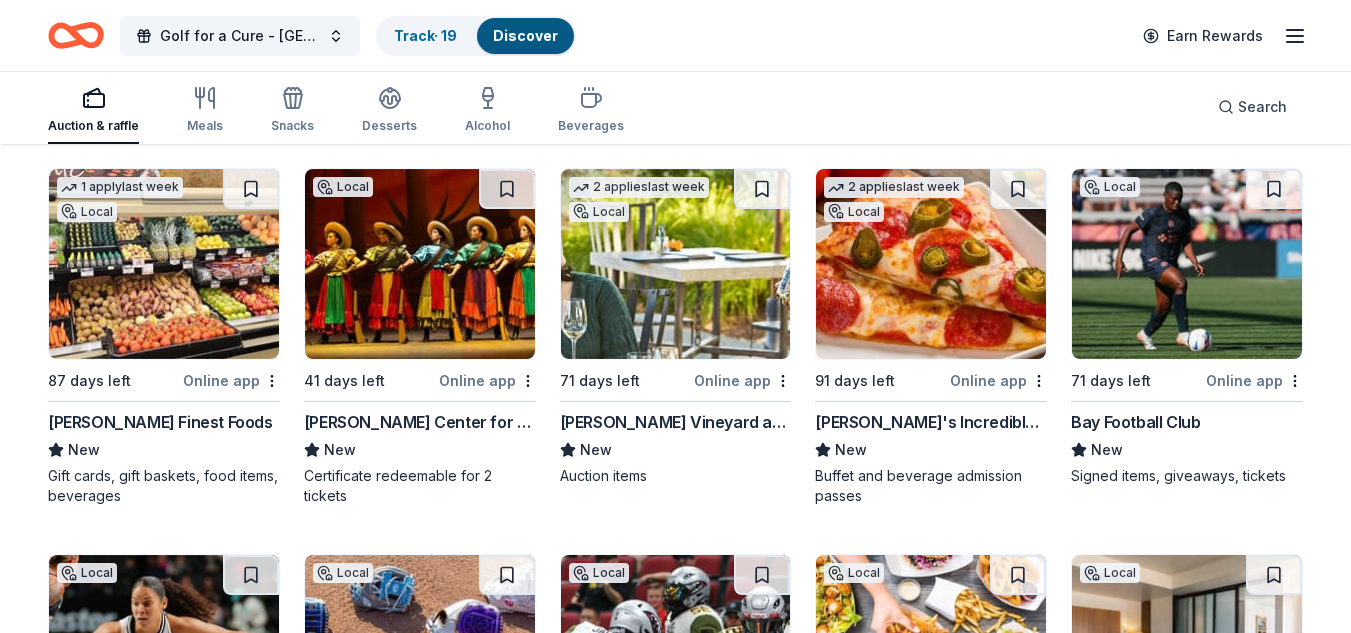 click on "Gallo Center for the Arts" at bounding box center [420, 422] 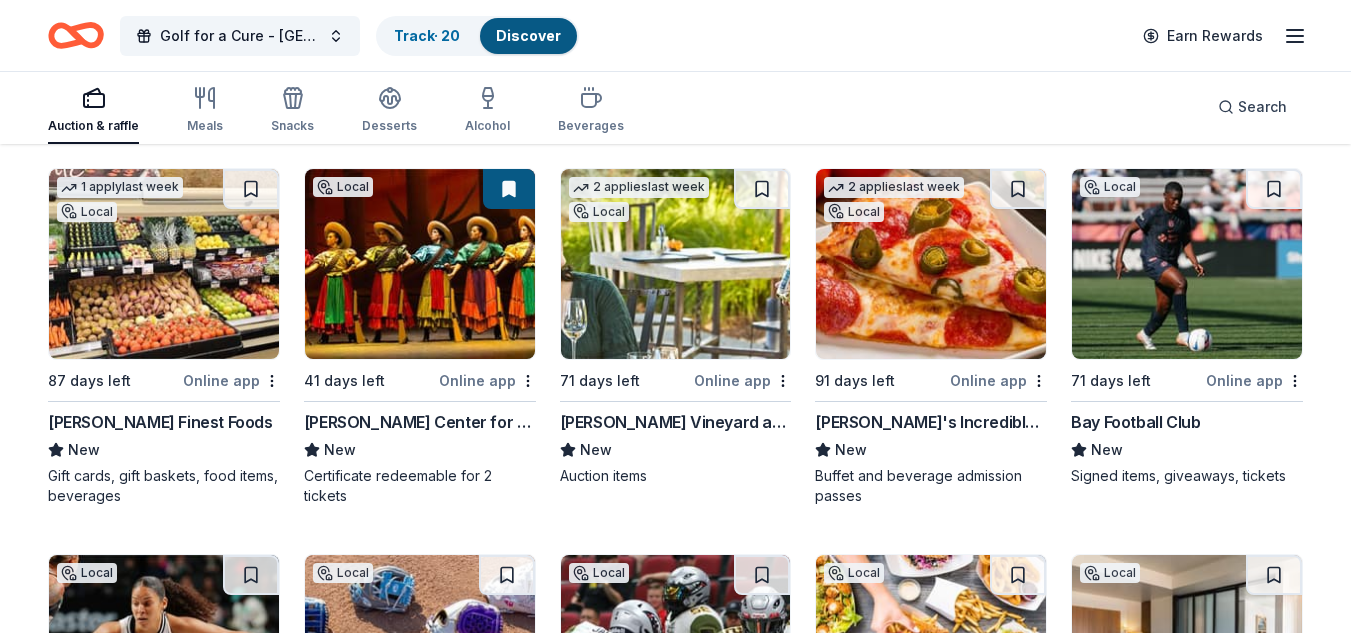 click on "John's Incredible Pizza" at bounding box center (931, 422) 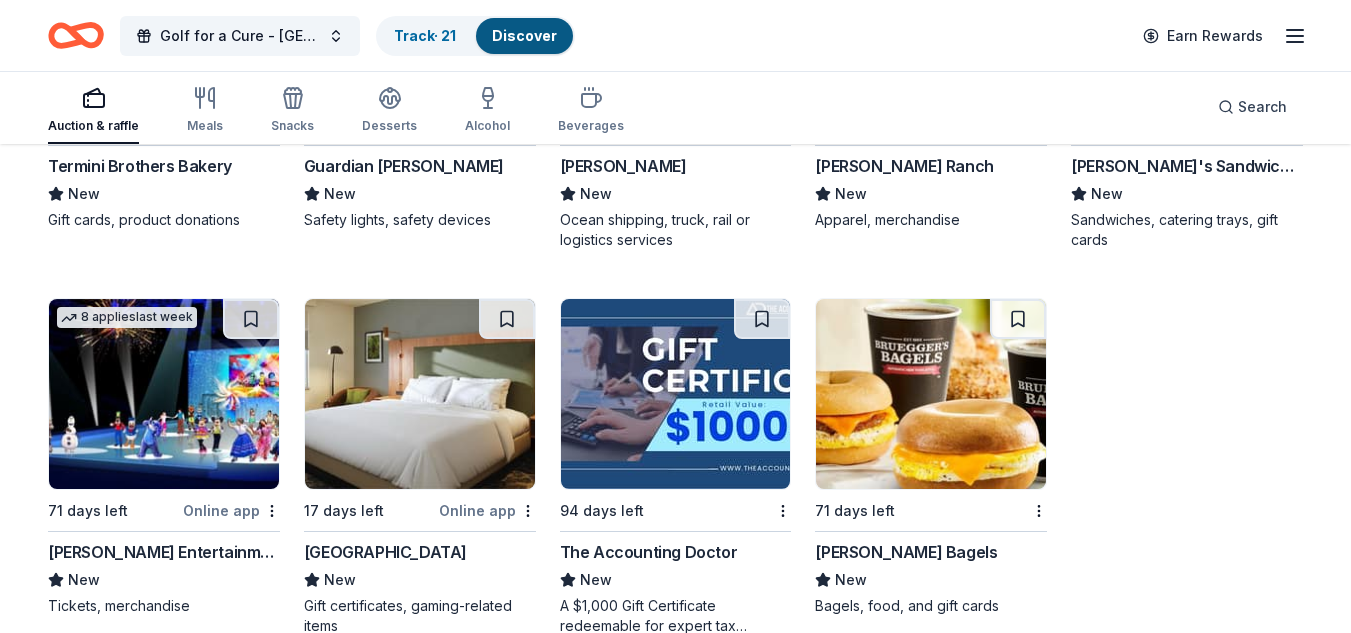 scroll, scrollTop: 1271, scrollLeft: 0, axis: vertical 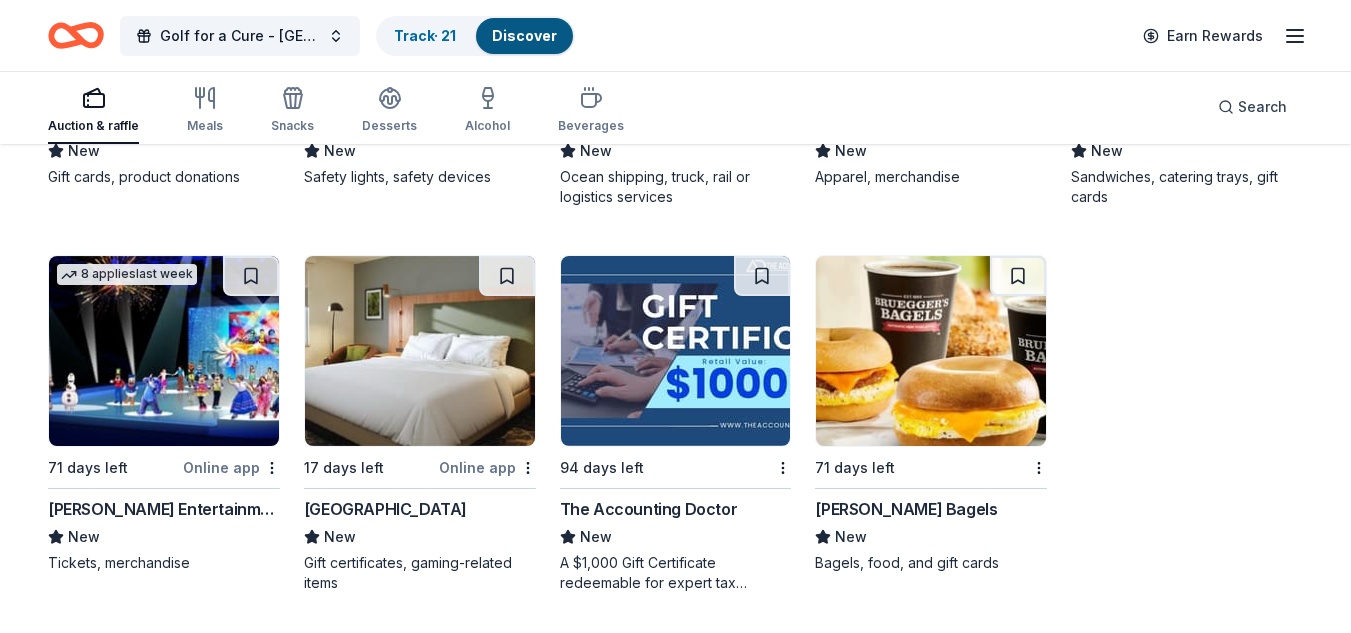 click on "Boomtown Casino Resort" at bounding box center (385, 509) 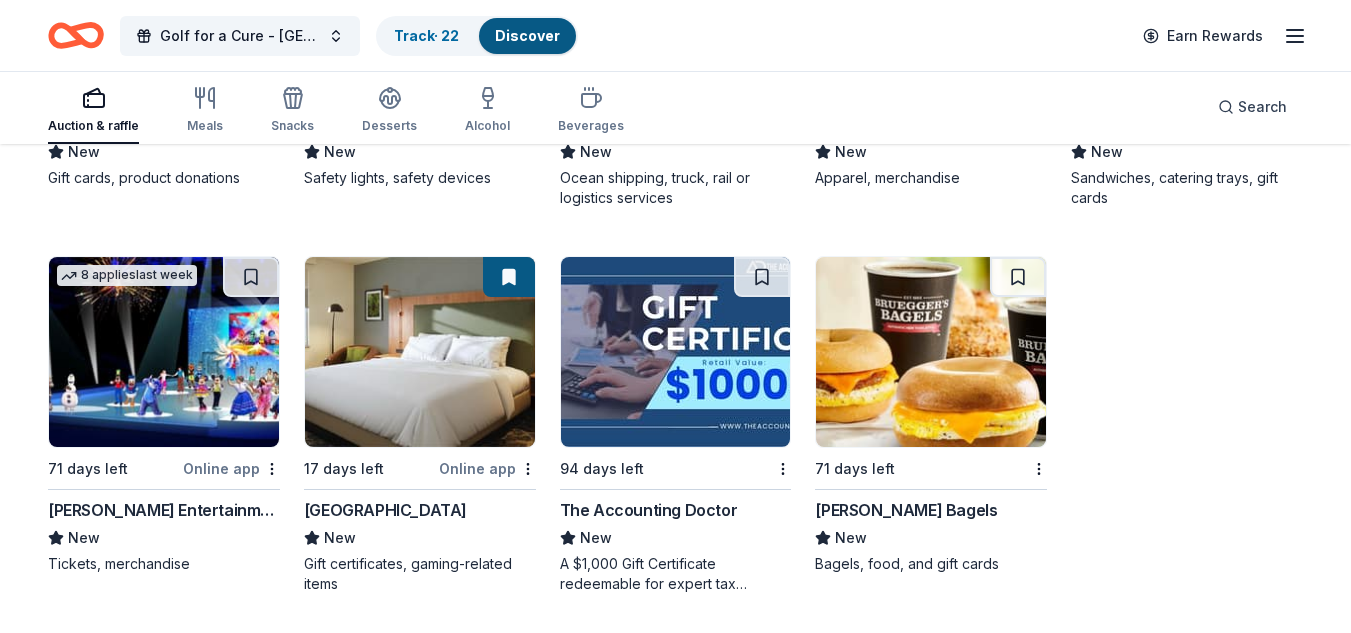 scroll, scrollTop: 1271, scrollLeft: 0, axis: vertical 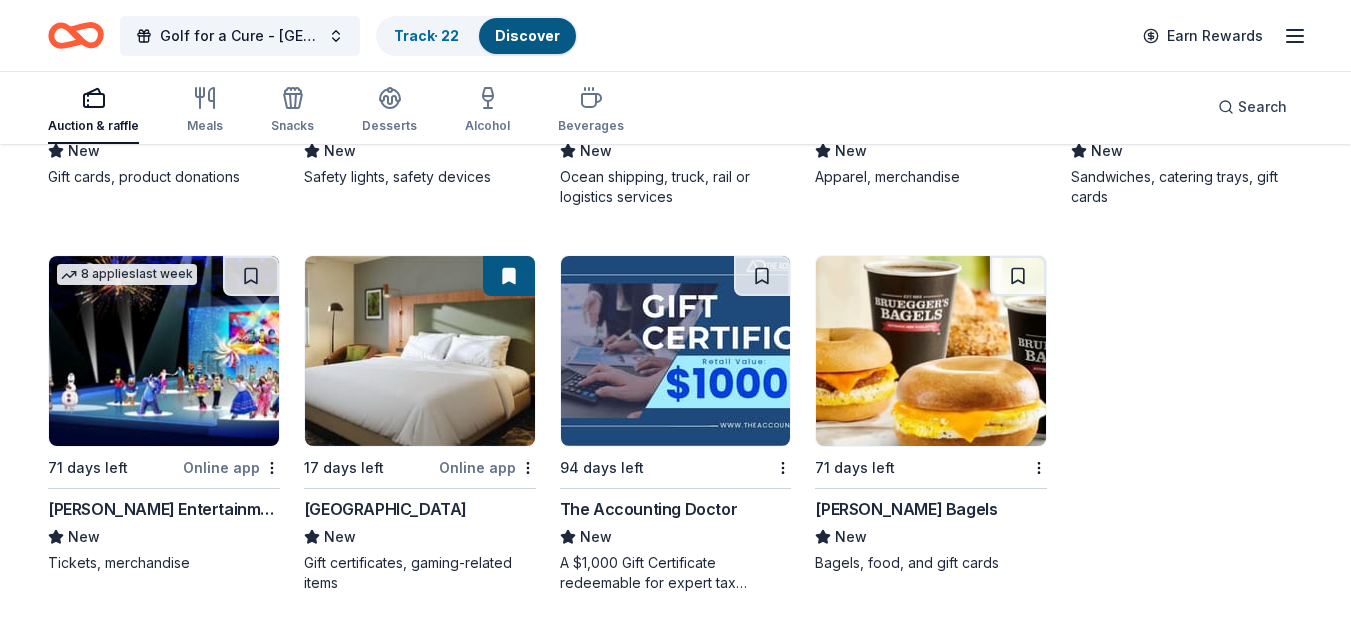 click on "Feld Entertainment" at bounding box center [164, 509] 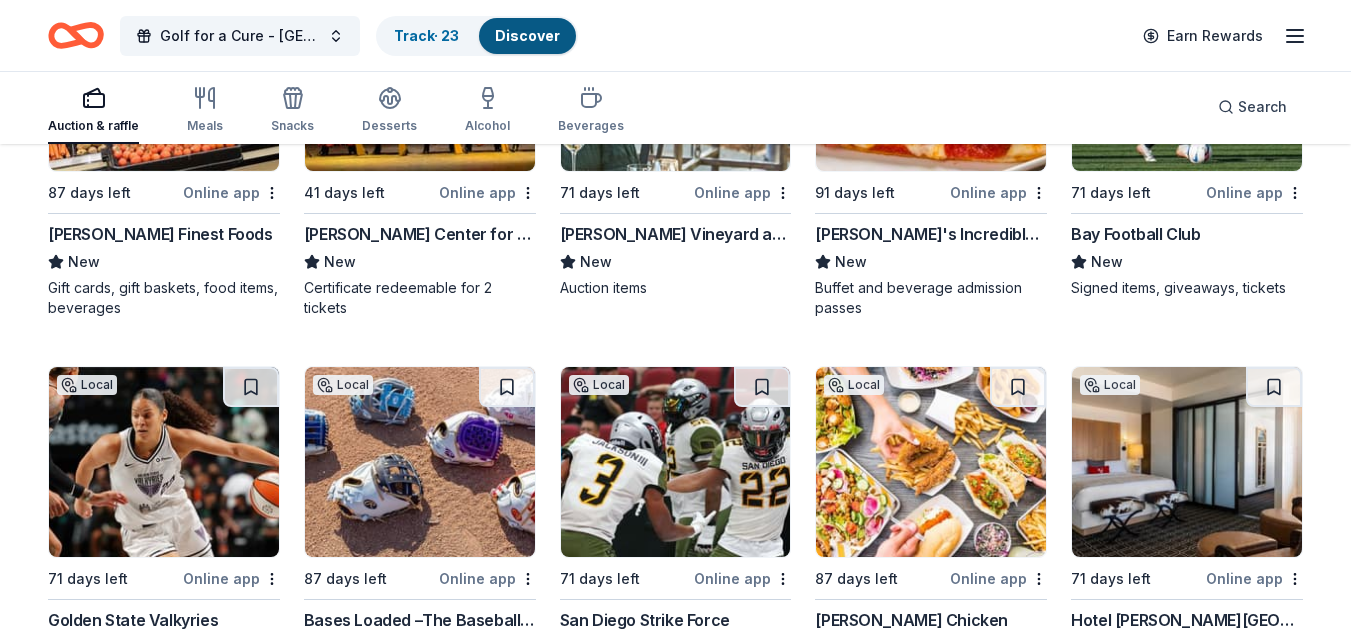 scroll, scrollTop: 0, scrollLeft: 0, axis: both 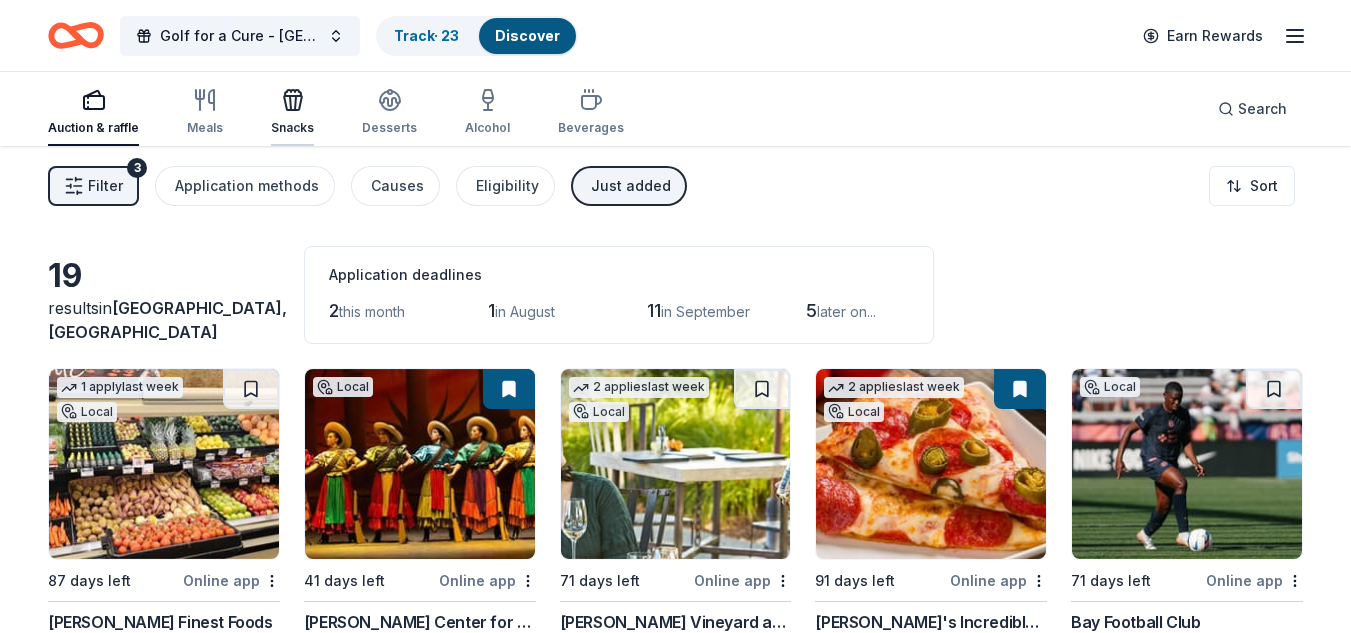 click 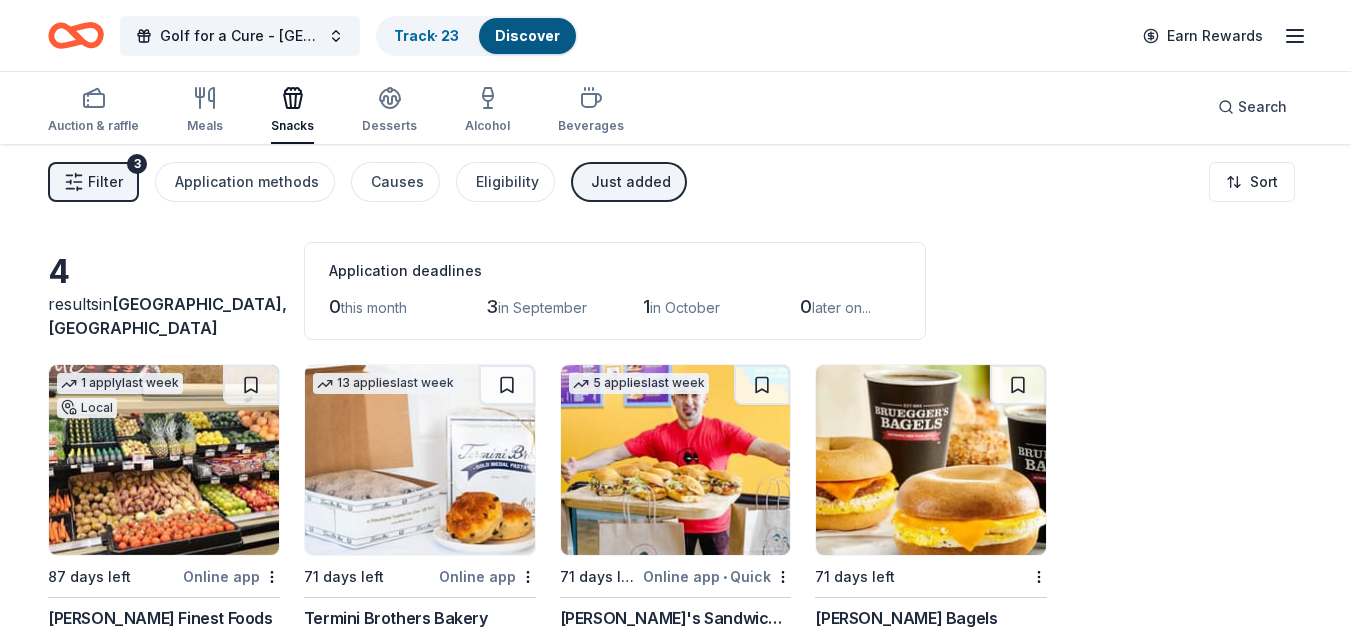 scroll, scrollTop: 0, scrollLeft: 0, axis: both 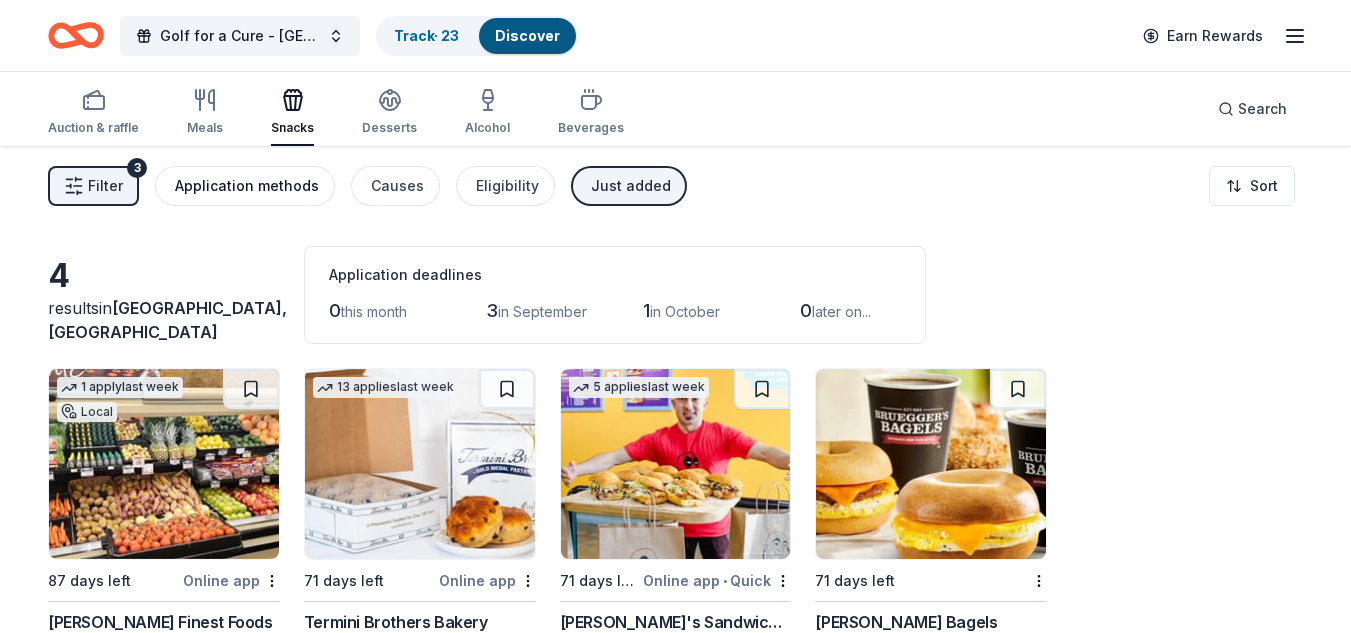 click on "Application methods" at bounding box center [247, 186] 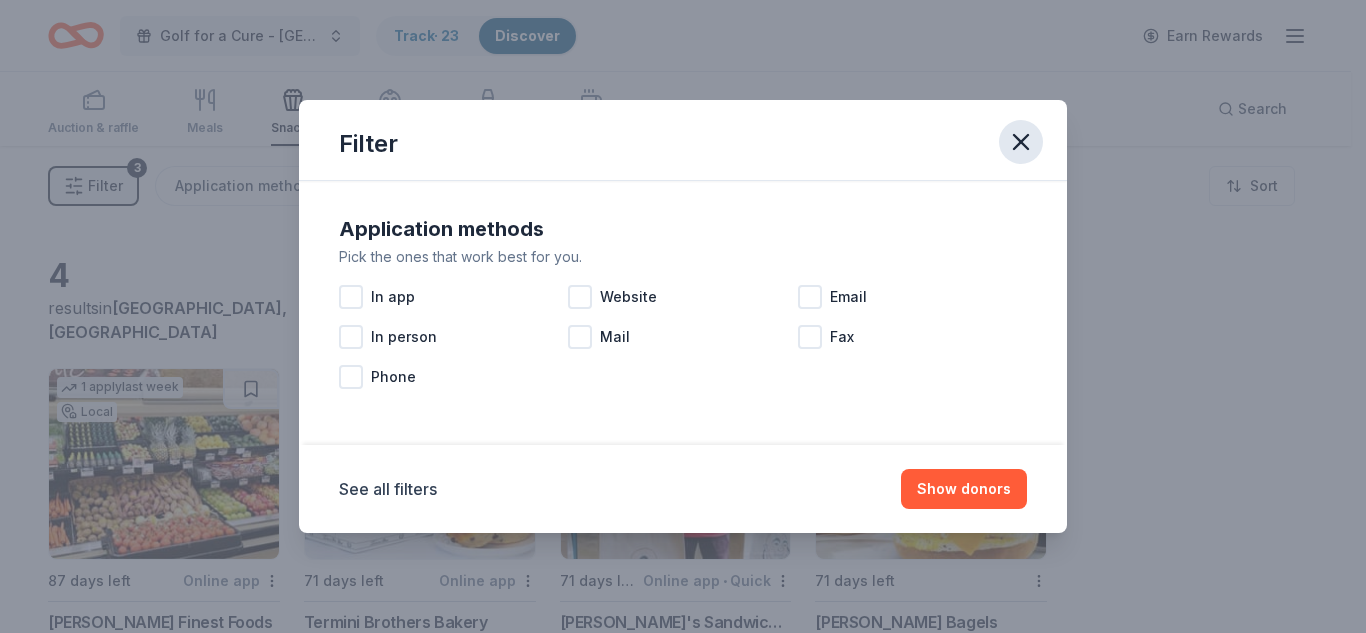 click 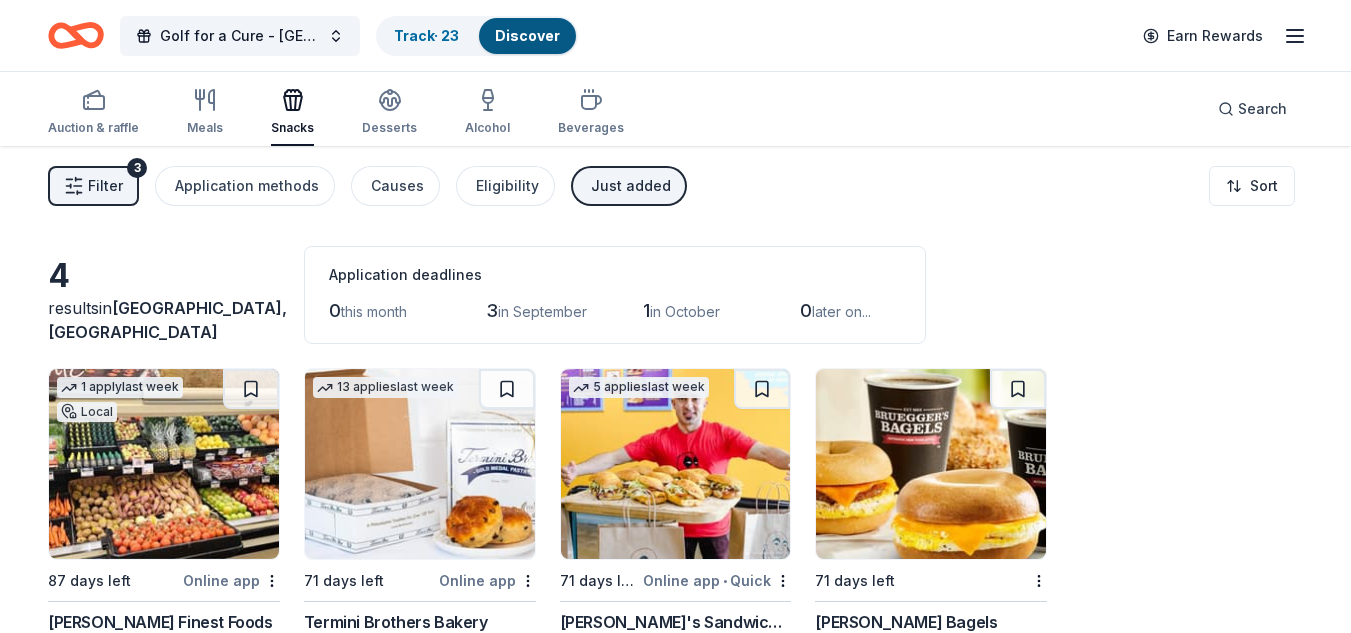 click on "Just added" at bounding box center [631, 186] 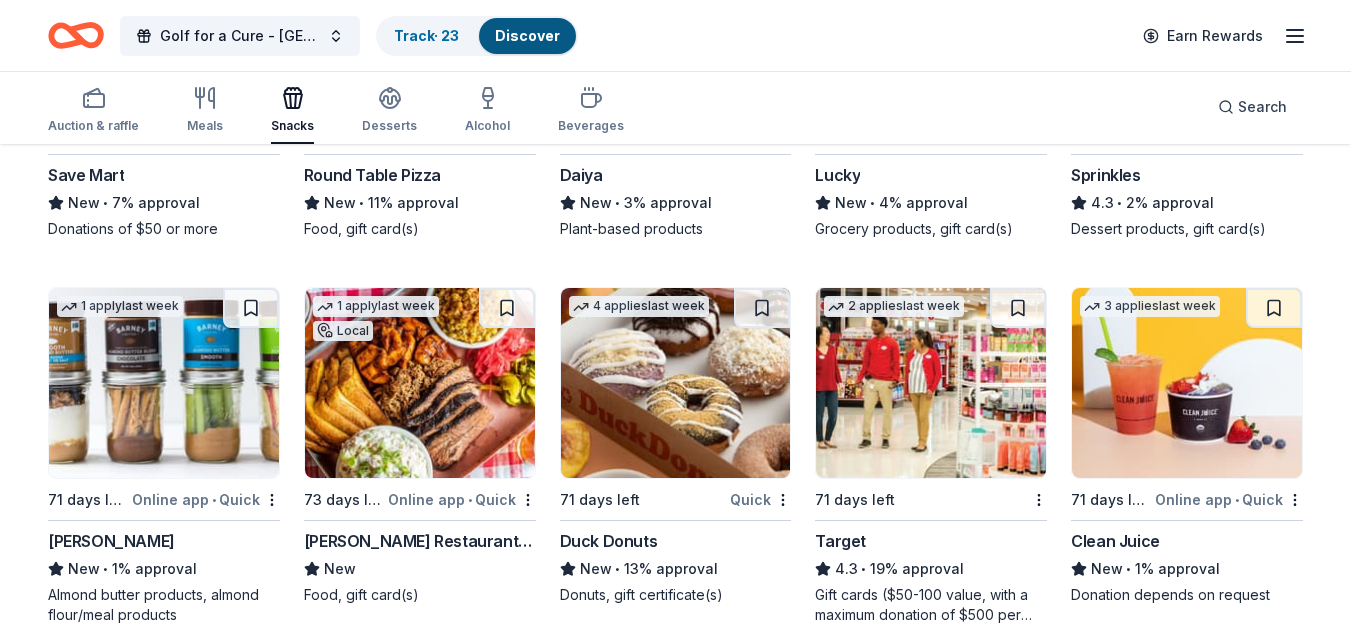 scroll, scrollTop: 2571, scrollLeft: 0, axis: vertical 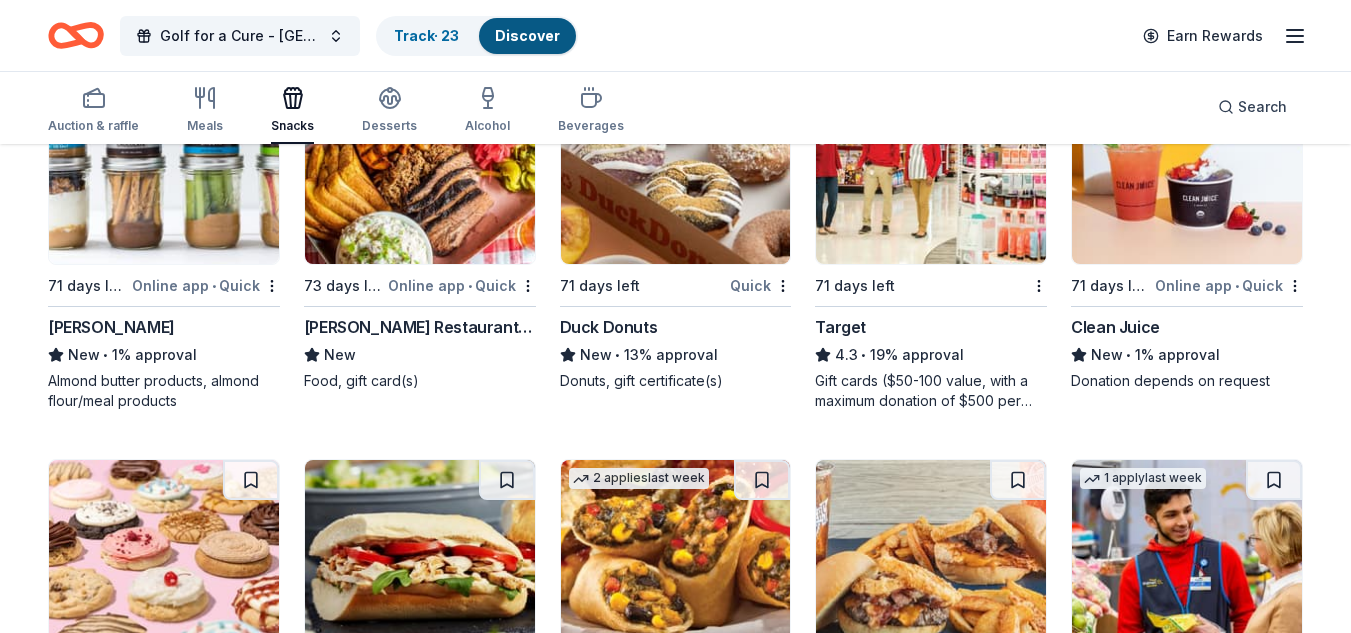 click on "Target" at bounding box center [840, 327] 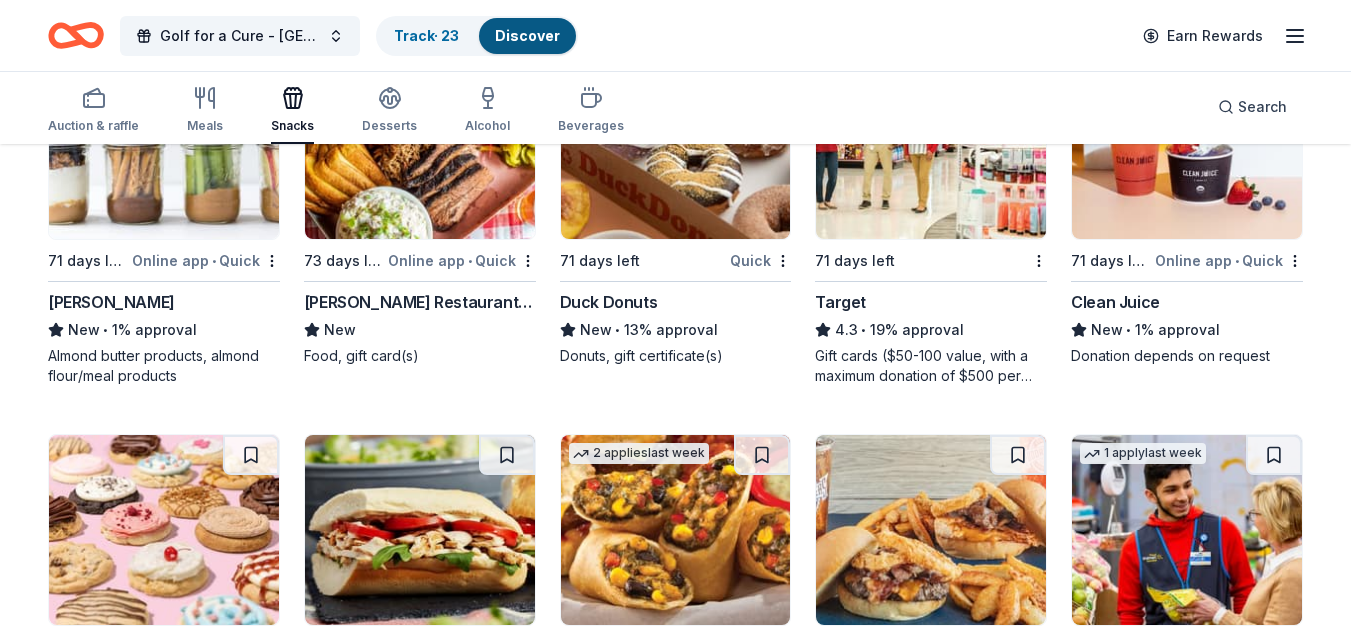 scroll, scrollTop: 2571, scrollLeft: 0, axis: vertical 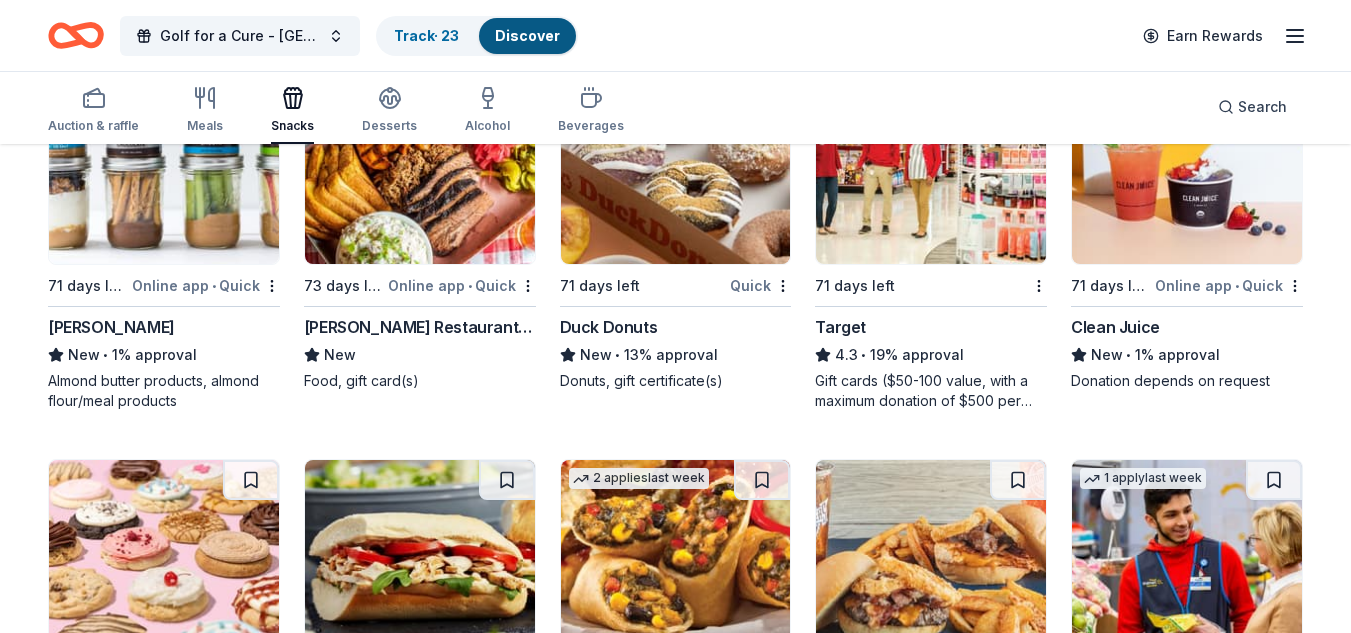click on "Target" at bounding box center (840, 327) 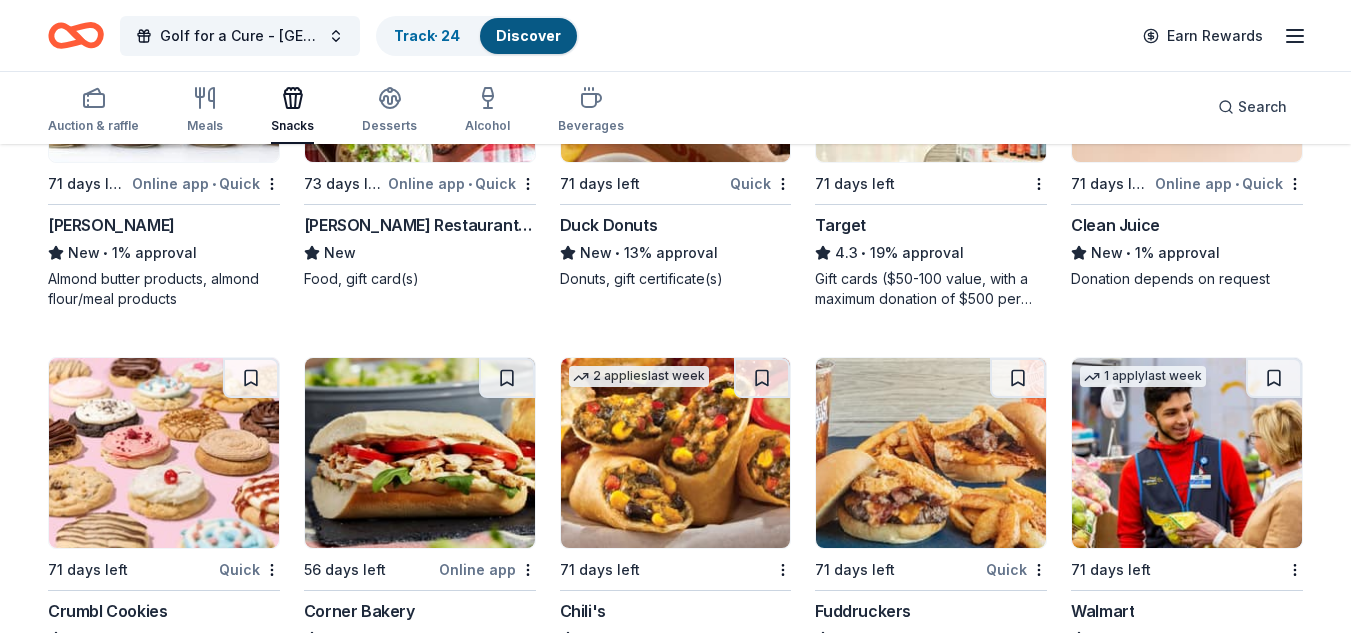 scroll, scrollTop: 2771, scrollLeft: 0, axis: vertical 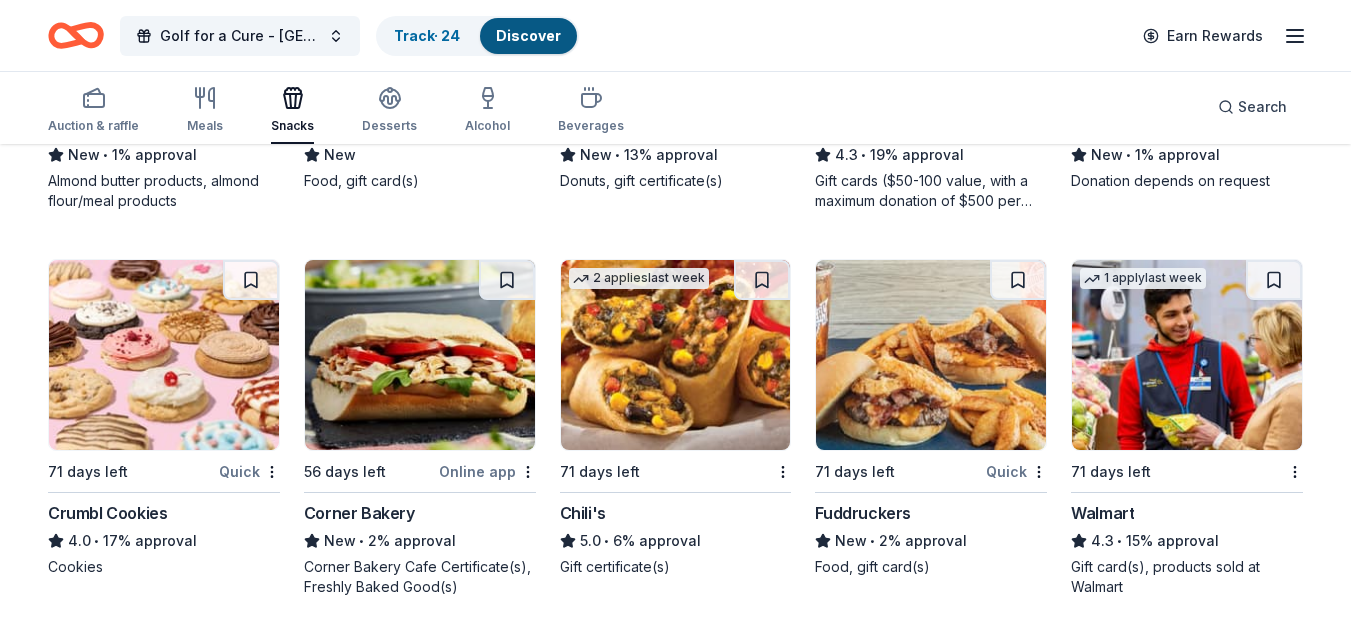 click on "Crumbl Cookies" at bounding box center (107, 513) 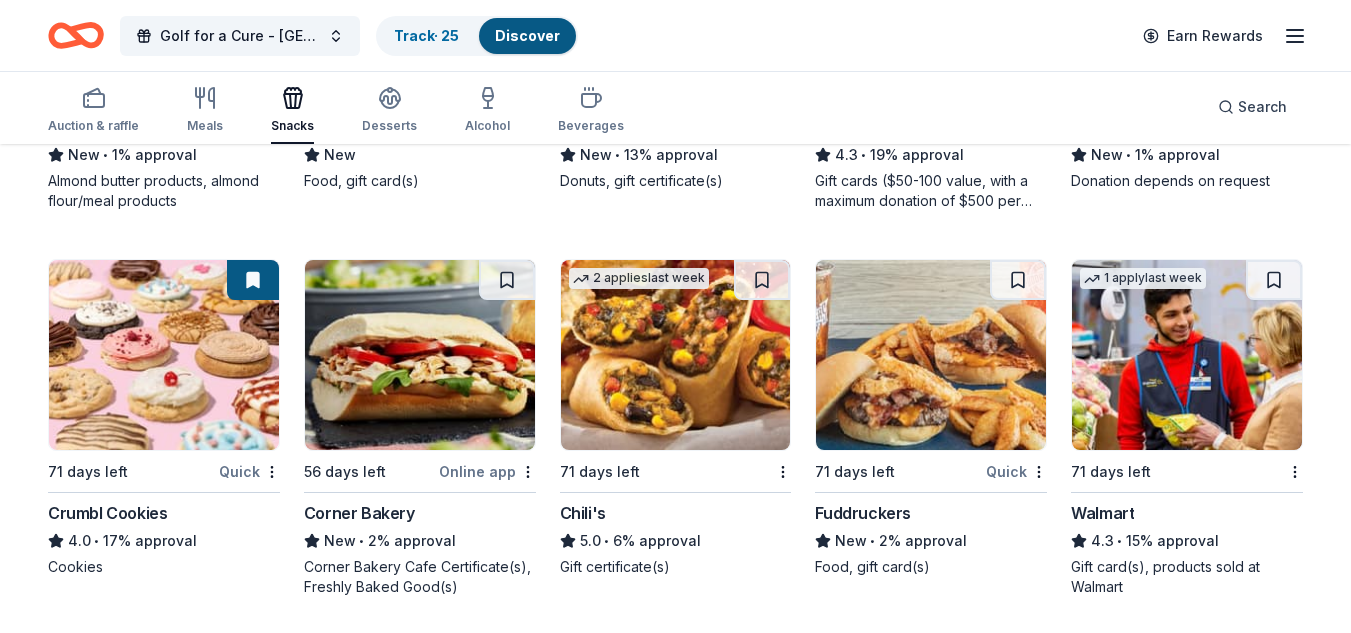 click on "Walmart" at bounding box center (1102, 513) 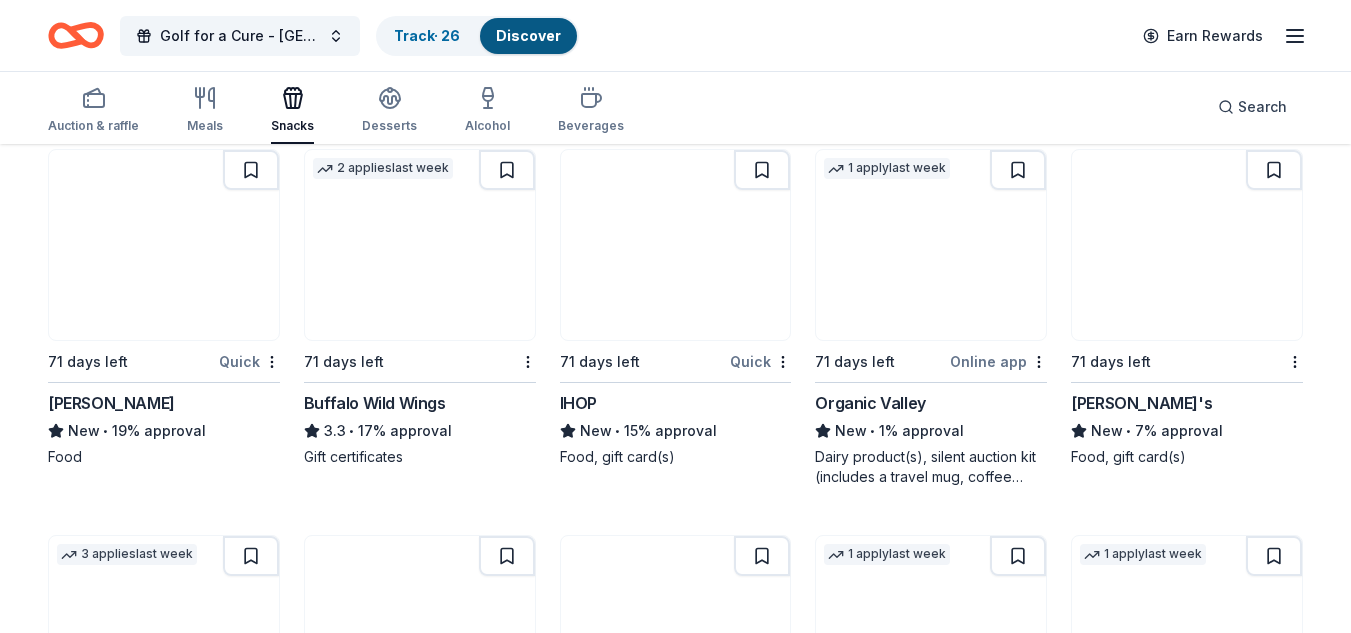 scroll, scrollTop: 3271, scrollLeft: 0, axis: vertical 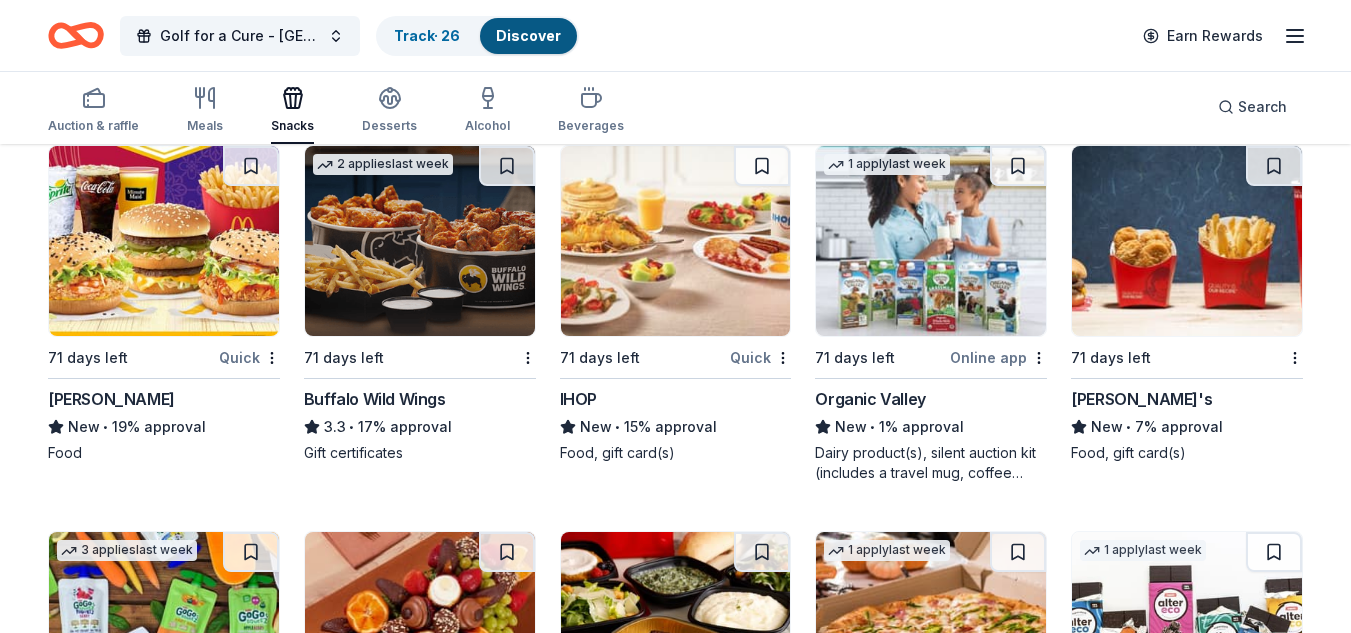 click on "McDonald's" at bounding box center [111, 399] 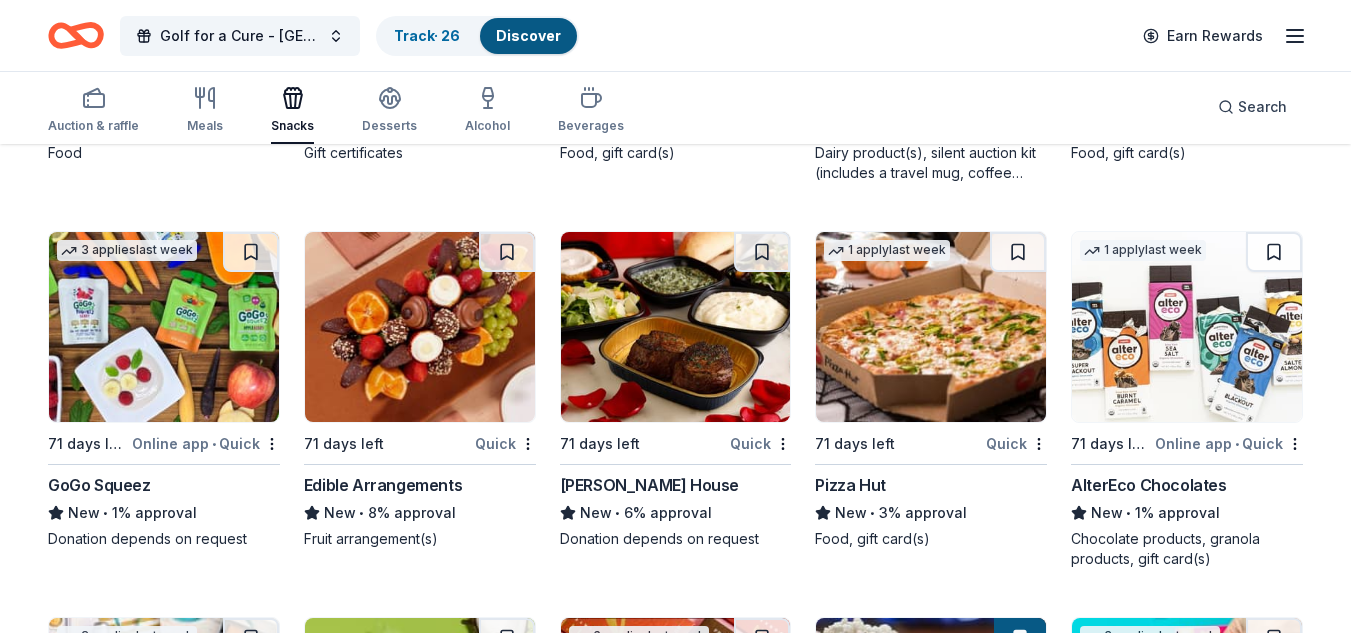 scroll, scrollTop: 3371, scrollLeft: 0, axis: vertical 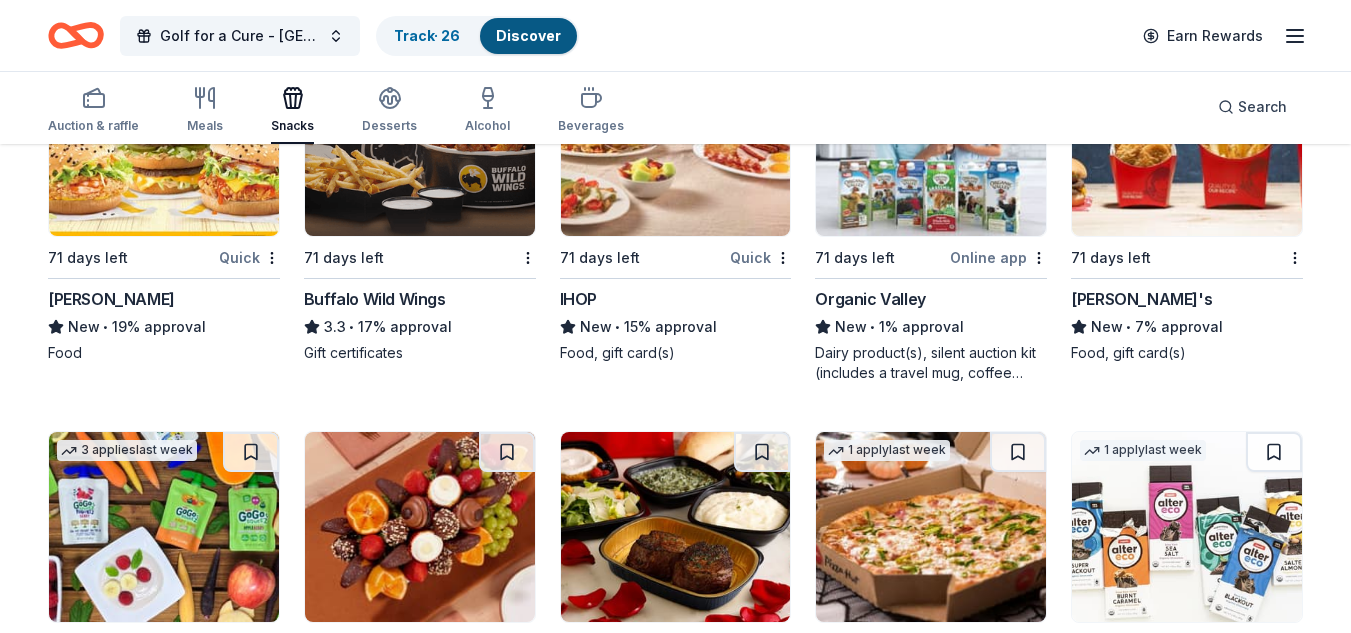 click on "Wendy's" at bounding box center [1141, 299] 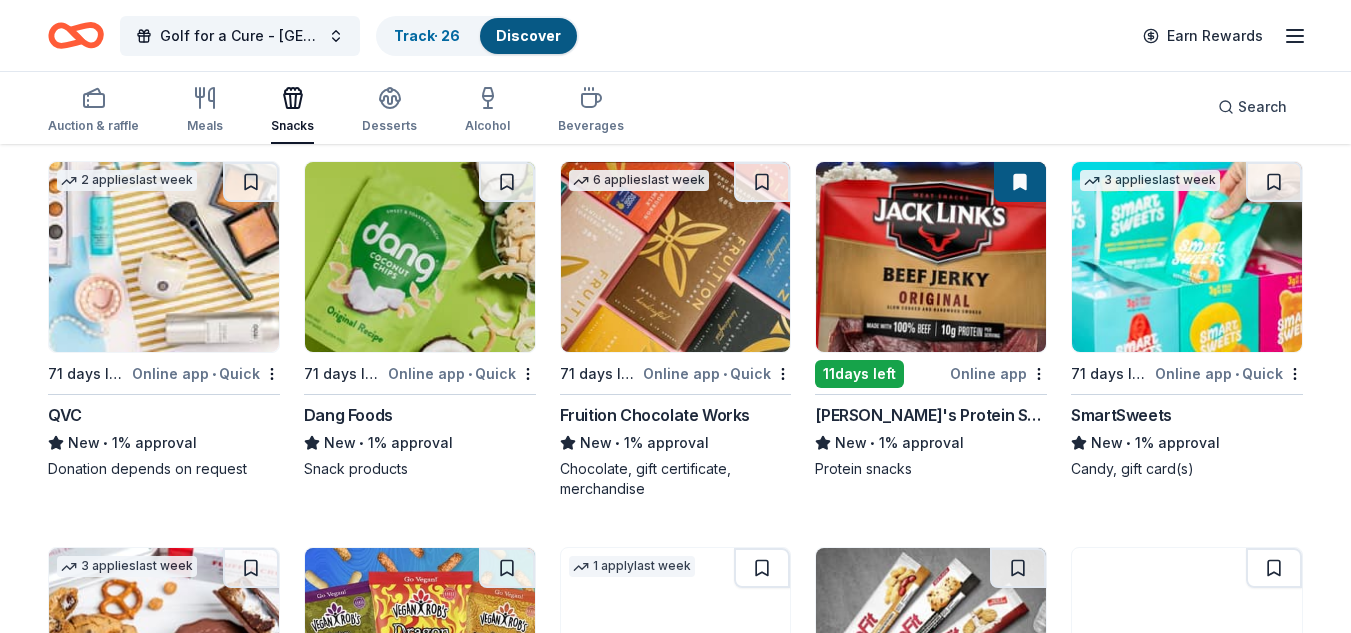 scroll, scrollTop: 4071, scrollLeft: 0, axis: vertical 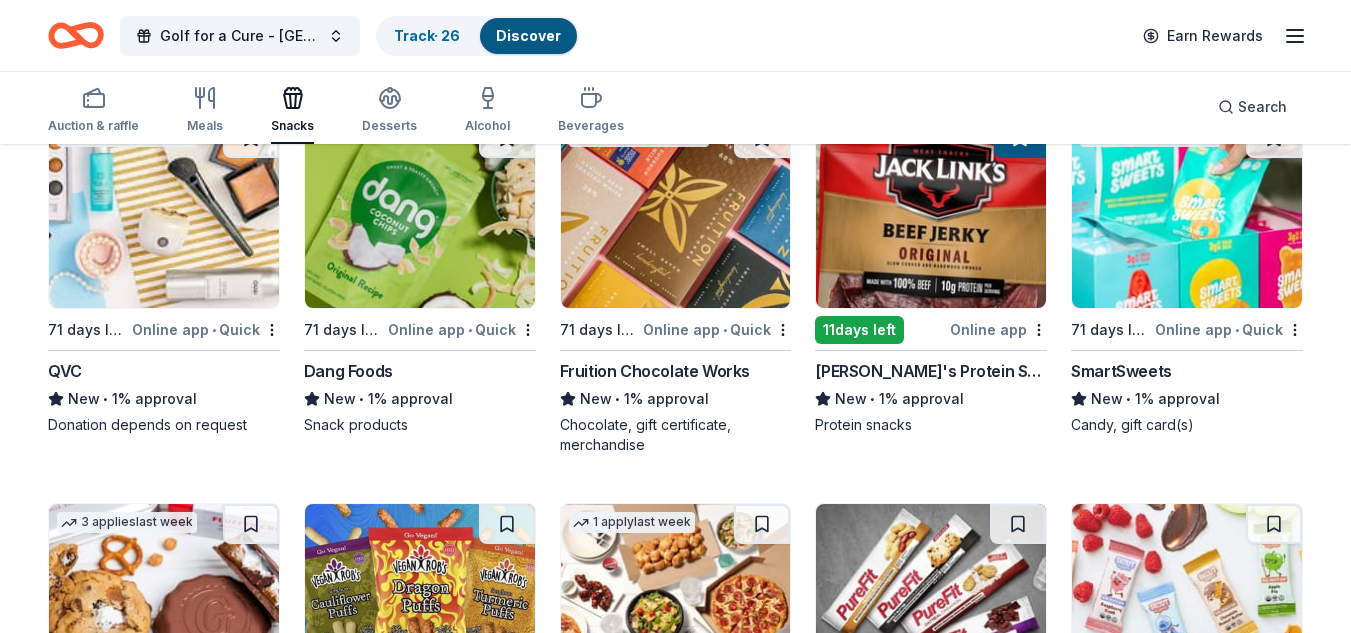 click on "Jack Link's Protein Snacks" at bounding box center [931, 371] 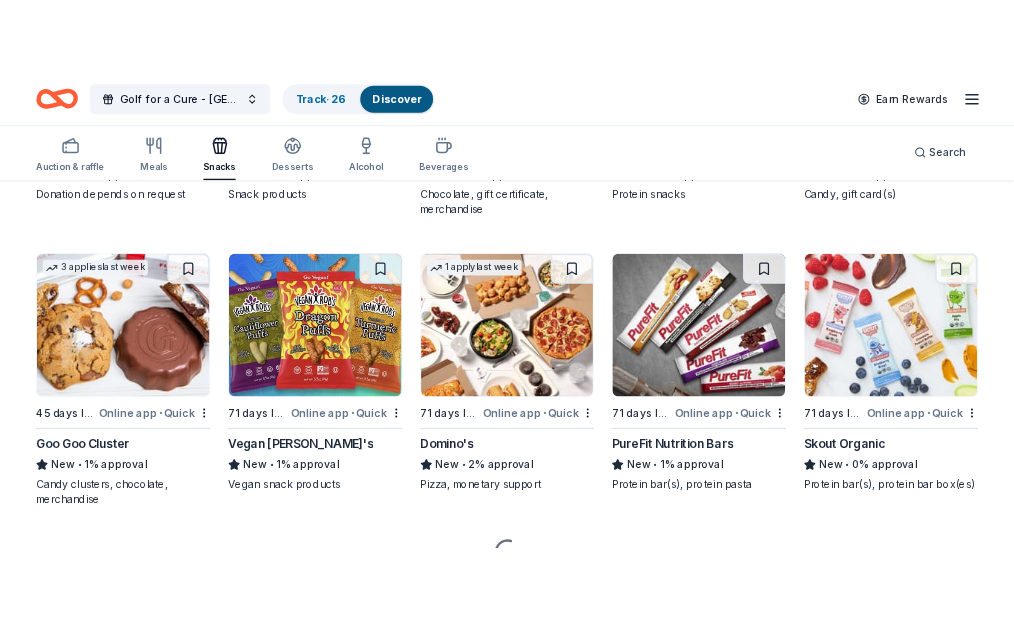 scroll, scrollTop: 4439, scrollLeft: 0, axis: vertical 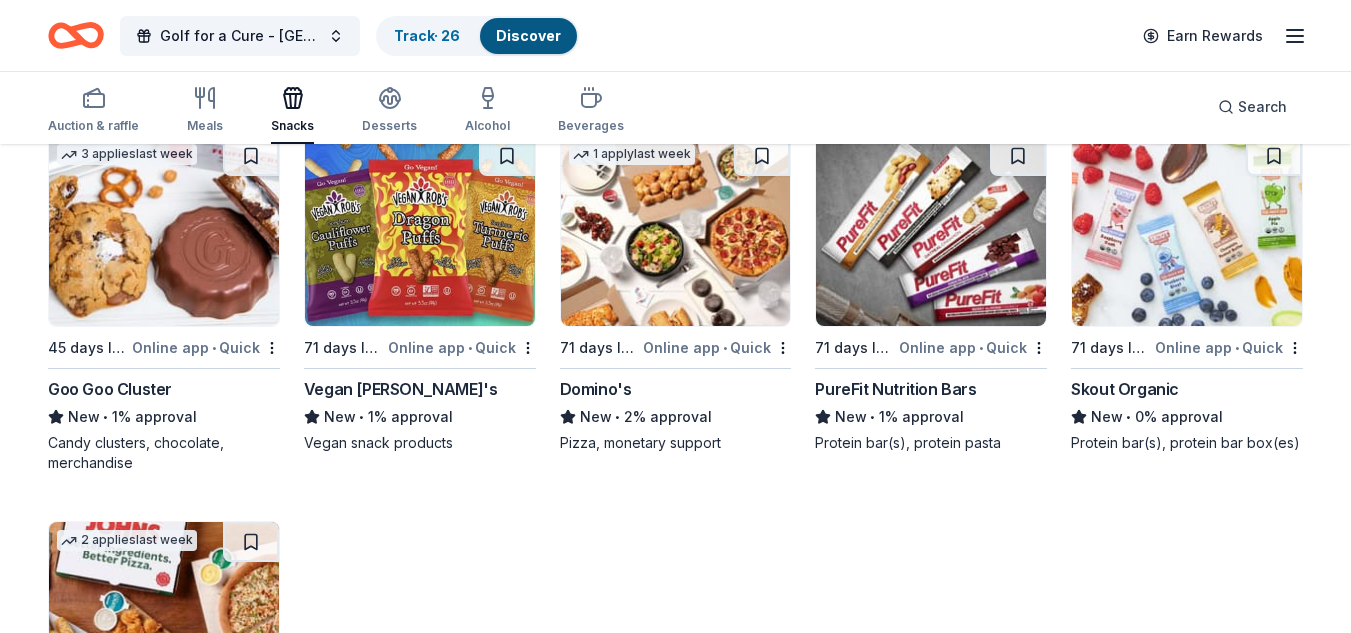 click on "PureFit Nutrition Bars" at bounding box center (895, 389) 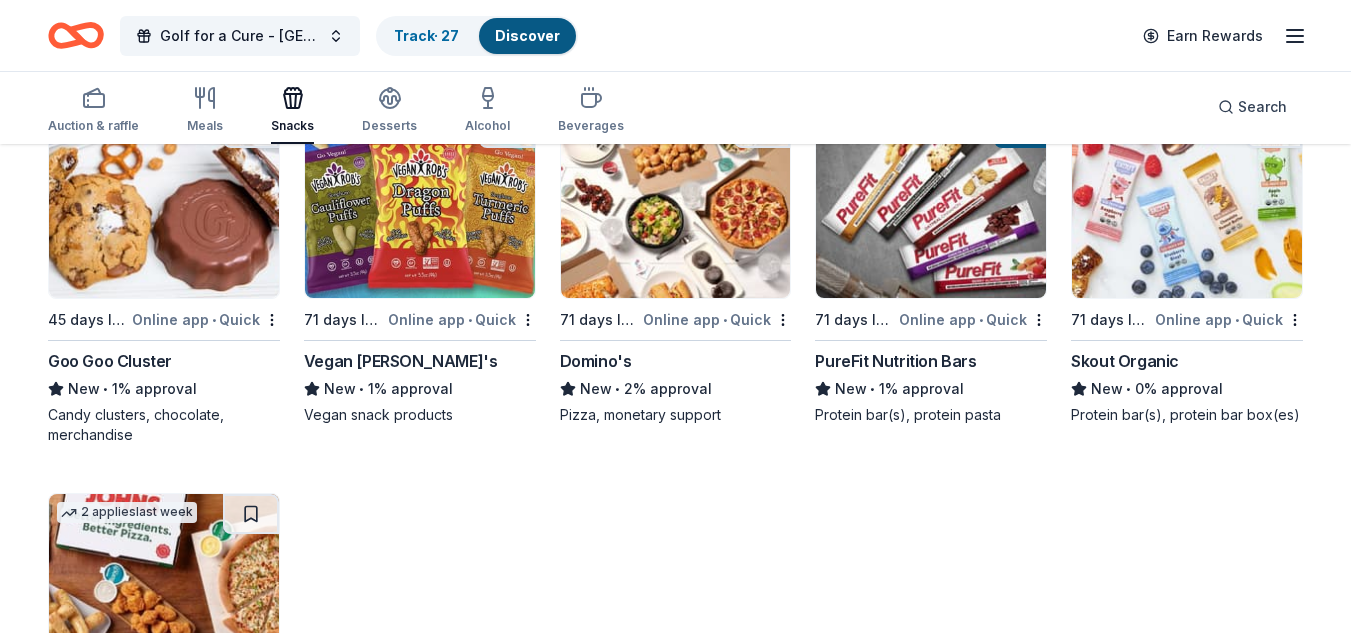scroll, scrollTop: 4485, scrollLeft: 0, axis: vertical 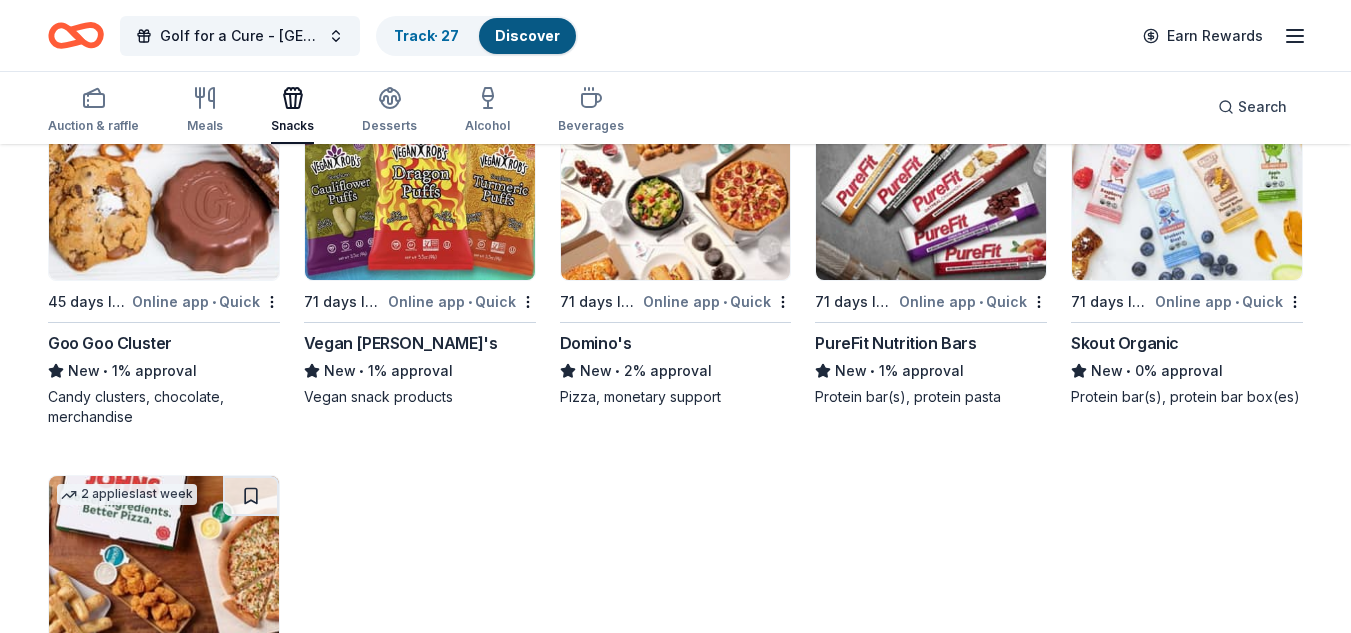 click on "Skout Organic" at bounding box center (1125, 343) 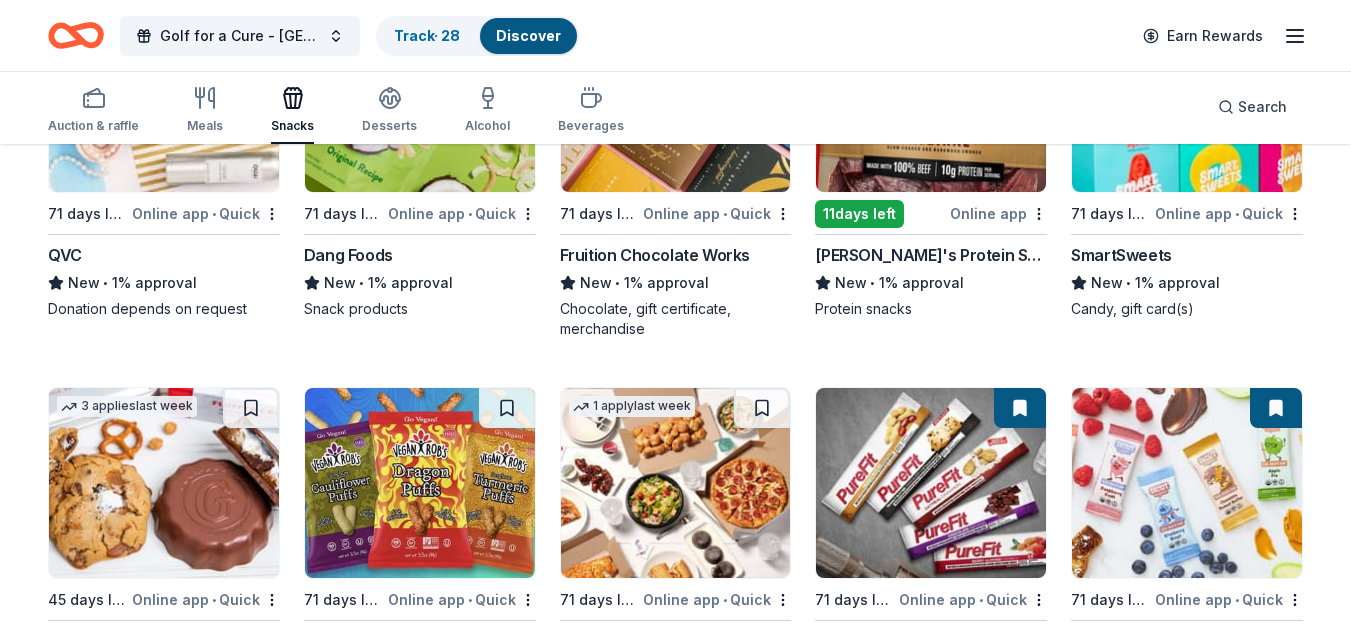 scroll, scrollTop: 4185, scrollLeft: 0, axis: vertical 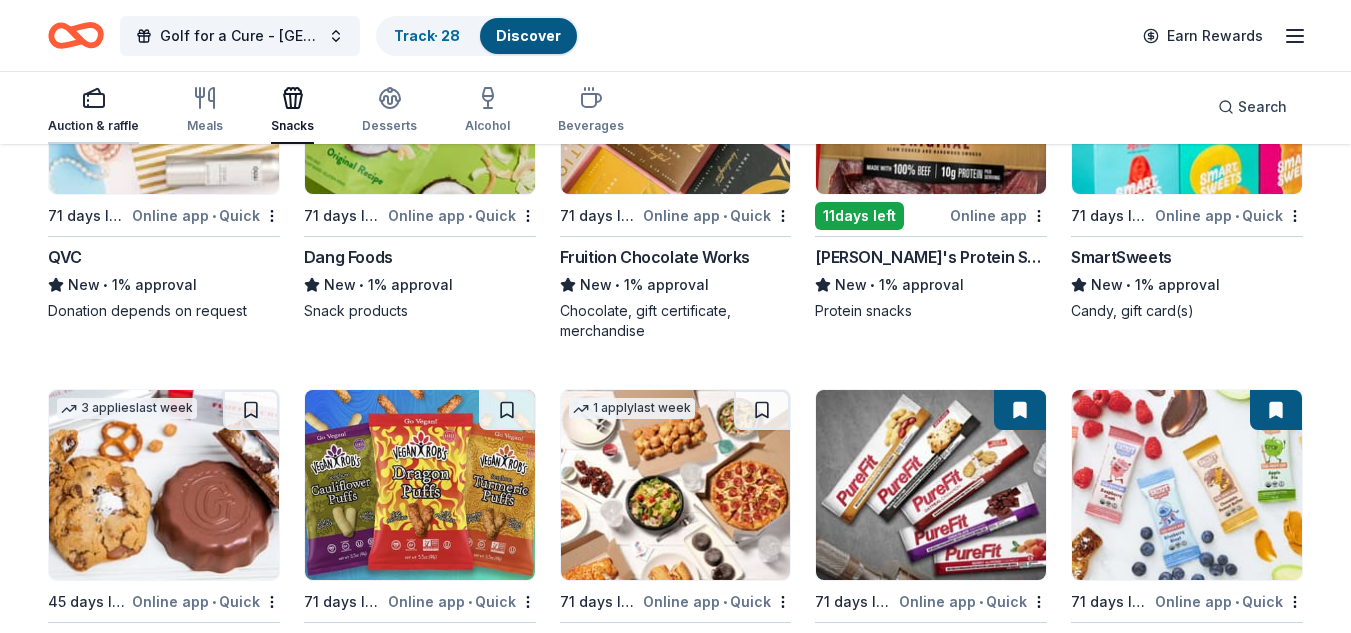 click on "Auction & raffle" at bounding box center [93, 126] 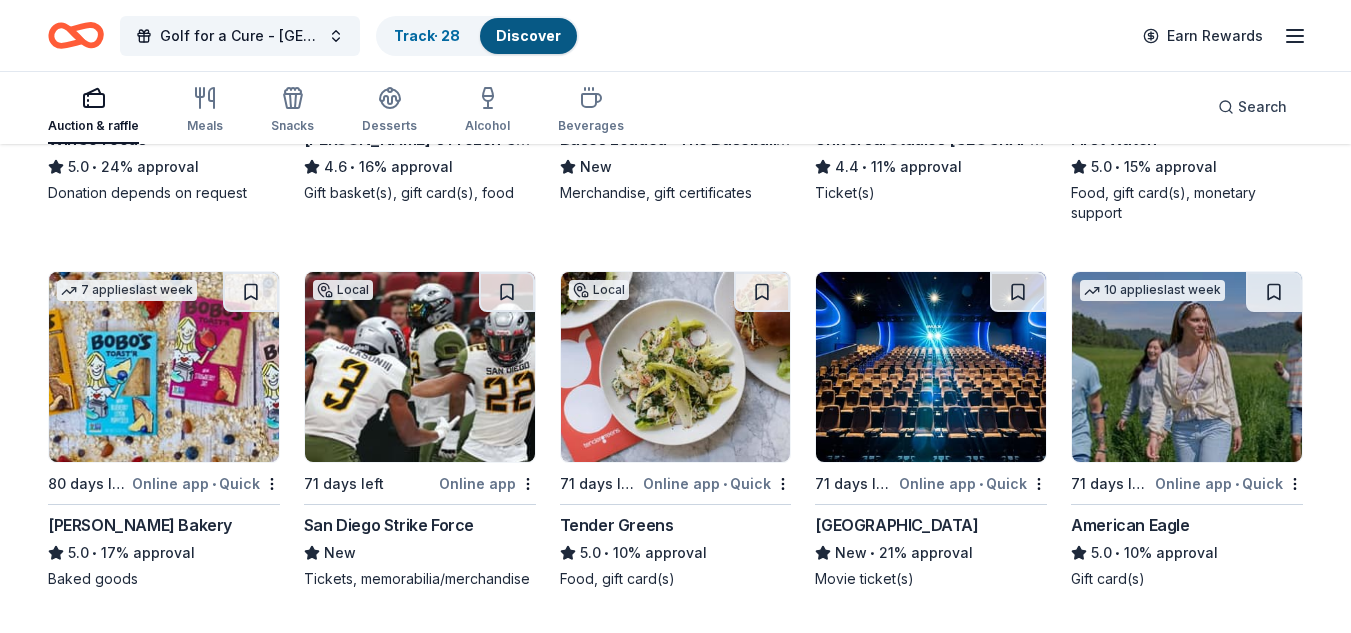 scroll, scrollTop: 2463, scrollLeft: 0, axis: vertical 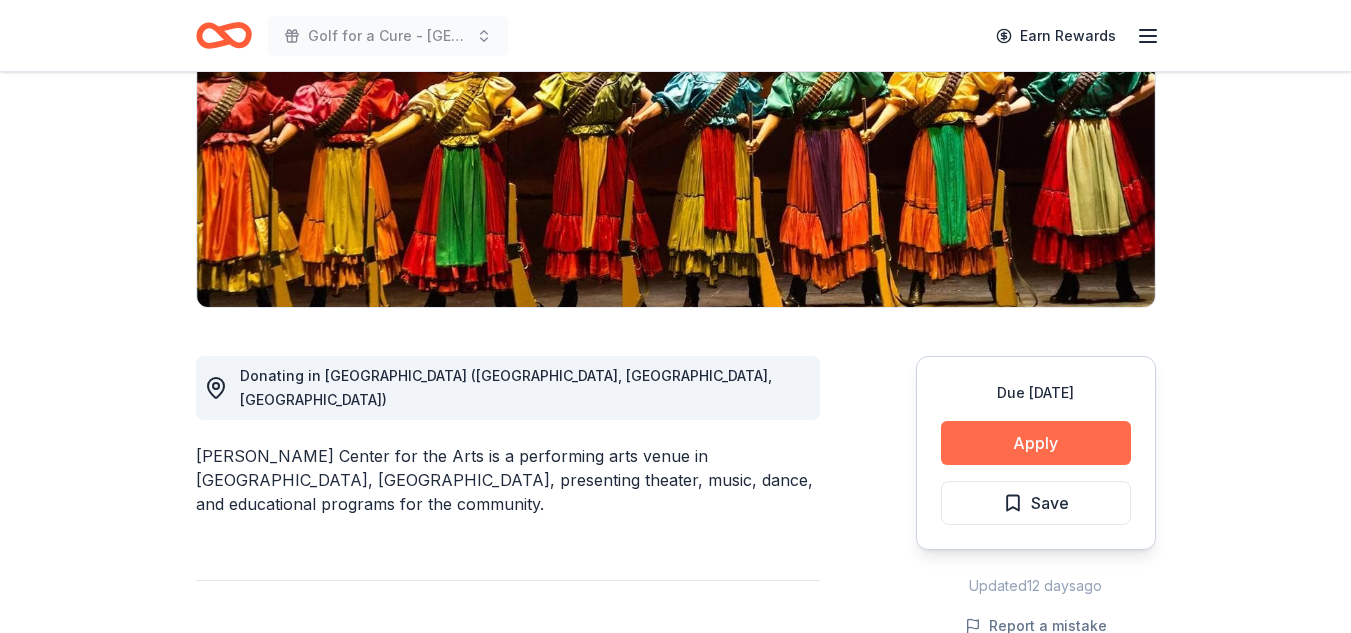 click on "Apply" at bounding box center (1036, 443) 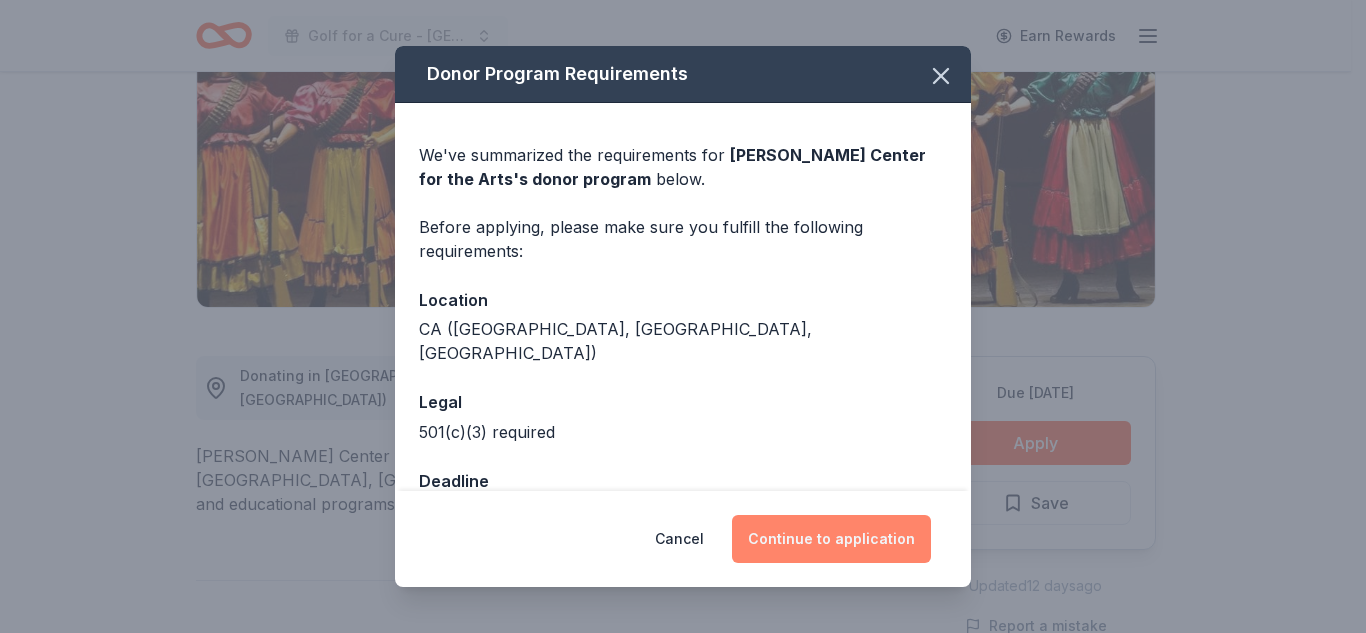 click on "Continue to application" at bounding box center [831, 539] 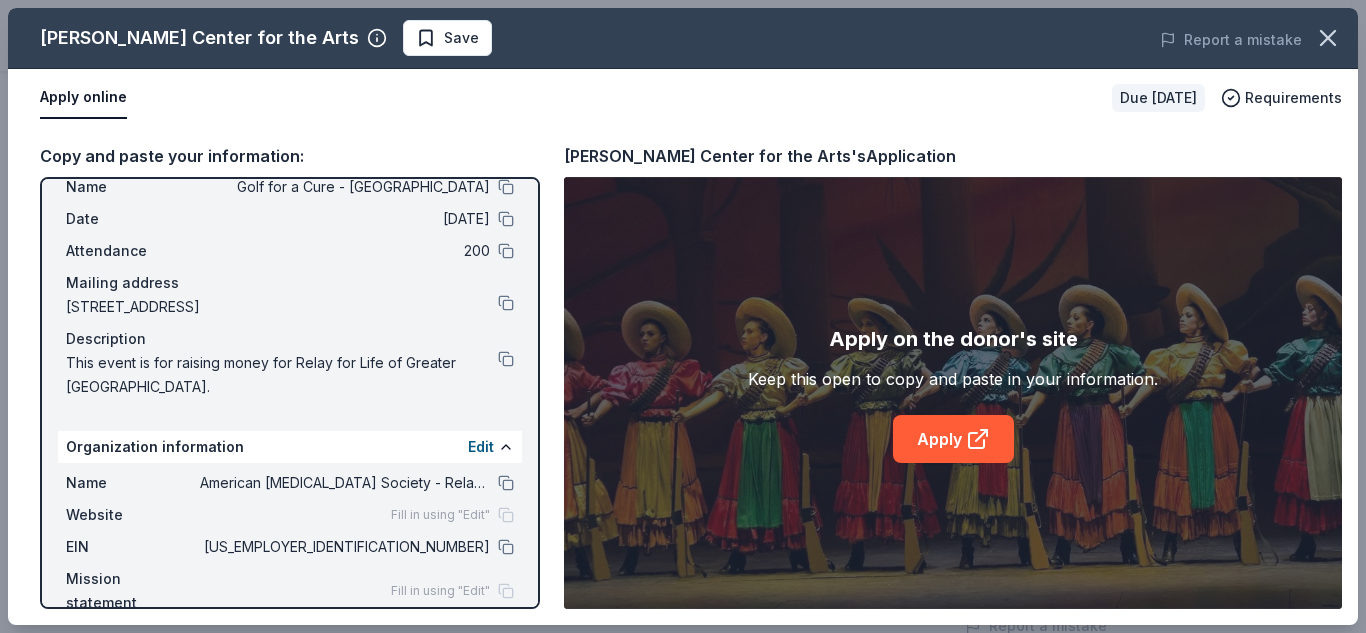 scroll, scrollTop: 92, scrollLeft: 0, axis: vertical 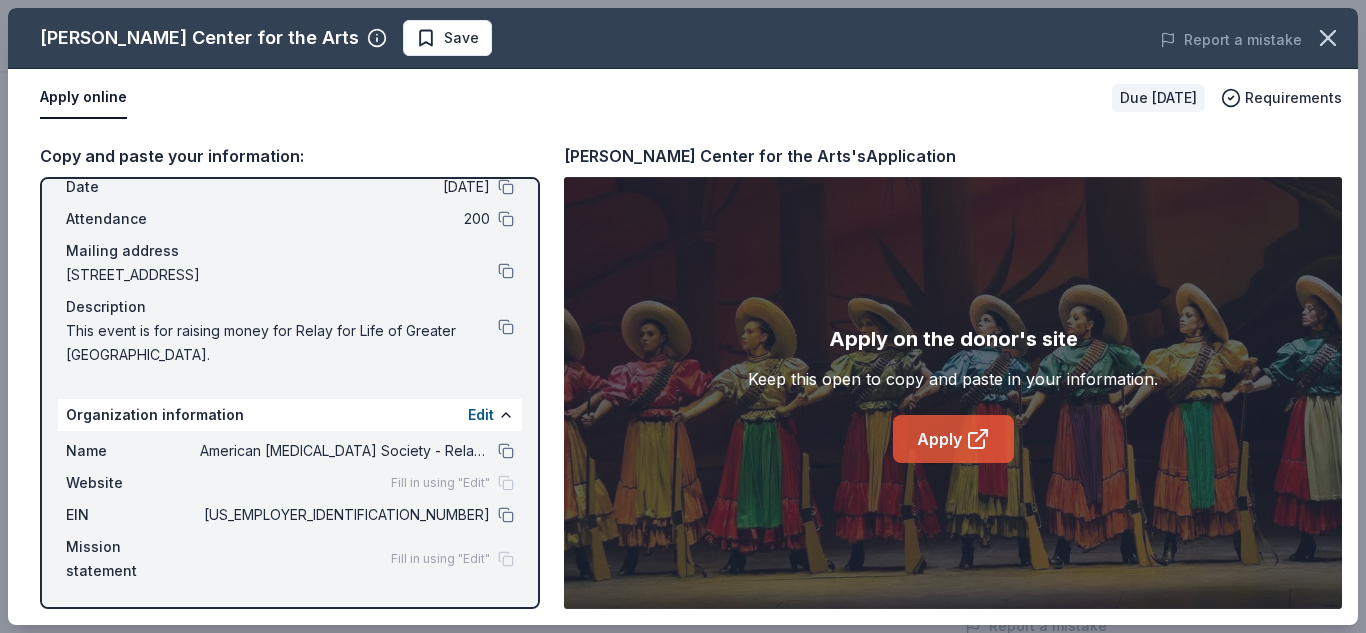click on "Apply" at bounding box center [953, 439] 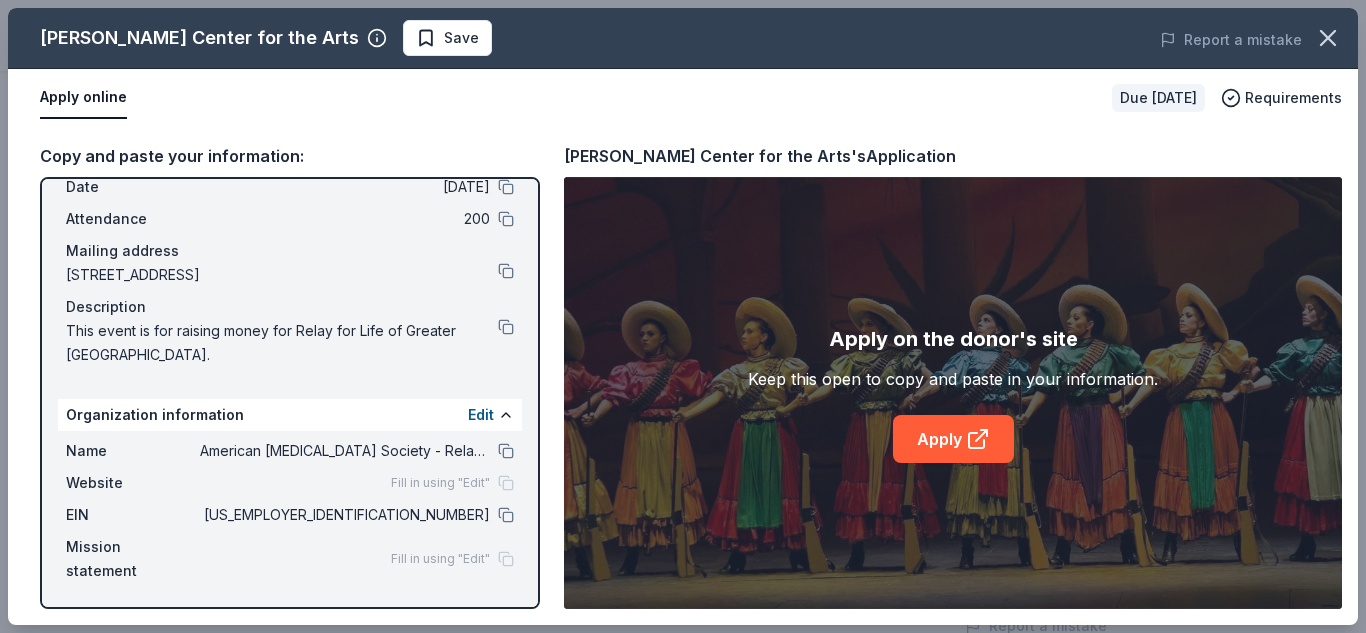 drag, startPoint x: 373, startPoint y: 38, endPoint x: 344, endPoint y: 82, distance: 52.69725 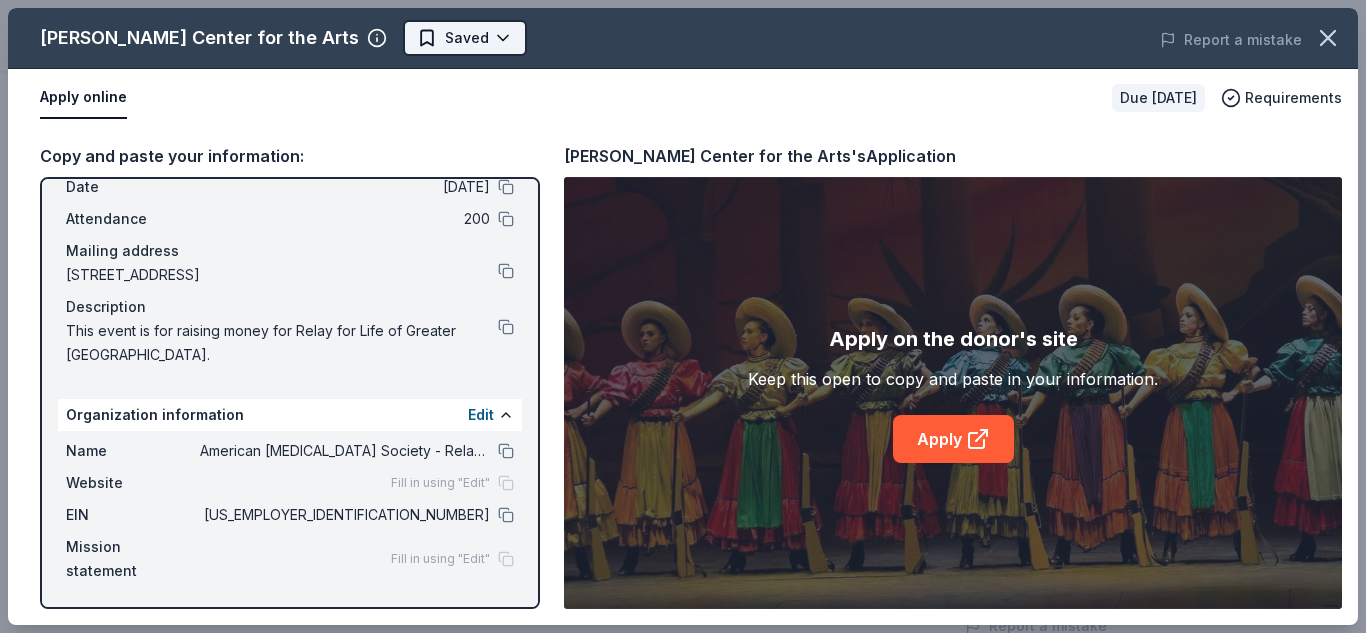 click on "Golf for a Cure - Greater Central Valley Earn Rewards Due in 41 days Share Gallo Center for the Arts New Share Donating in CA (Merced County, San Joaquin County, Stanislaus County) Gallo Center for the Arts is a performing arts venue in Modesto, CA, presenting theater, music, dance, and educational programs for the community. What they donate Certificate redeemable for 2 tickets Auction & raffle Donation can be picked up Donation is small & easy to send to guests You may submit applications every   year .    You may receive donations every   year Who they donate to  Preferred 501(c)(3) required We ' re collecting data on   approval rate ; check back soon. We ' re collecting data on   donation value ; check back soon. Due in 41 days Apply Saved Updated  12 days  ago Report a mistake New Be the first to review this company! Leave a review Similar donors Local 59 days left Online app California's Great America New Up to four (4) regular single day admission tickets  Local 71 days left Online app New Local New 2" at bounding box center [675, 16] 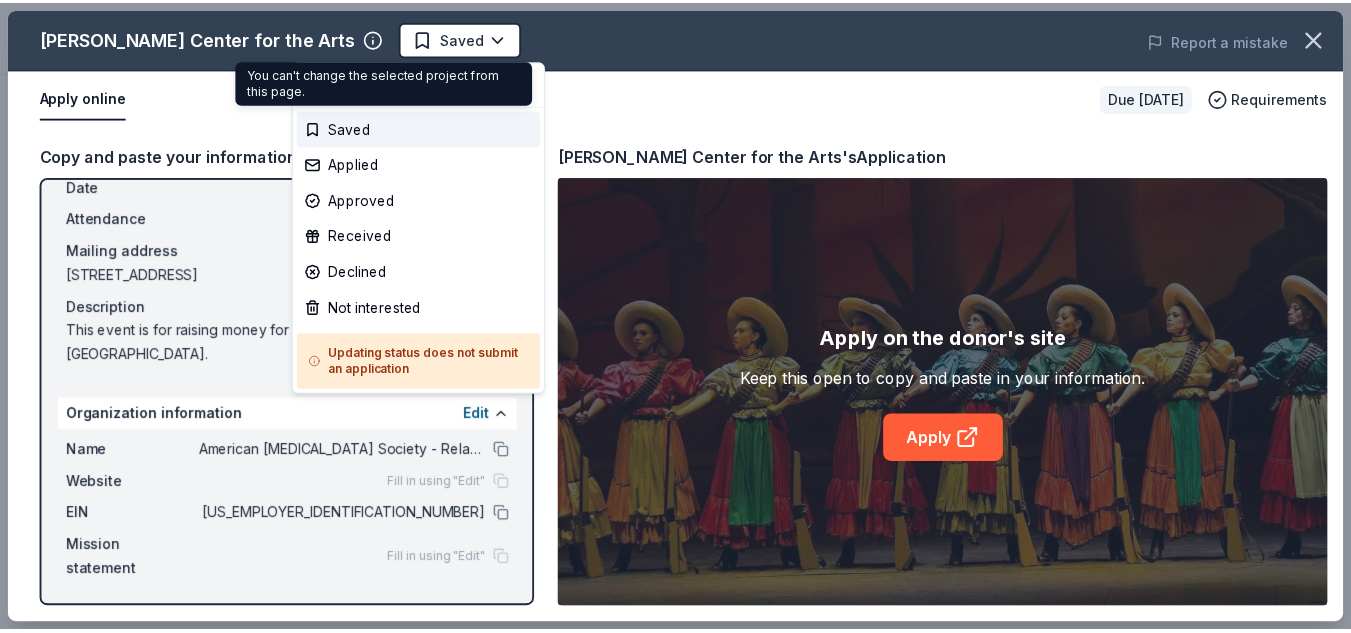scroll, scrollTop: 0, scrollLeft: 0, axis: both 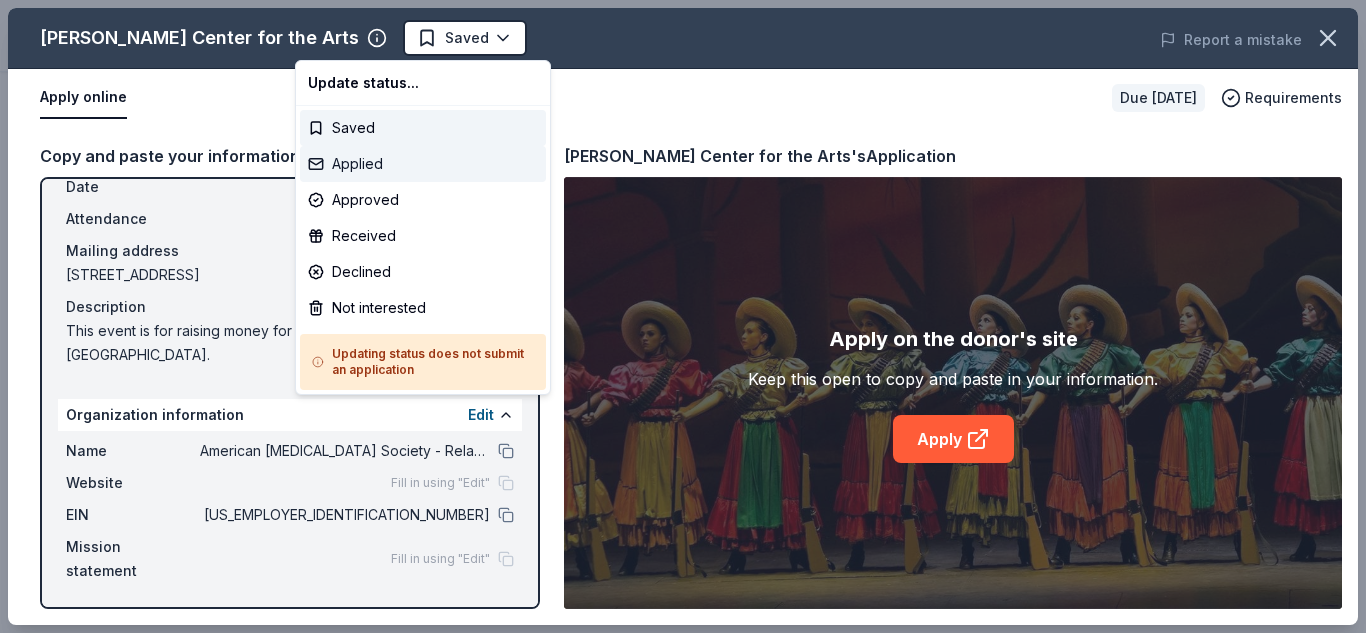 click on "Applied" at bounding box center [423, 164] 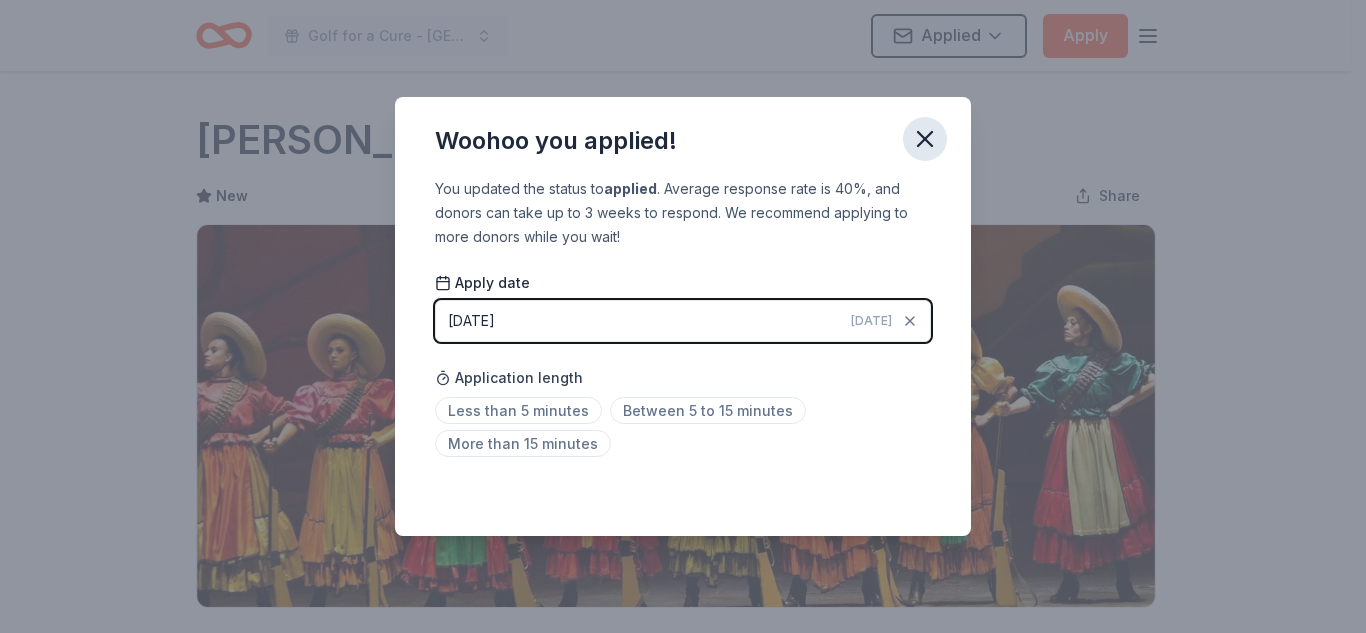 click 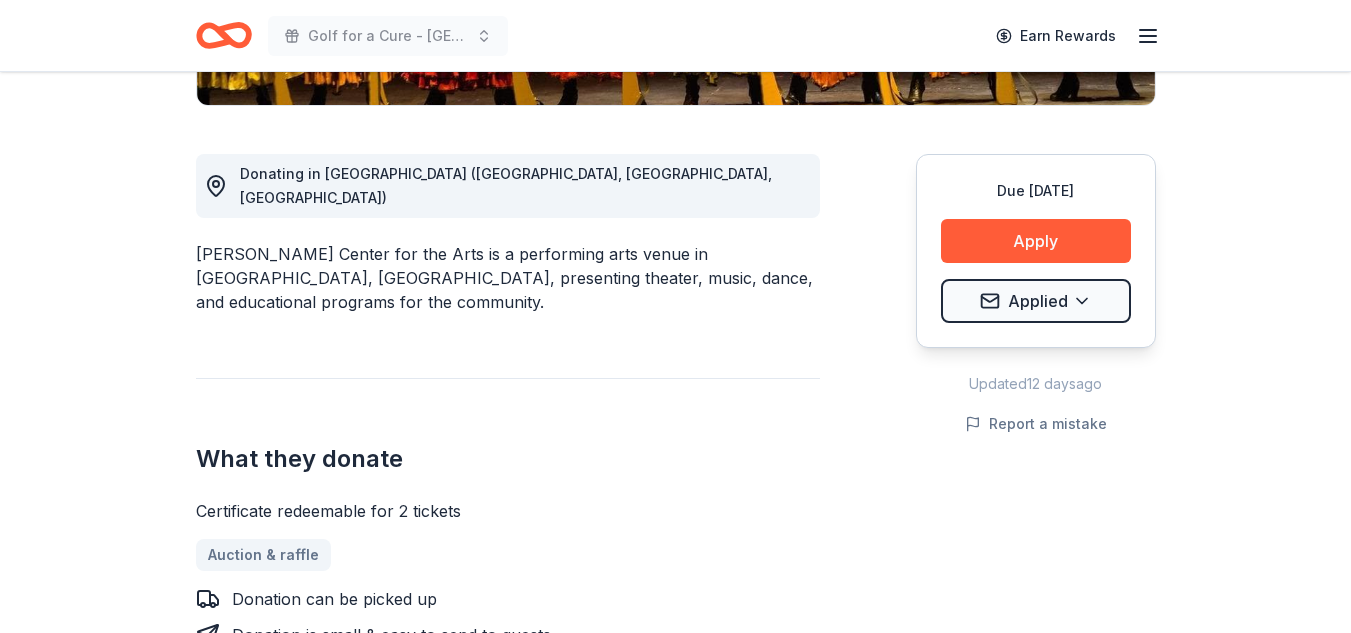 scroll, scrollTop: 600, scrollLeft: 0, axis: vertical 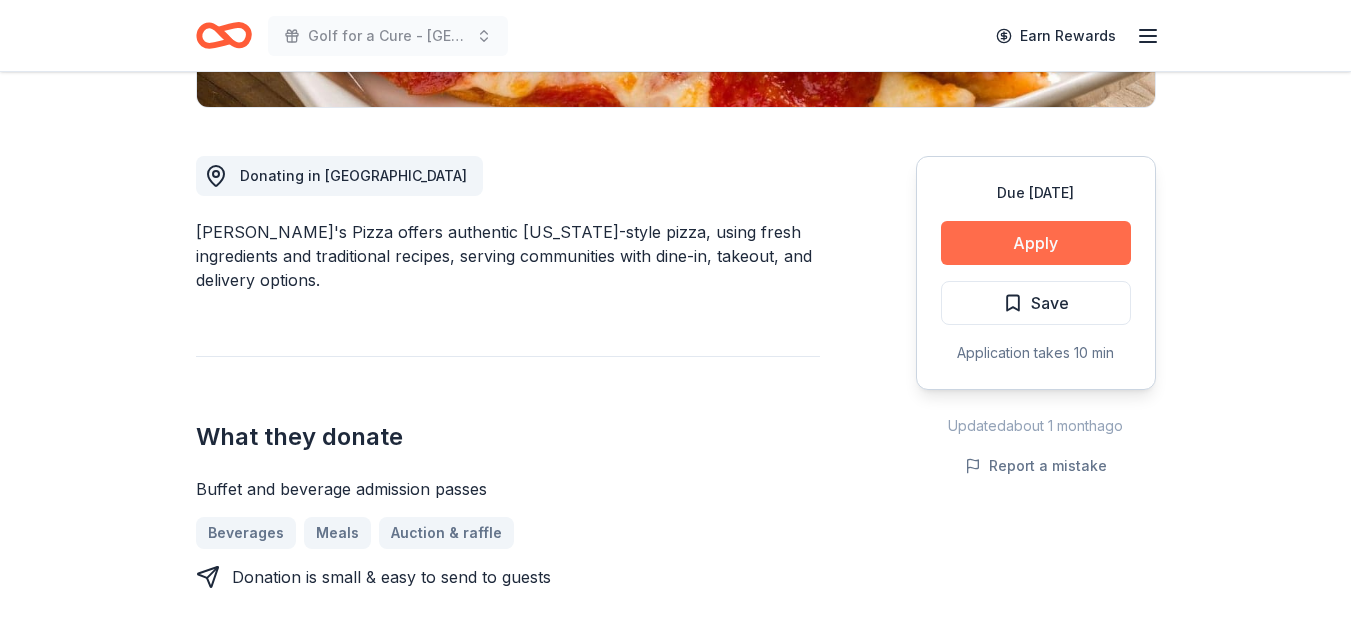 click on "Apply" at bounding box center (1036, 243) 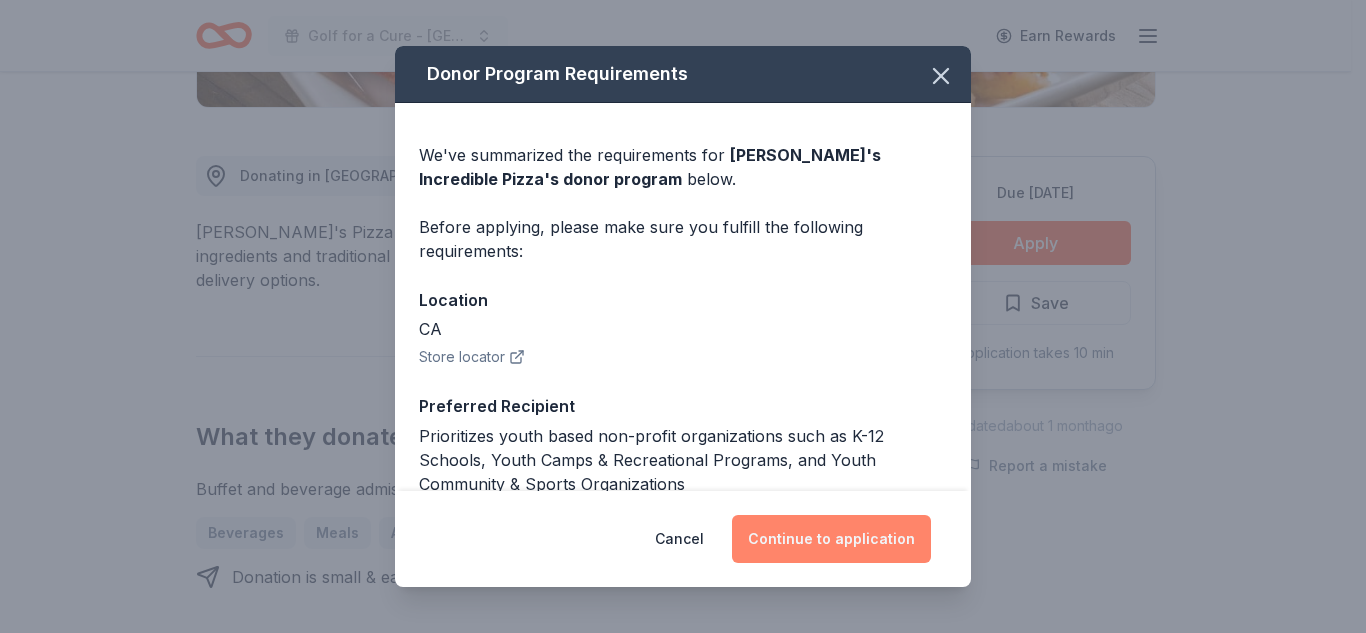 click on "Continue to application" at bounding box center (831, 539) 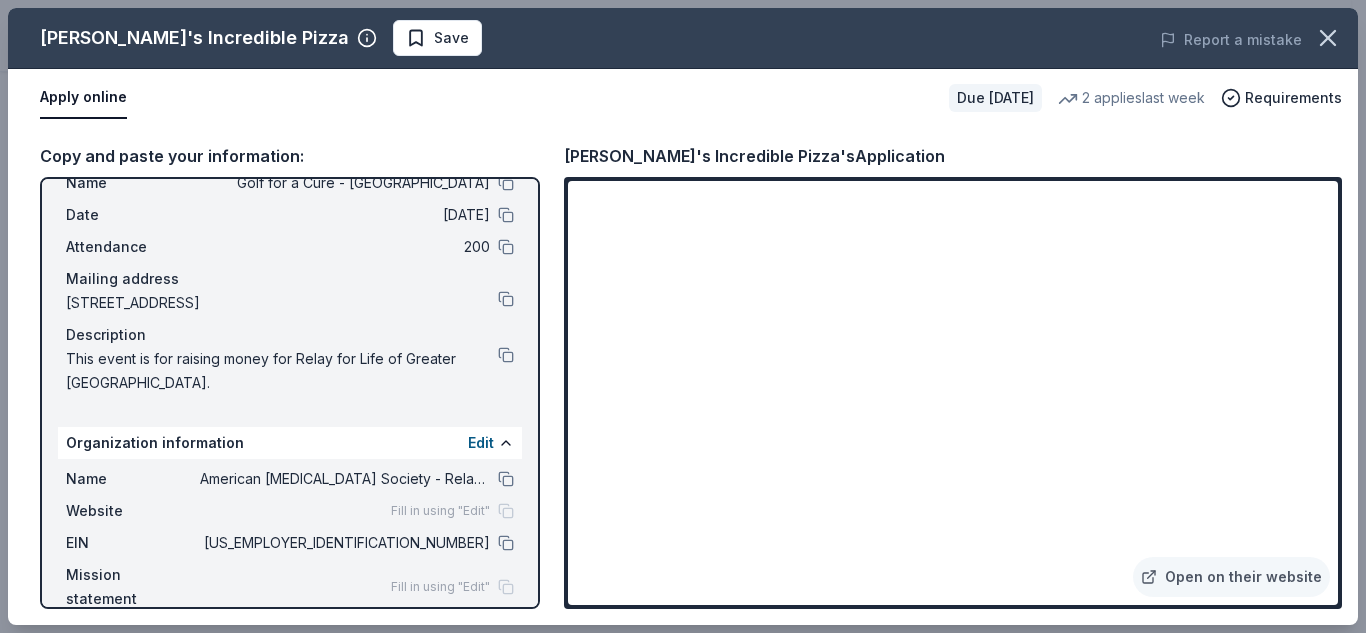 scroll, scrollTop: 92, scrollLeft: 0, axis: vertical 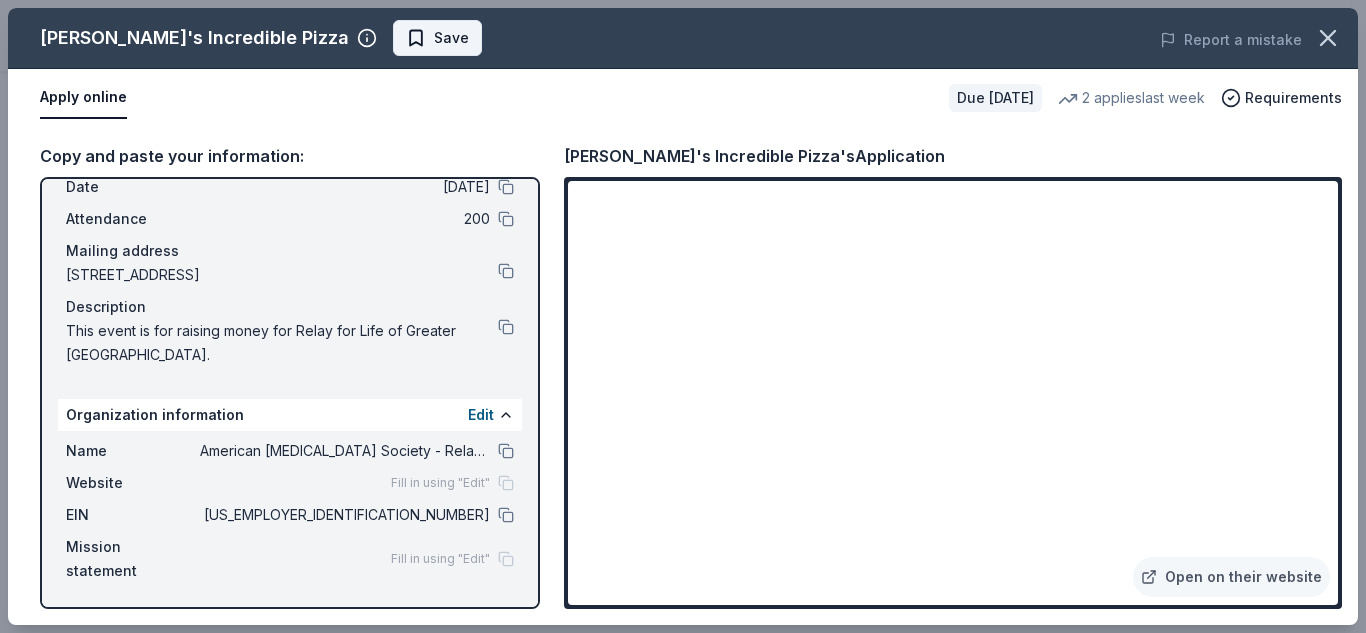 click on "Save" at bounding box center [437, 38] 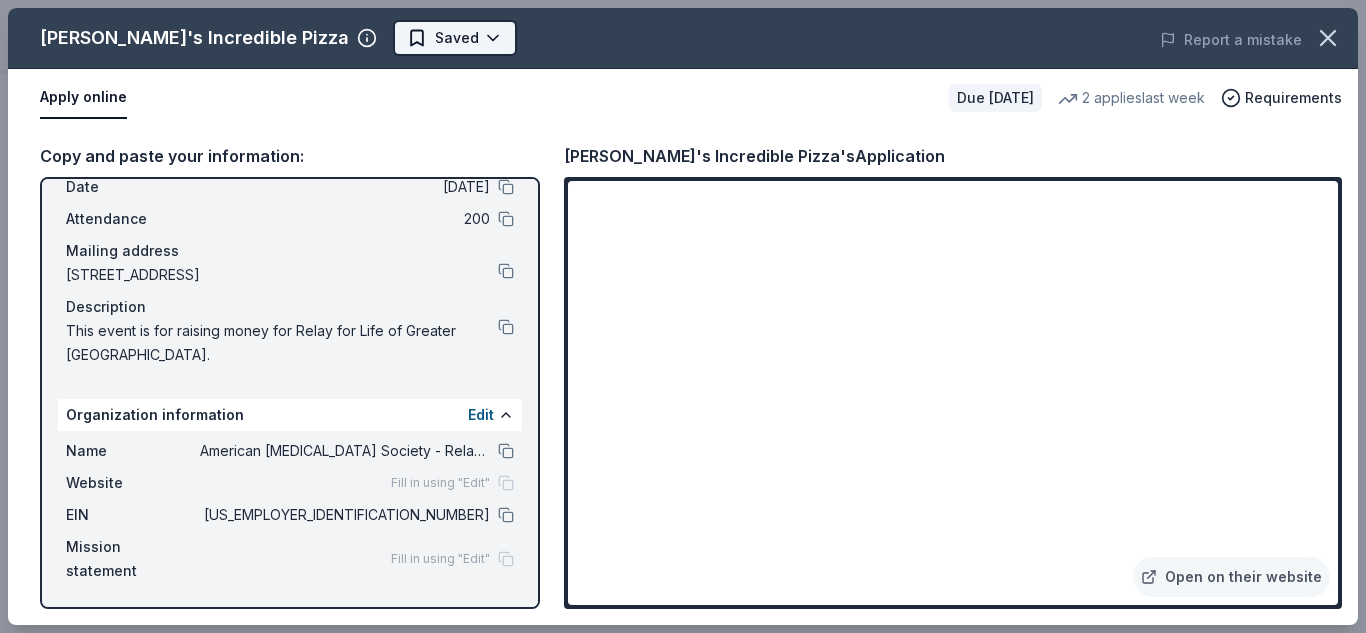 click on "Golf for a Cure - Greater Central Valley Earn Rewards Due in 91 days Share John's Incredible Pizza New 2   applies  last week $ 61 donation value Share Donating in CA John's Pizza offers authentic New York-style pizza, using fresh ingredients and traditional recipes, serving communities with dine-in, takeout, and delivery options. What they donate Buffet and beverage admission passes Beverages Meals Auction & raffle Donation is small & easy to send to guests Who they donate to  Preferred Prioritizes youth based non-profit organizations such as K-12 Schools, Youth Camps & Recreational Programs, and Youth Community & Sports Organizations Children Education Wellness & Fitness 501(c)(3) required We ' re collecting data on   approval rate ; check back soon. $ 61 donation value (average) <1% <1% 100% <1% $0 → $25 $25 → $50 $50 → $75 $75 → $100 John's Incredible Pizza's donation is  consistent :  they donate the same value regardlesss of the application. Due in 91 days Apply Saved Application takes 10 min 11" at bounding box center (675, -184) 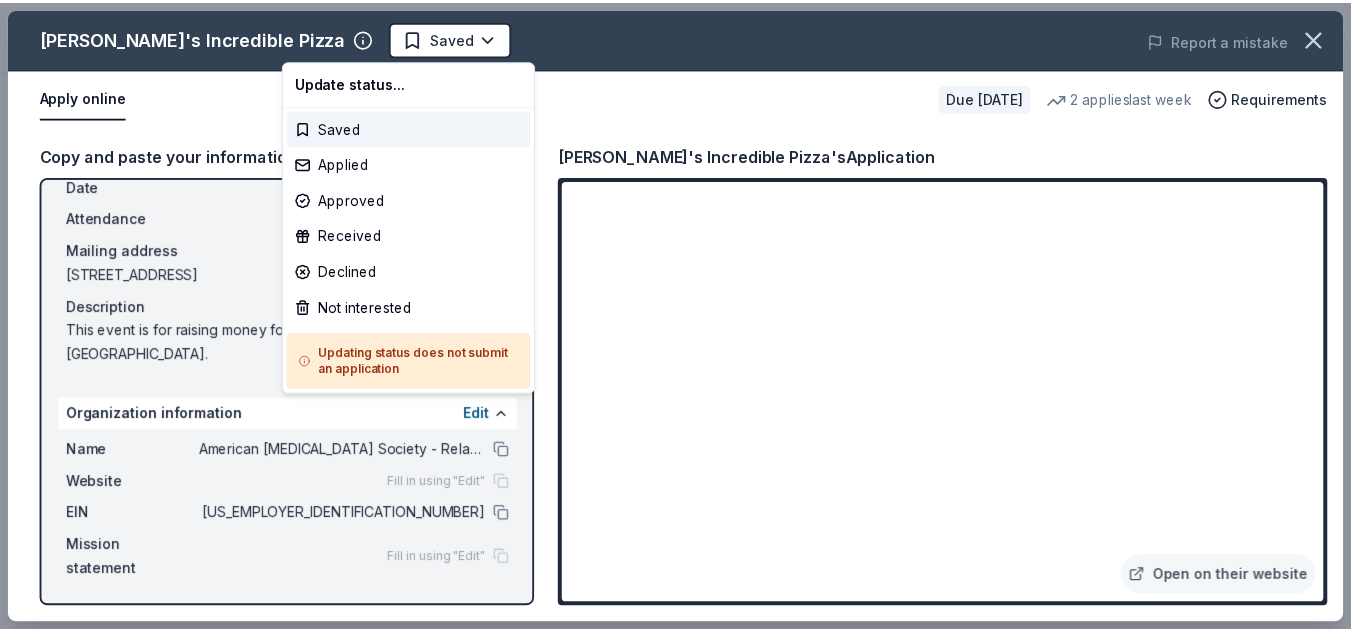 scroll, scrollTop: 0, scrollLeft: 0, axis: both 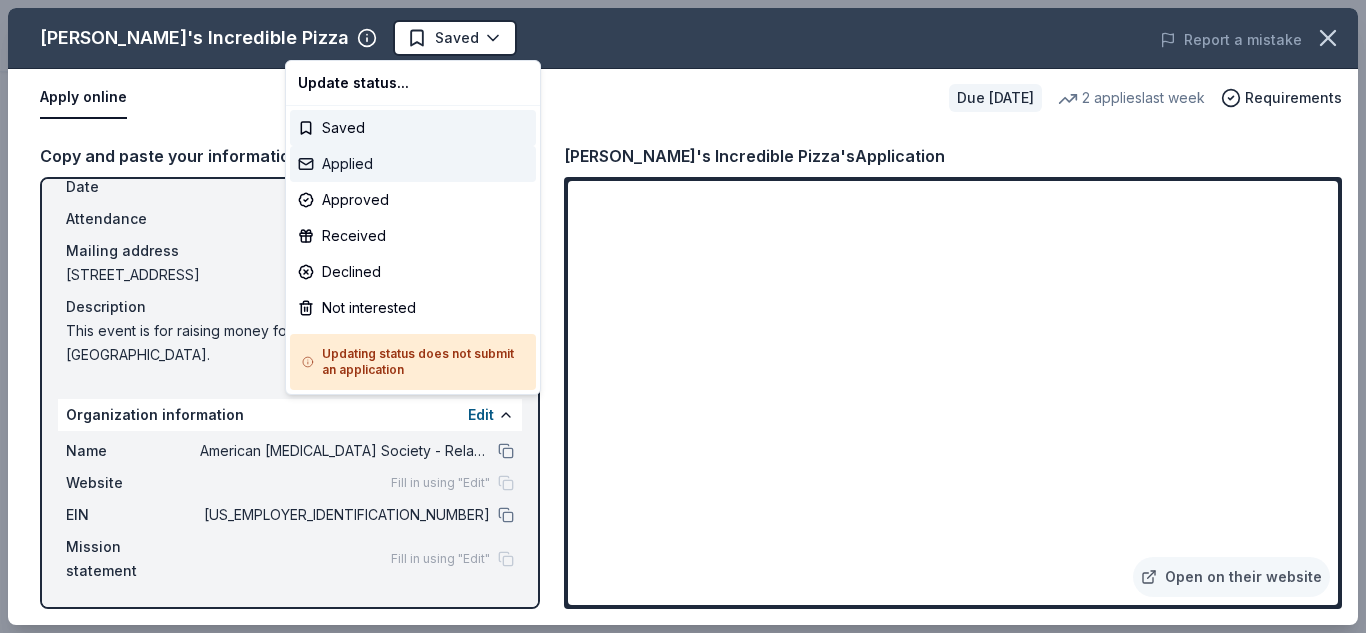 click on "Applied" at bounding box center [413, 164] 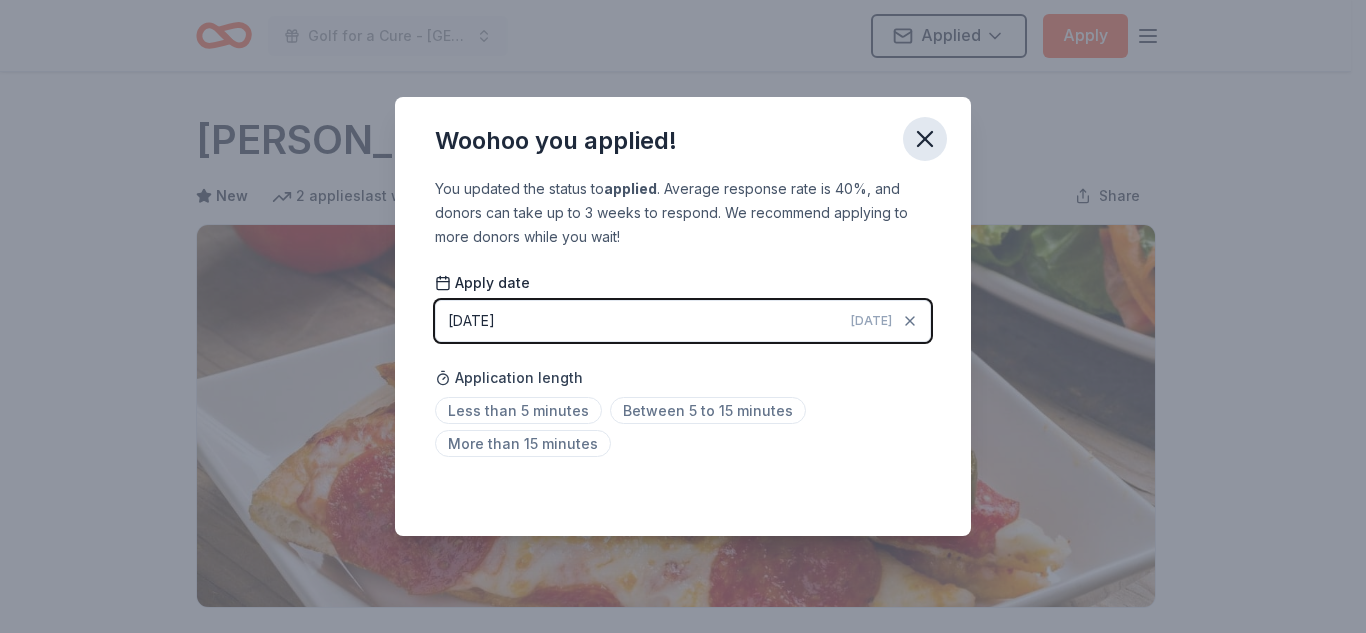 click 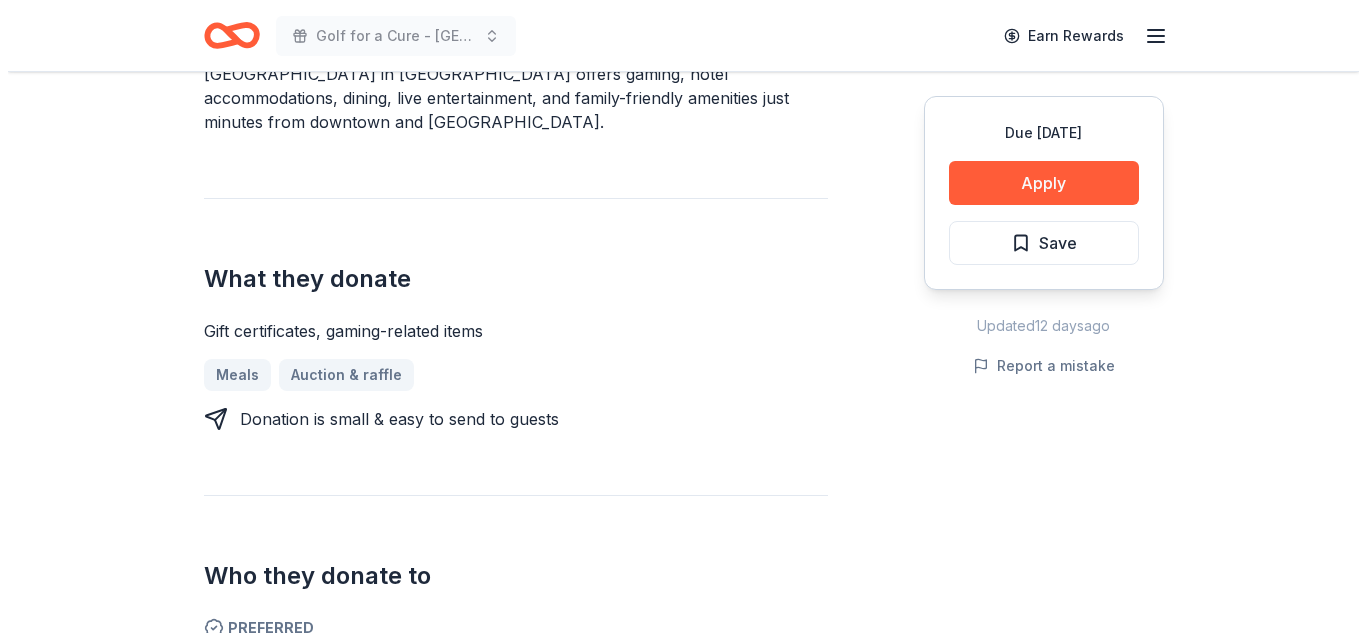 scroll, scrollTop: 700, scrollLeft: 0, axis: vertical 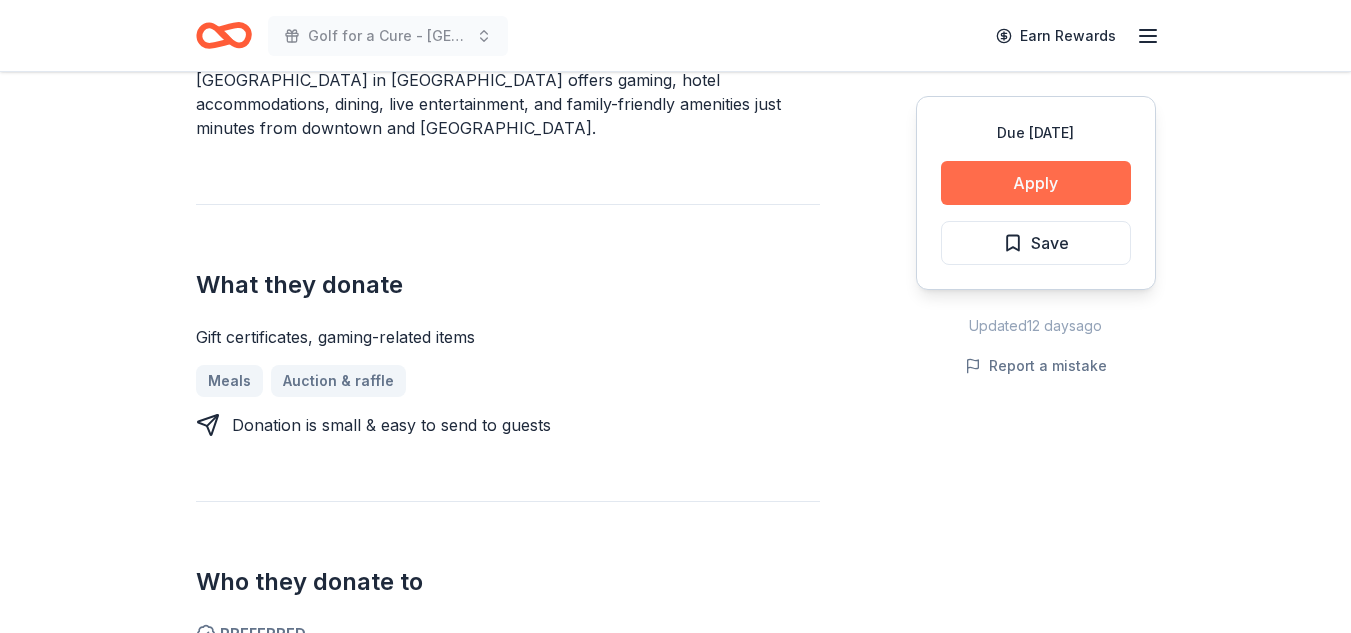 click on "Apply" at bounding box center [1036, 183] 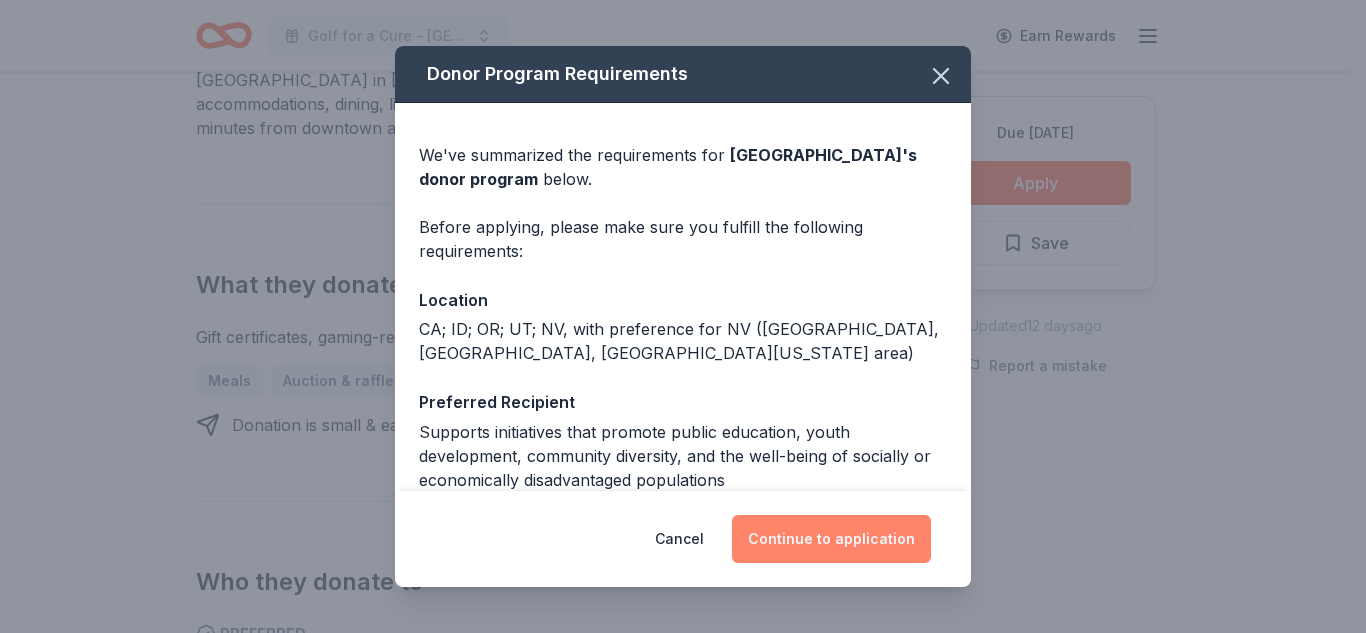 click on "Continue to application" at bounding box center [831, 539] 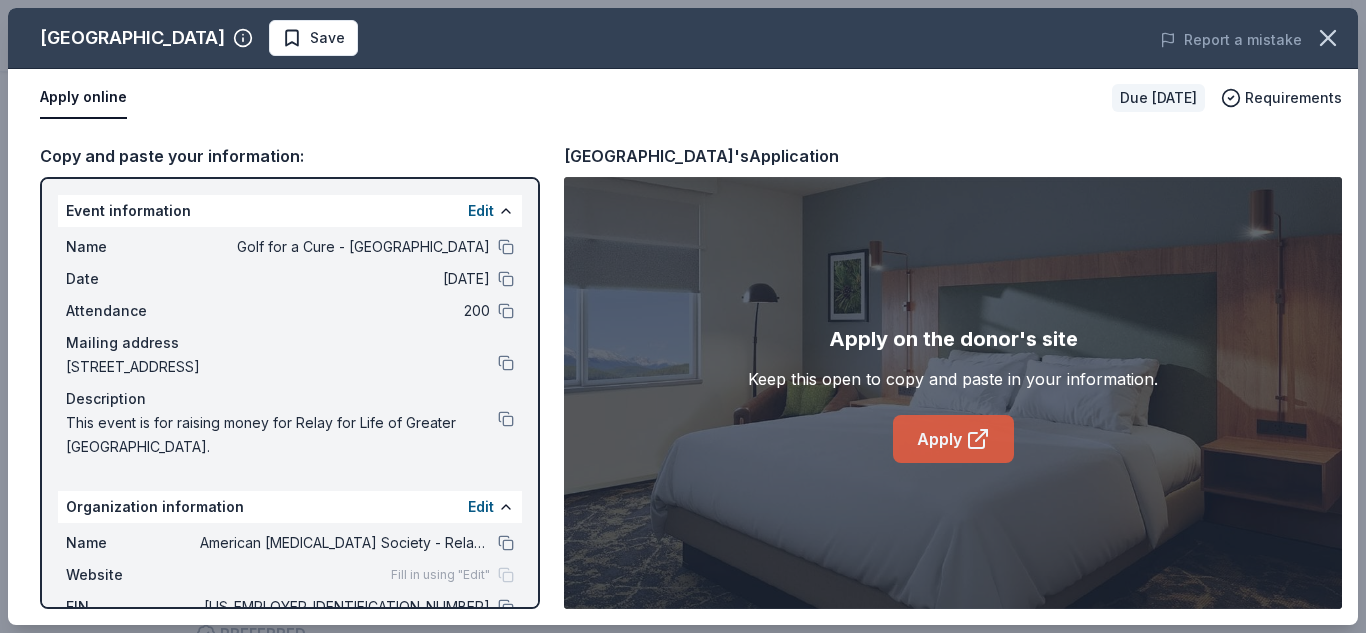 click 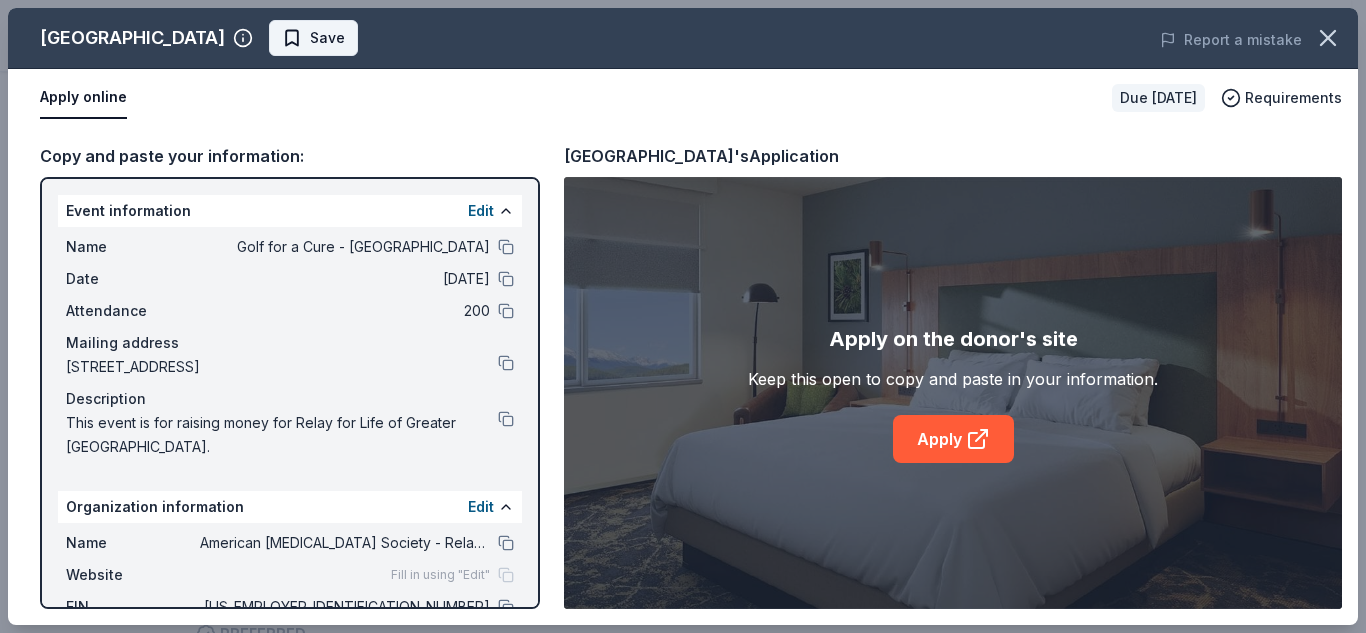click on "Save" at bounding box center (327, 38) 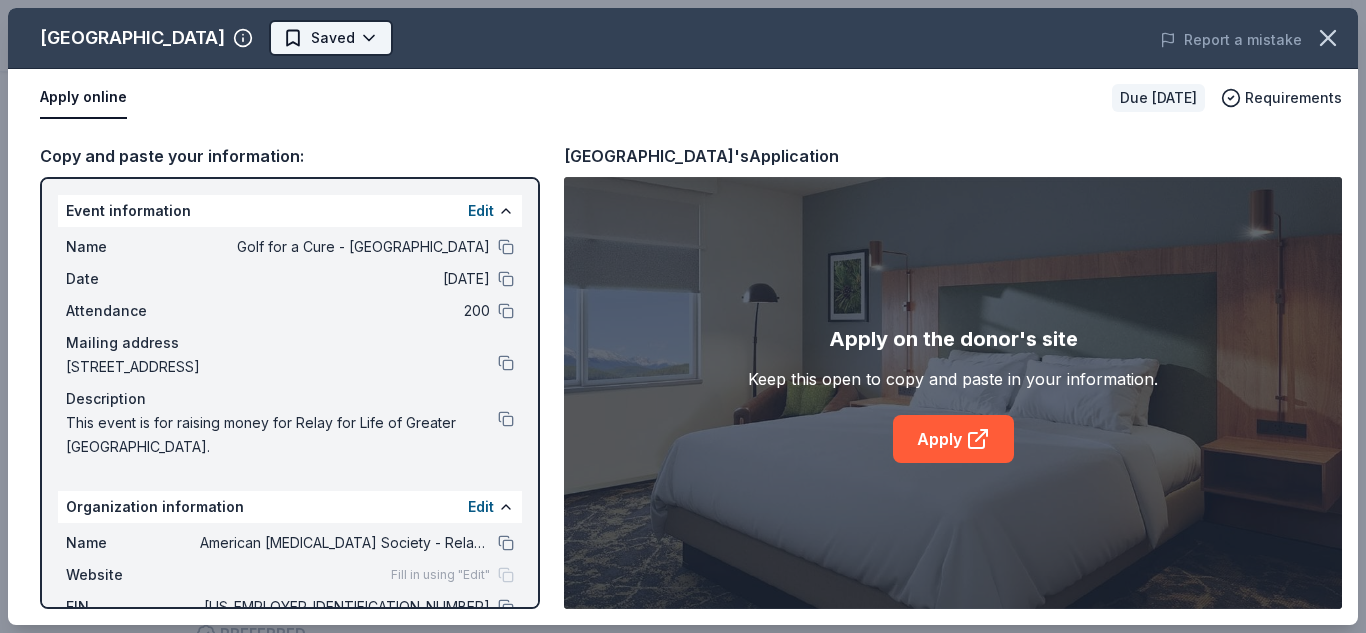 click on "Golf for a Cure - Greater Central Valley Earn Rewards Due in 17 days Share Boomtown Casino Resort New Share Donating in CA; ID; OR; UT; NV, with preference for NV (Reno, Sparks, Greater Northern Nevada area) Boomtown Casino Resort in Reno offers gaming, hotel accommodations, dining, live entertainment, and family-friendly amenities just minutes from downtown and Lake Tahoe. What they donate Gift certificates, gaming-related items Meals Auction & raffle Donation is small & easy to send to guests Who they donate to  Preferred Supports initiatives that promote public education, youth development, community diversity, and the well-being of socially or economically disadvantaged populations Children Education Poverty & Hunger Social Justice 501(c)(3) required  Ineligible Individuals or teams; Minors (for gaming-related items) Individuals Sports Teams We ' re collecting data on   approval rate ; check back soon. We ' re collecting data on   donation value ; check back soon. Due in 17 days Apply Saved Updated   ago" at bounding box center [675, -384] 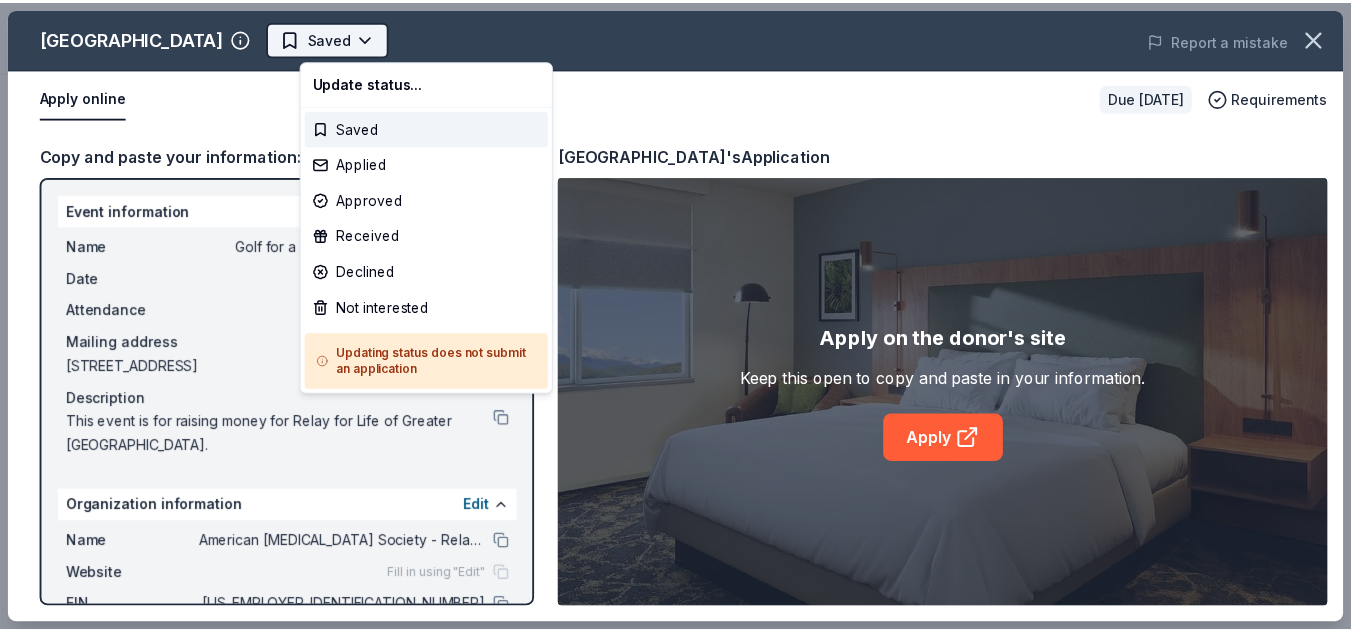scroll, scrollTop: 0, scrollLeft: 0, axis: both 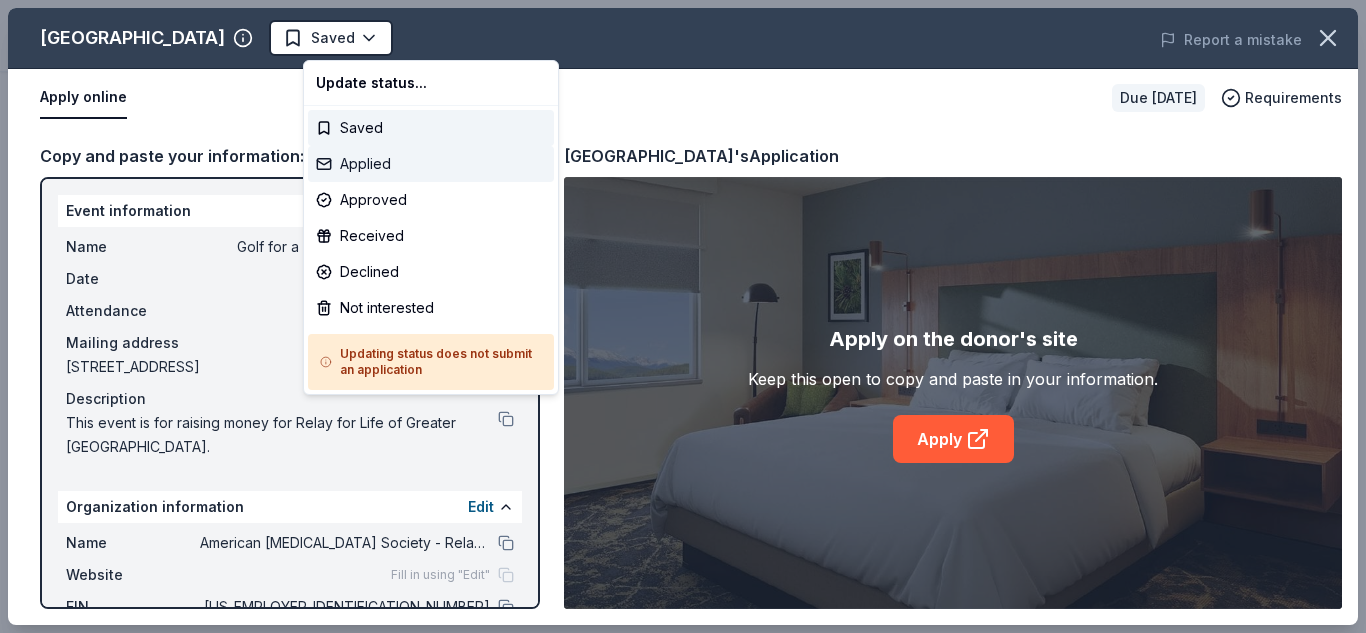 click on "Applied" at bounding box center (431, 164) 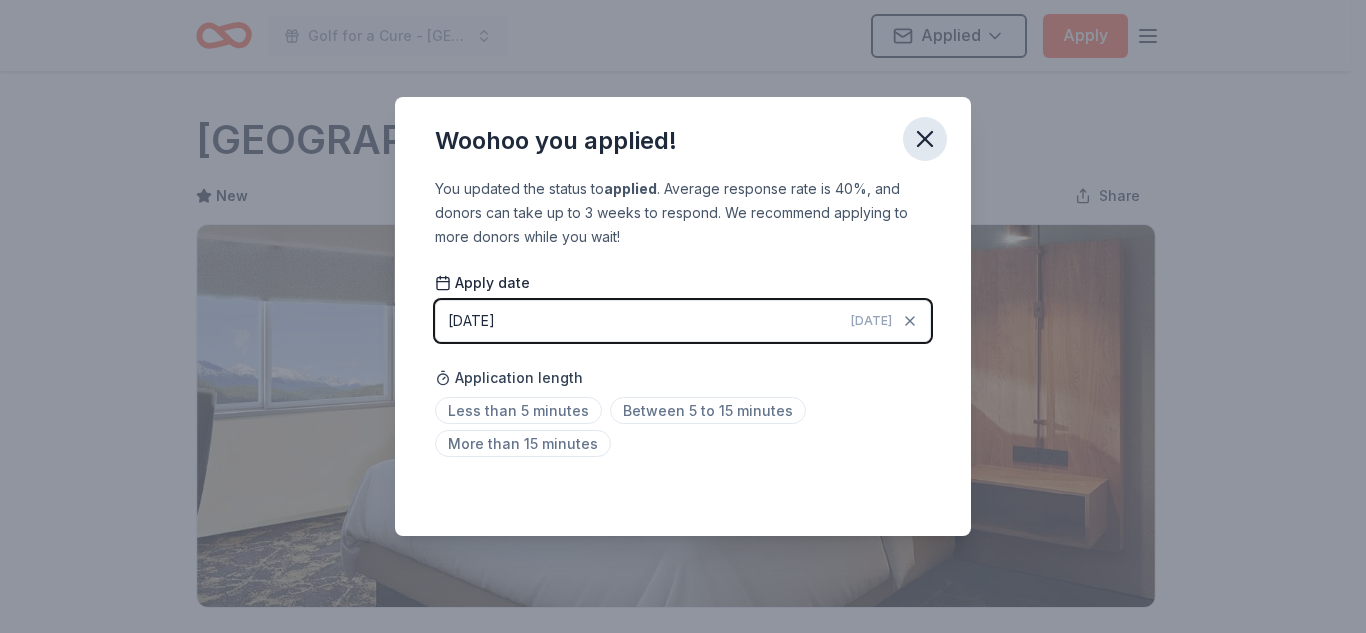 click 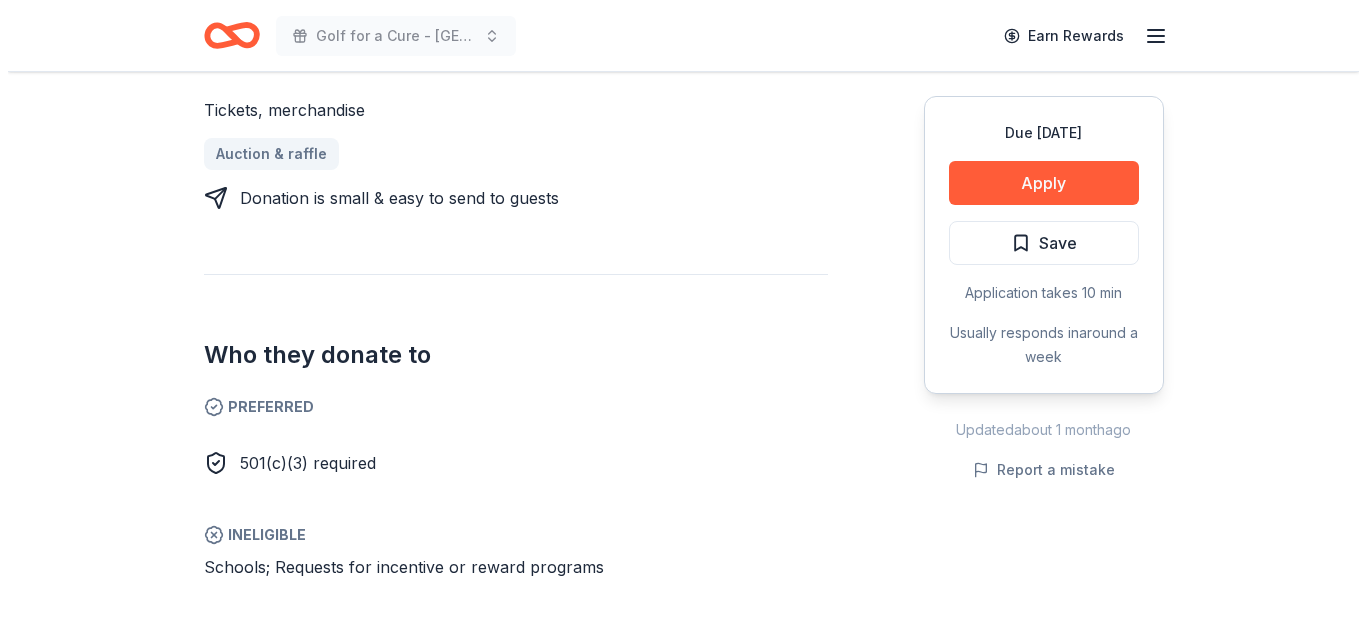 scroll, scrollTop: 900, scrollLeft: 0, axis: vertical 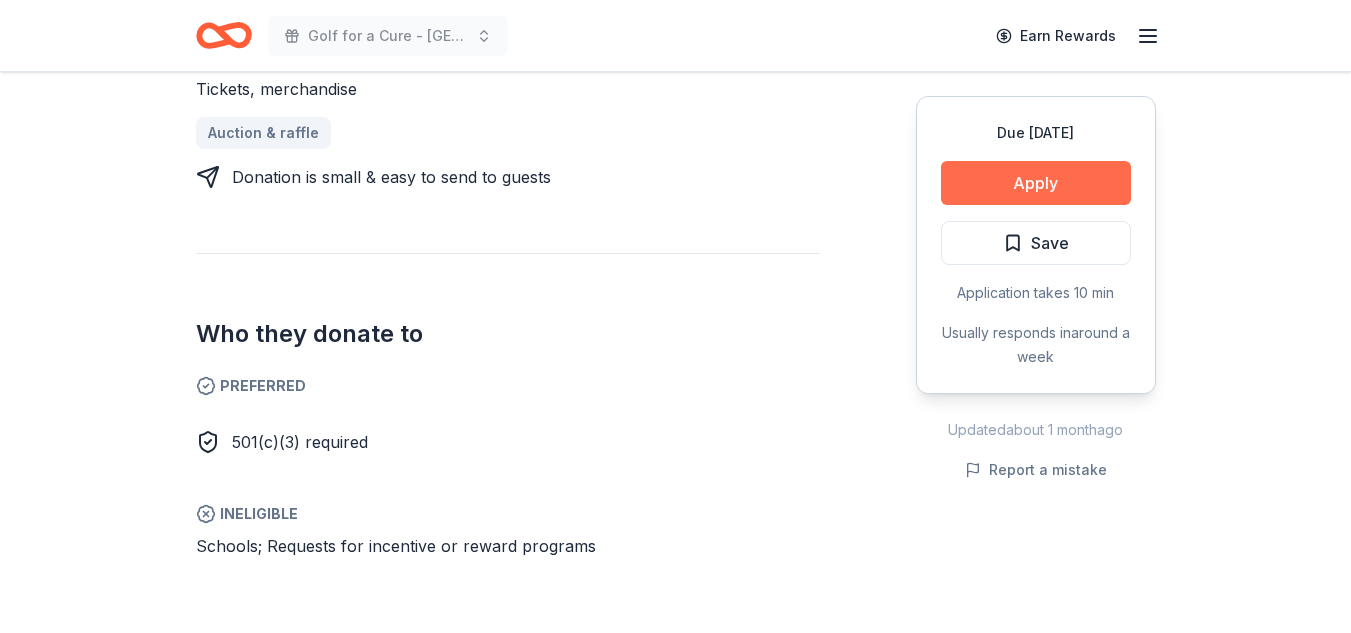 click on "Apply" at bounding box center [1036, 183] 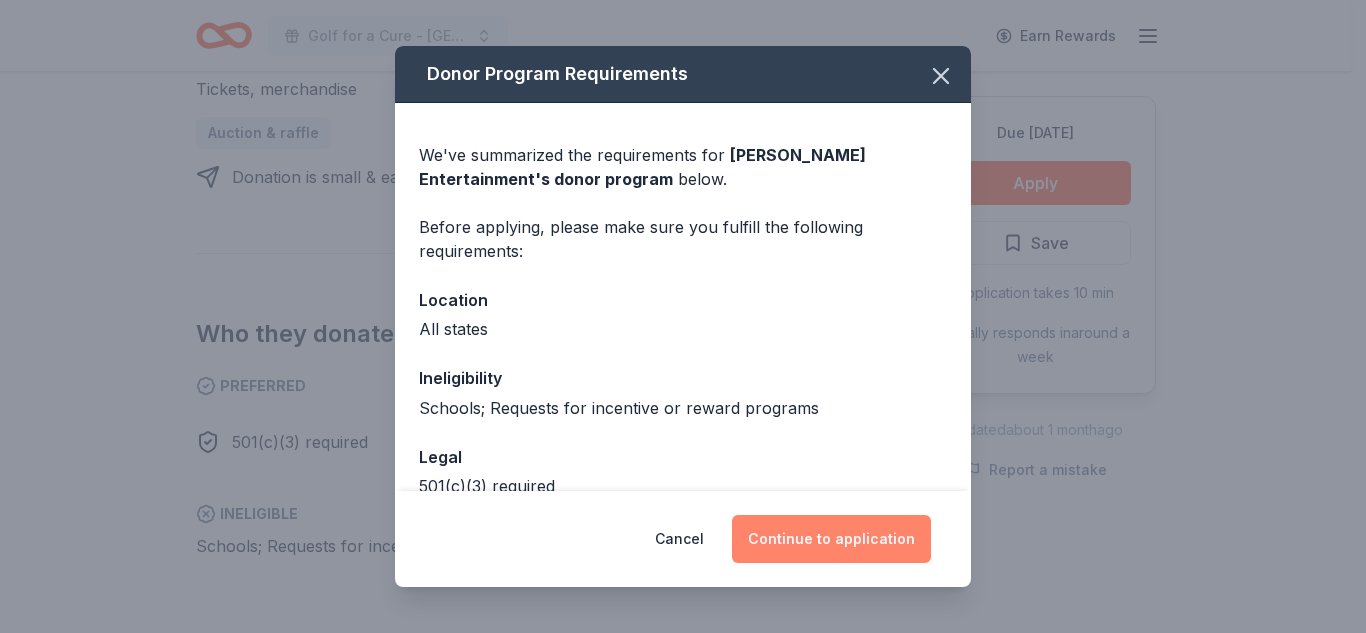 click on "Continue to application" at bounding box center [831, 539] 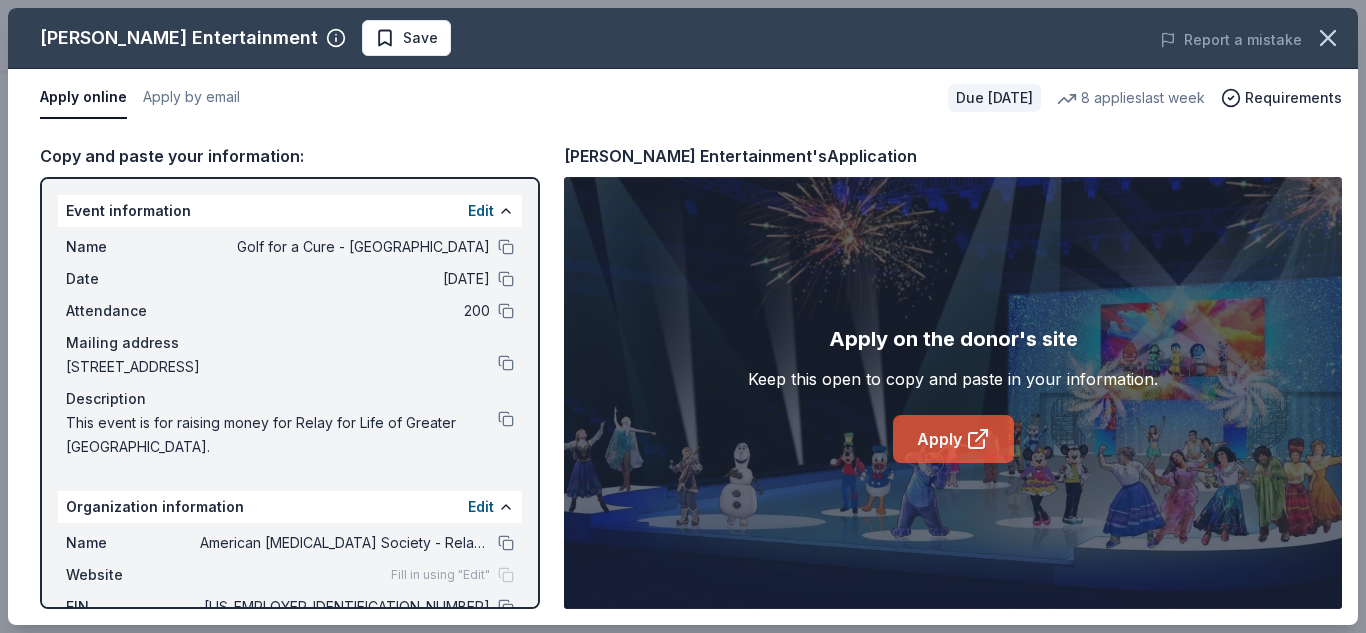 click on "Apply" at bounding box center [953, 439] 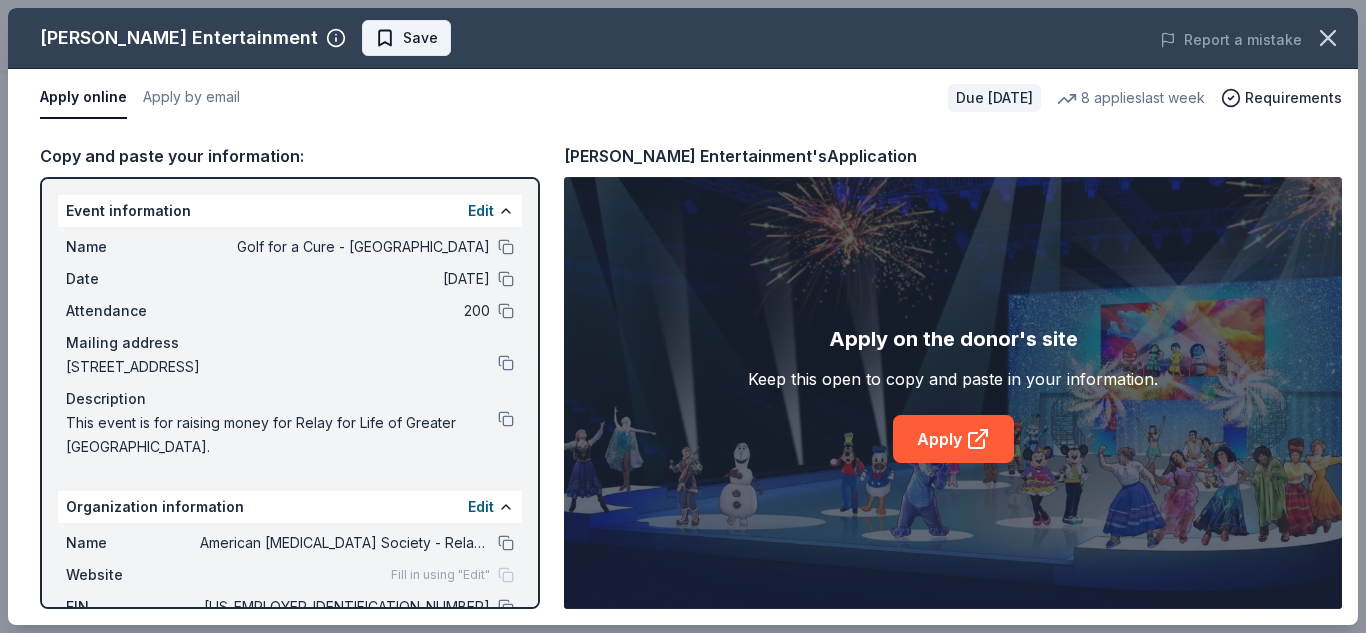 click on "Save" at bounding box center [406, 38] 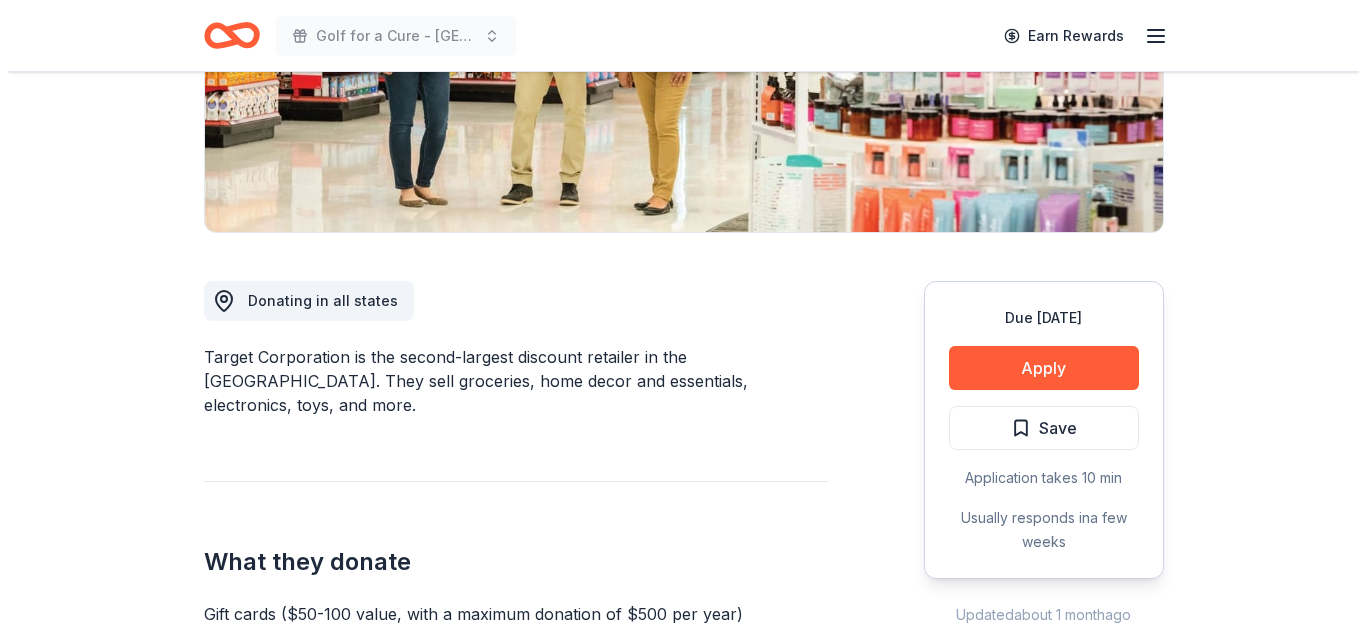 scroll, scrollTop: 400, scrollLeft: 0, axis: vertical 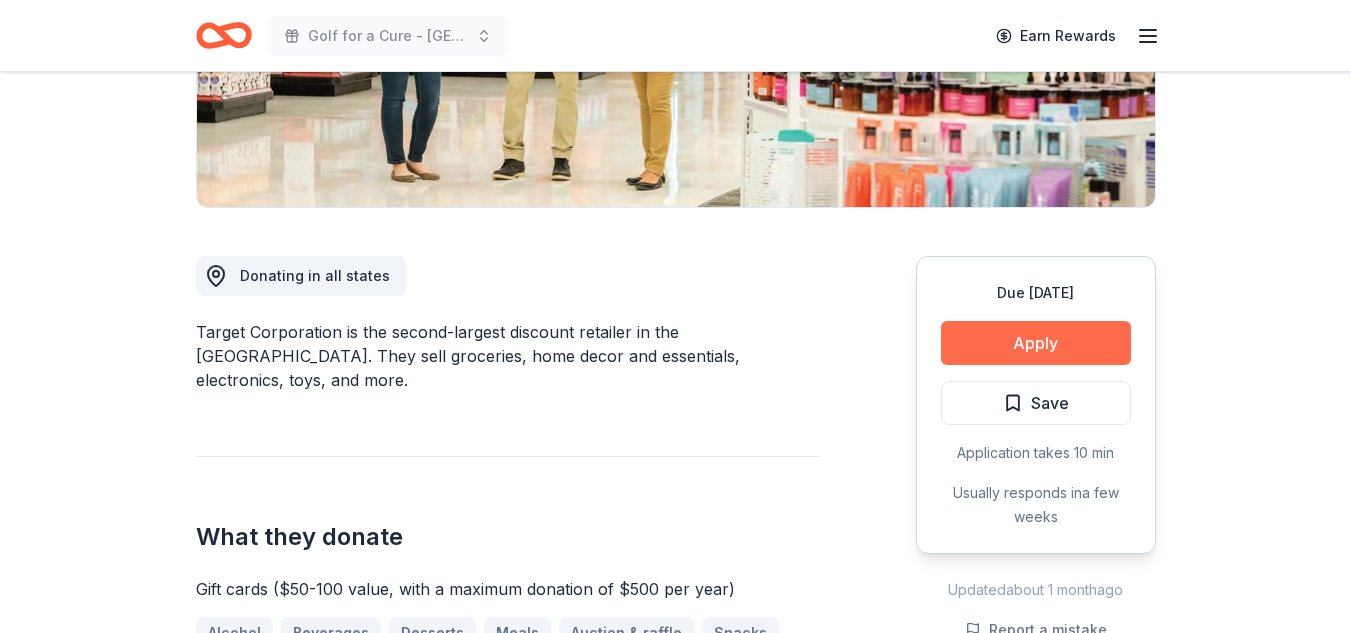 click on "Apply" at bounding box center [1036, 343] 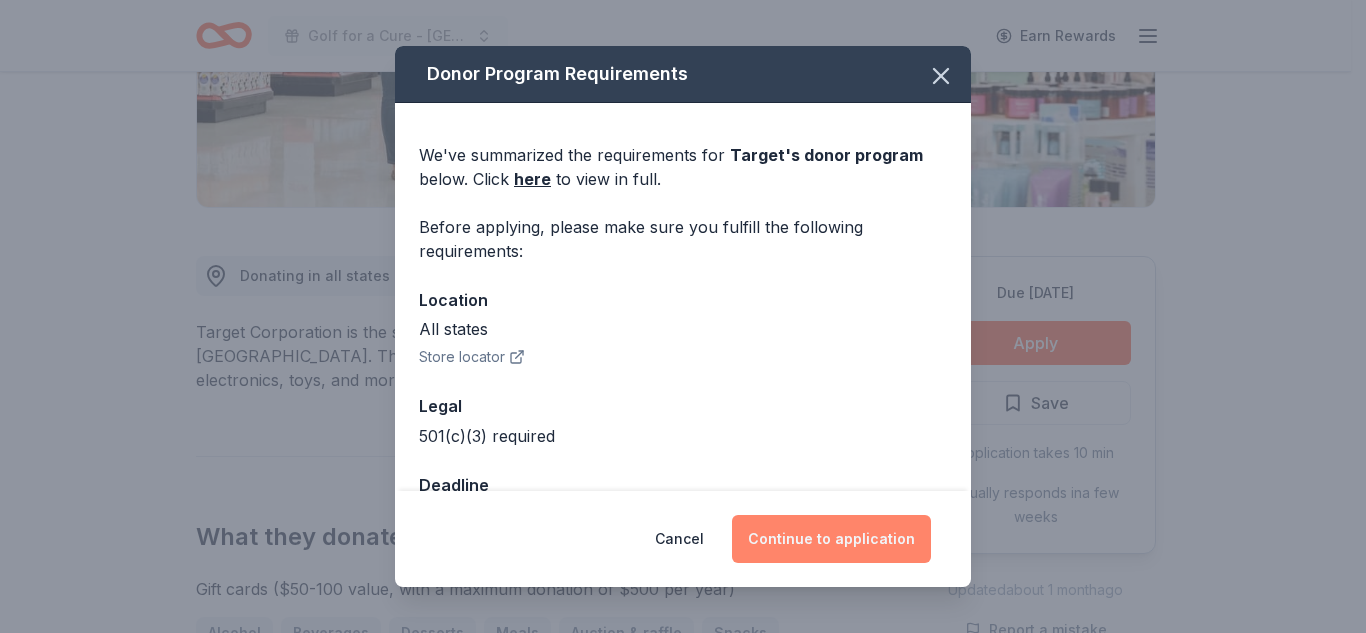 click on "Continue to application" at bounding box center (831, 539) 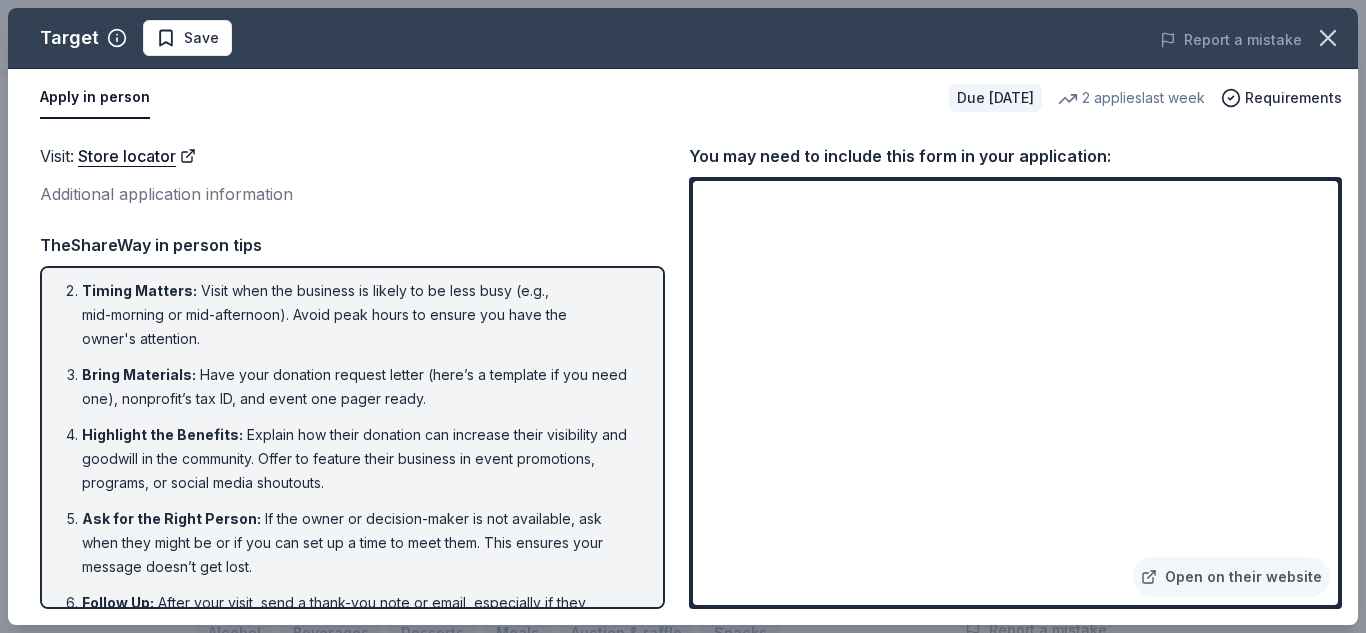 scroll, scrollTop: 137, scrollLeft: 0, axis: vertical 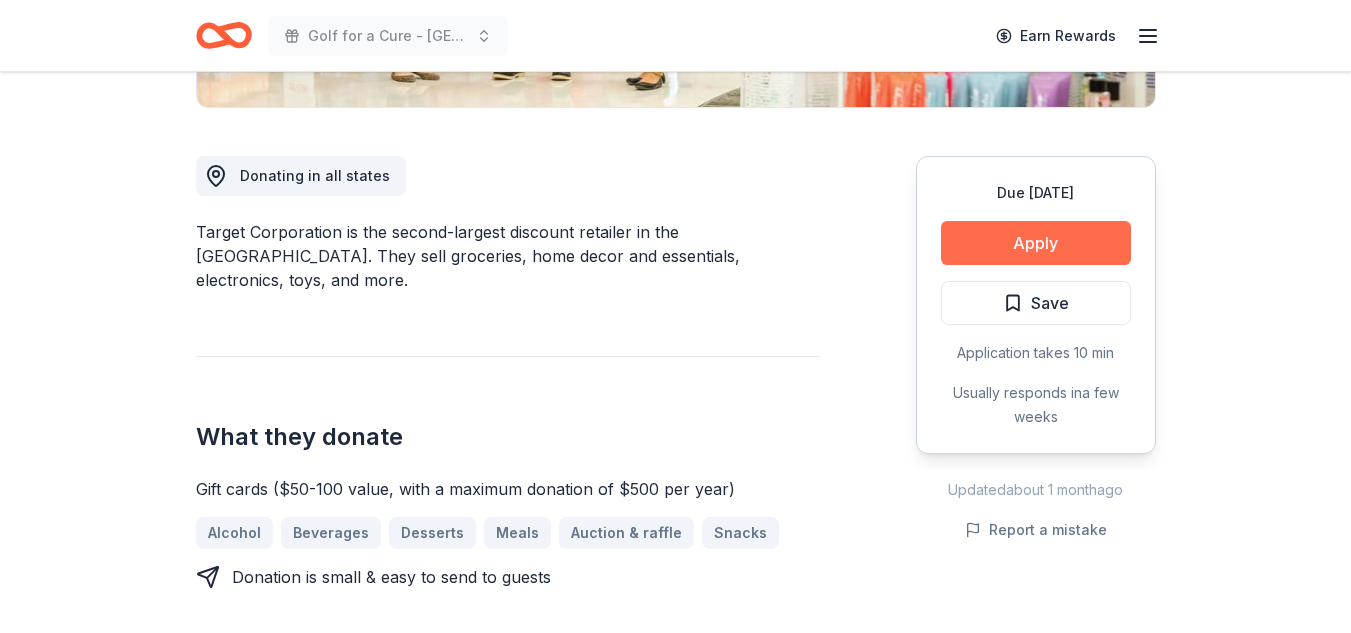click on "Apply" at bounding box center [1036, 243] 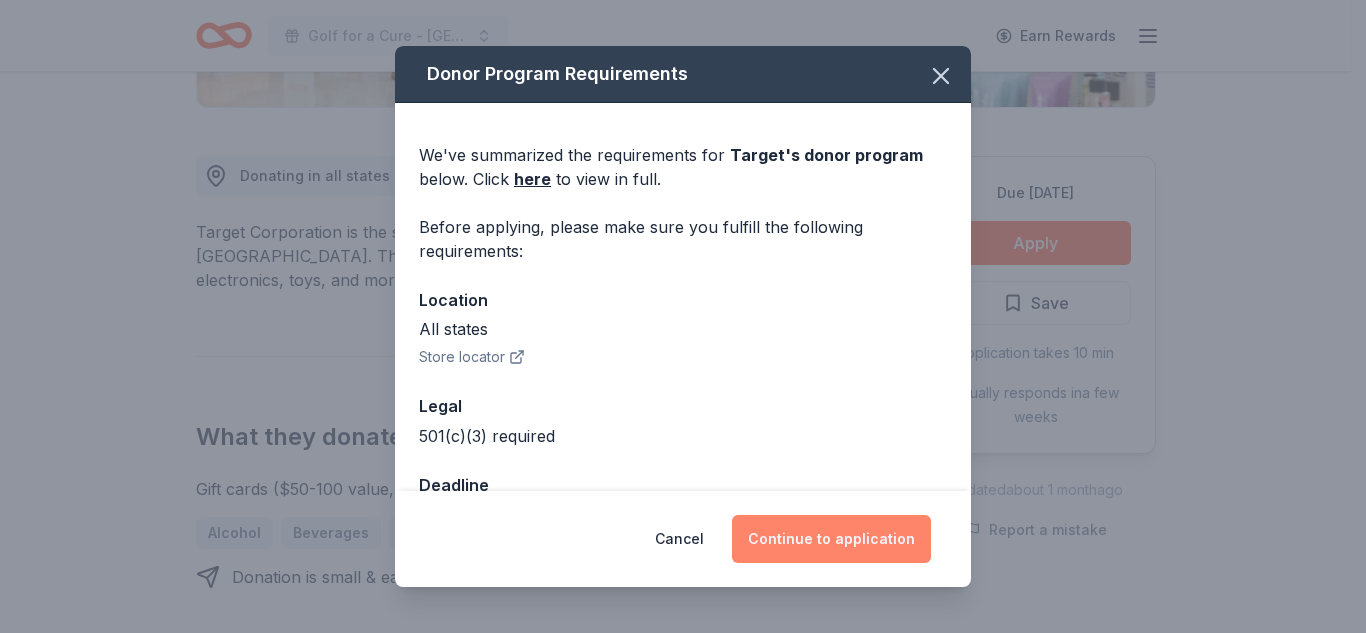 click on "Continue to application" at bounding box center [831, 539] 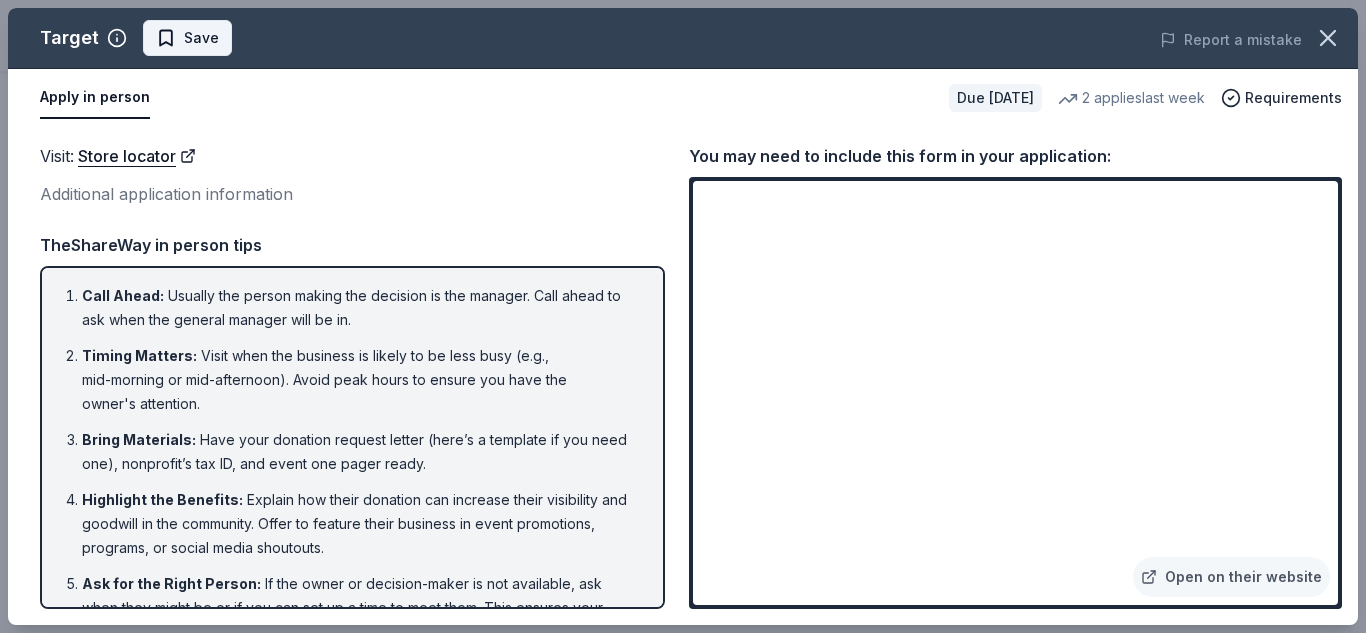 click on "Save" at bounding box center [201, 38] 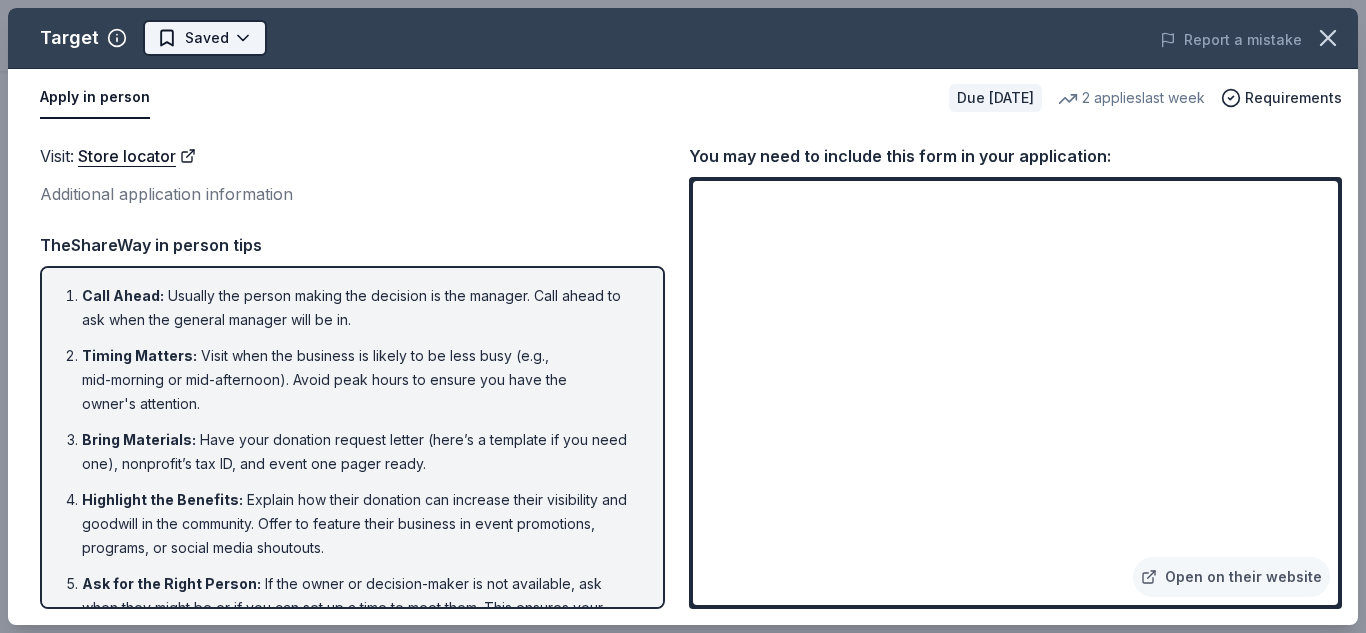 click on "Golf for a Cure - Greater Central Valley Earn Rewards Due [DATE] Share Target 4.3 • 23  reviews 2   applies  last week 19% approval rate $ 100 donation value Share Donating in all states Target Corporation is the second-largest discount retailer in [GEOGRAPHIC_DATA]. They sell groceries, home decor and essentials, electronics, toys, and more. What they donate Gift cards ($50-100 value, with a maximum donation of $500 per year) Alcohol Beverages Desserts Meals Auction & raffle Snacks Donation is small & easy to send to guests Who they donate to  Preferred 501(c)(3) required Due [DATE] Apply Saved Application takes 10 min Usually responds in  a few weeks Updated  about [DATE] Report a mistake 19% approval rate 19 % approved 22 % declined 59 % no response Target is  a generous donor :  they are likely to respond and approve your request if you fit their criteria. $ 100 donation value (average) 82% 8% 9% <1% $0 → $225 $225 → $450 $450 → $675 $675 → $900 Target's donation is  consistent :" at bounding box center (683, -184) 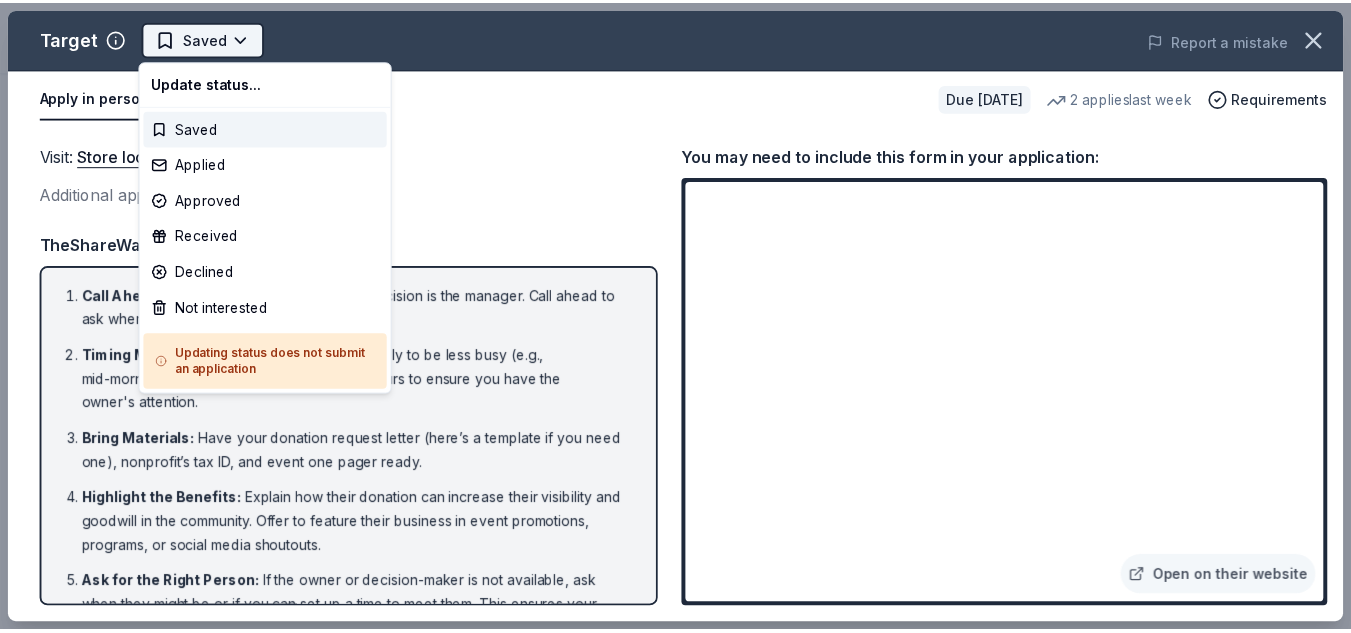scroll, scrollTop: 0, scrollLeft: 0, axis: both 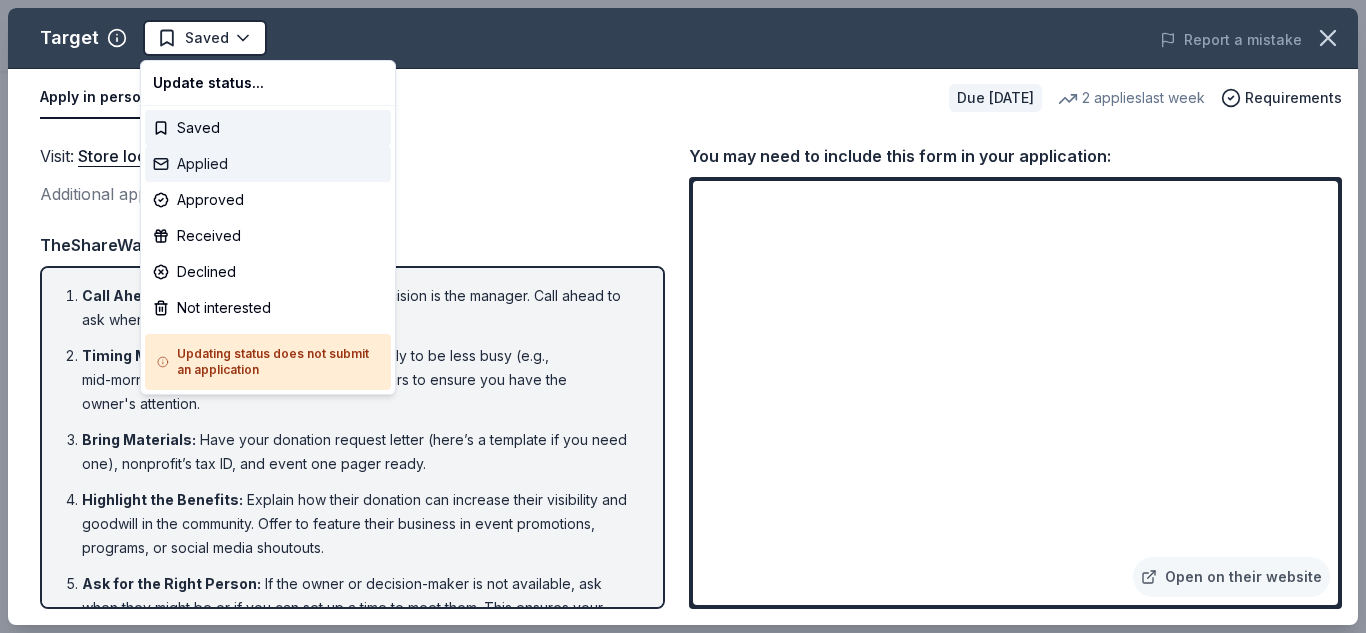 click on "Applied" at bounding box center (268, 164) 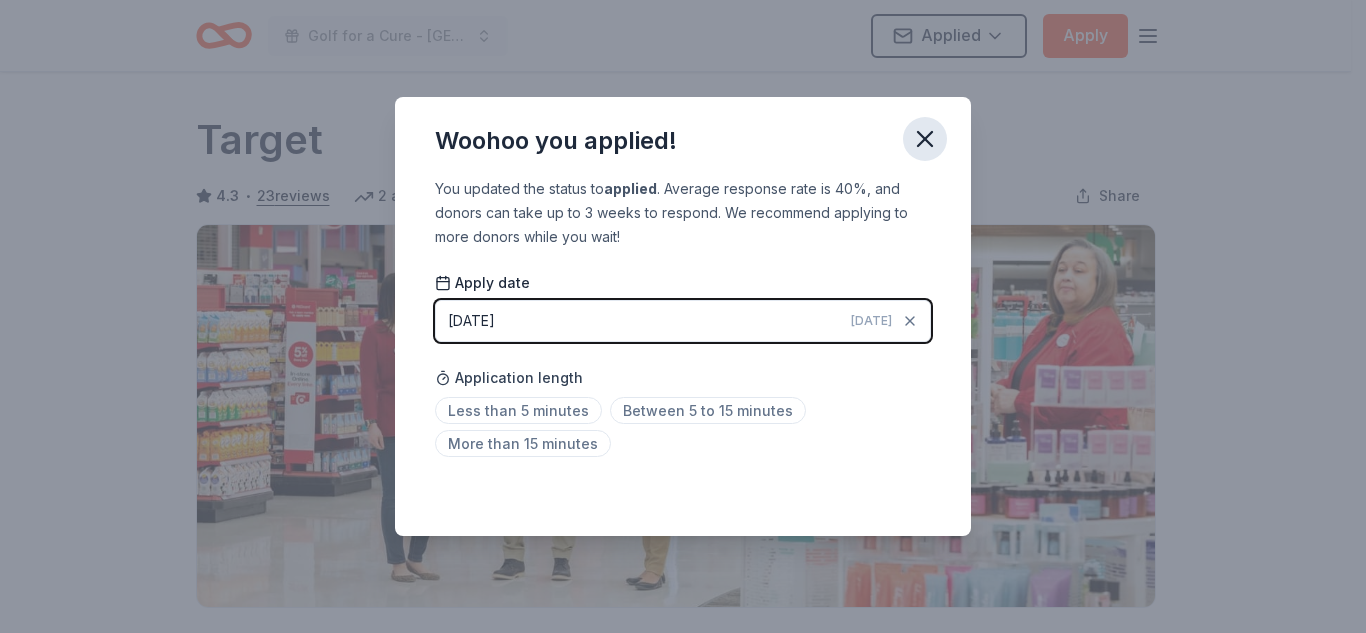 click at bounding box center [925, 139] 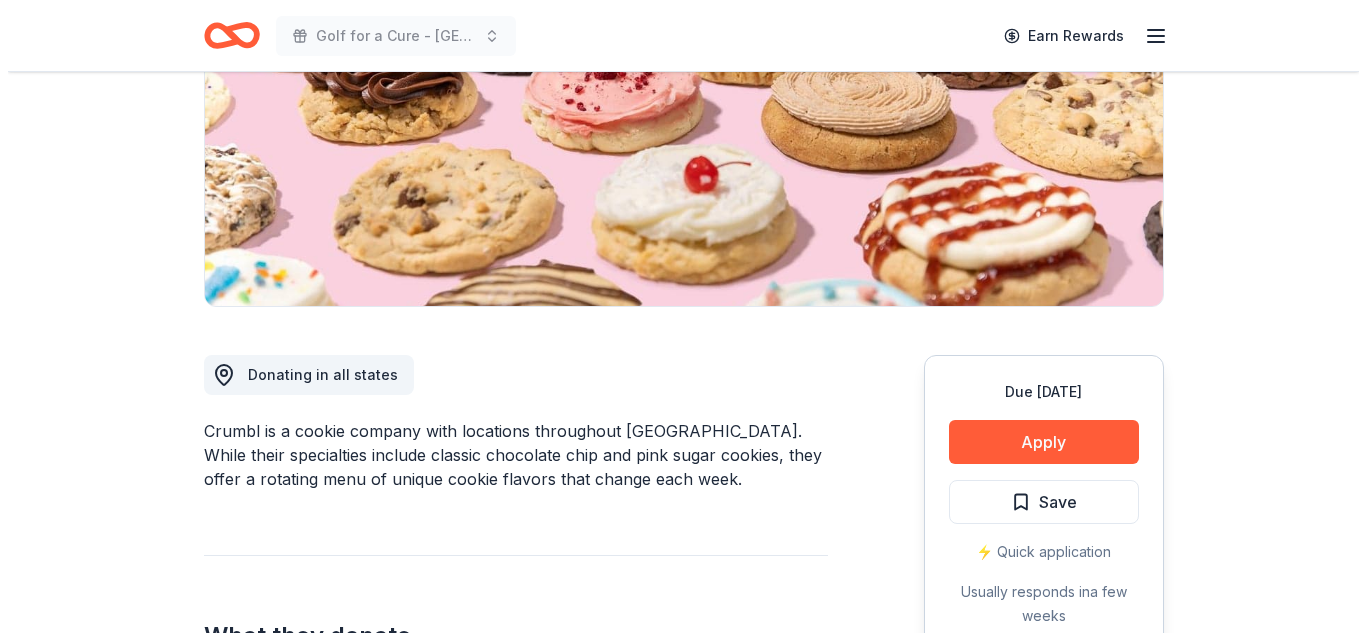 scroll, scrollTop: 400, scrollLeft: 0, axis: vertical 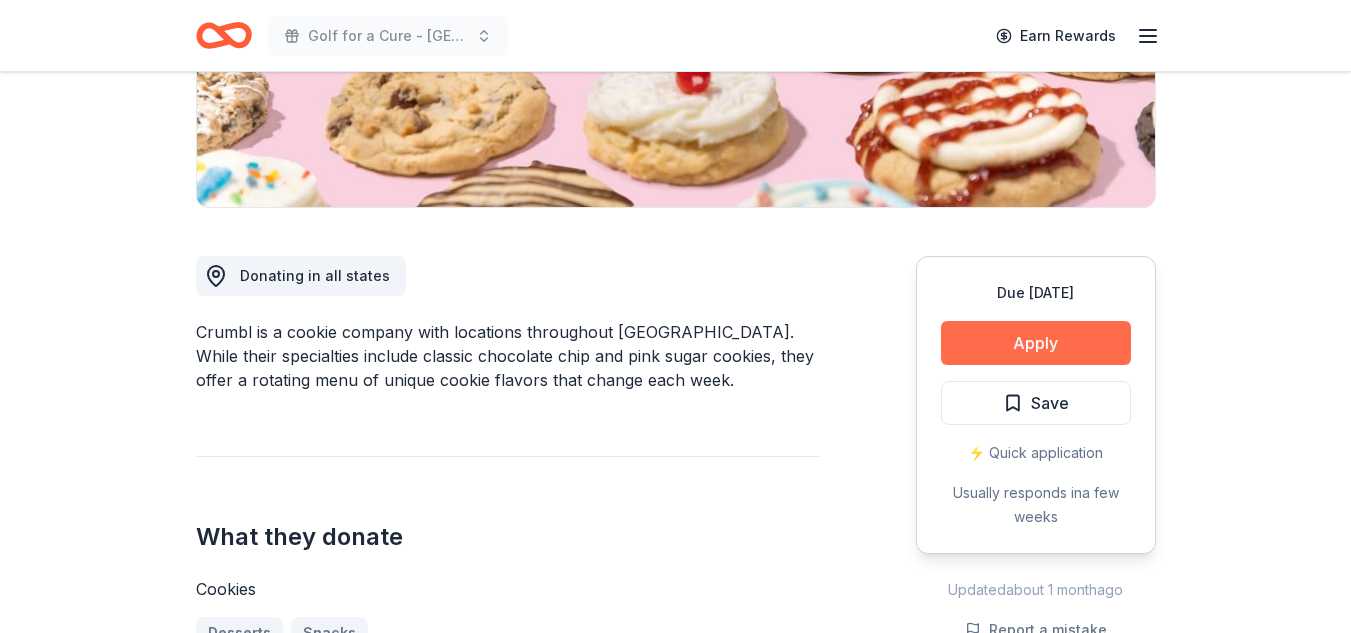 click on "Apply" at bounding box center (1036, 343) 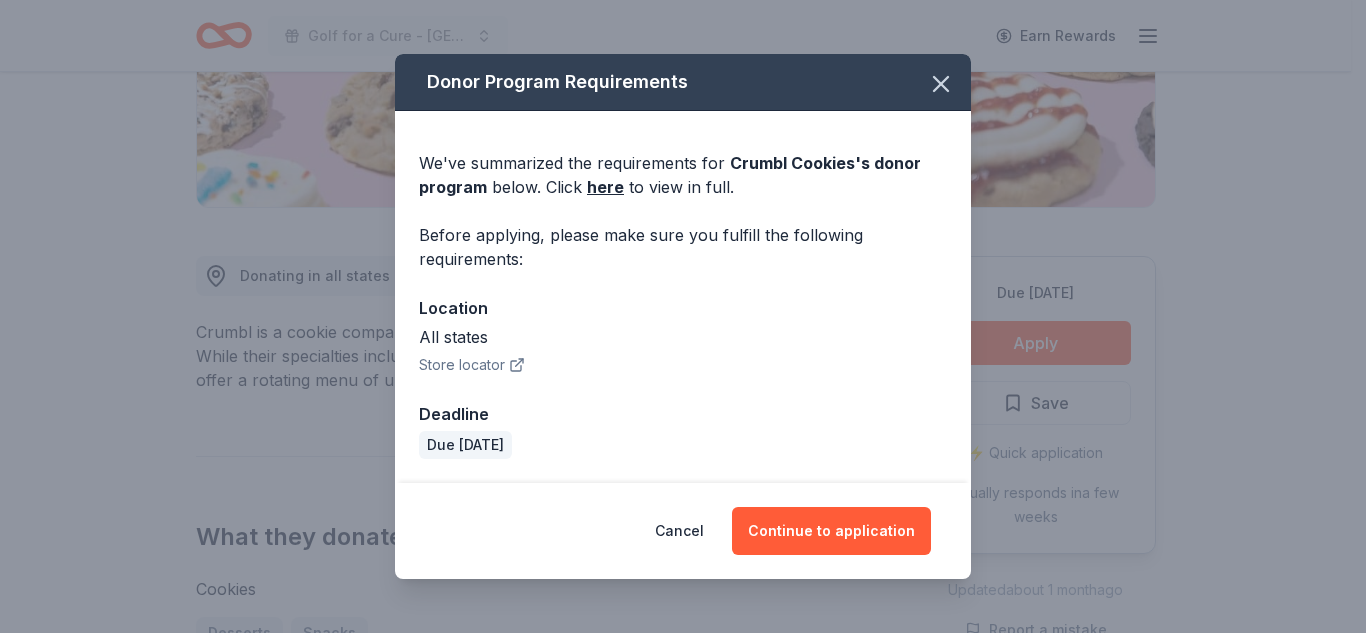 click on "Cancel Continue to application" at bounding box center (683, 531) 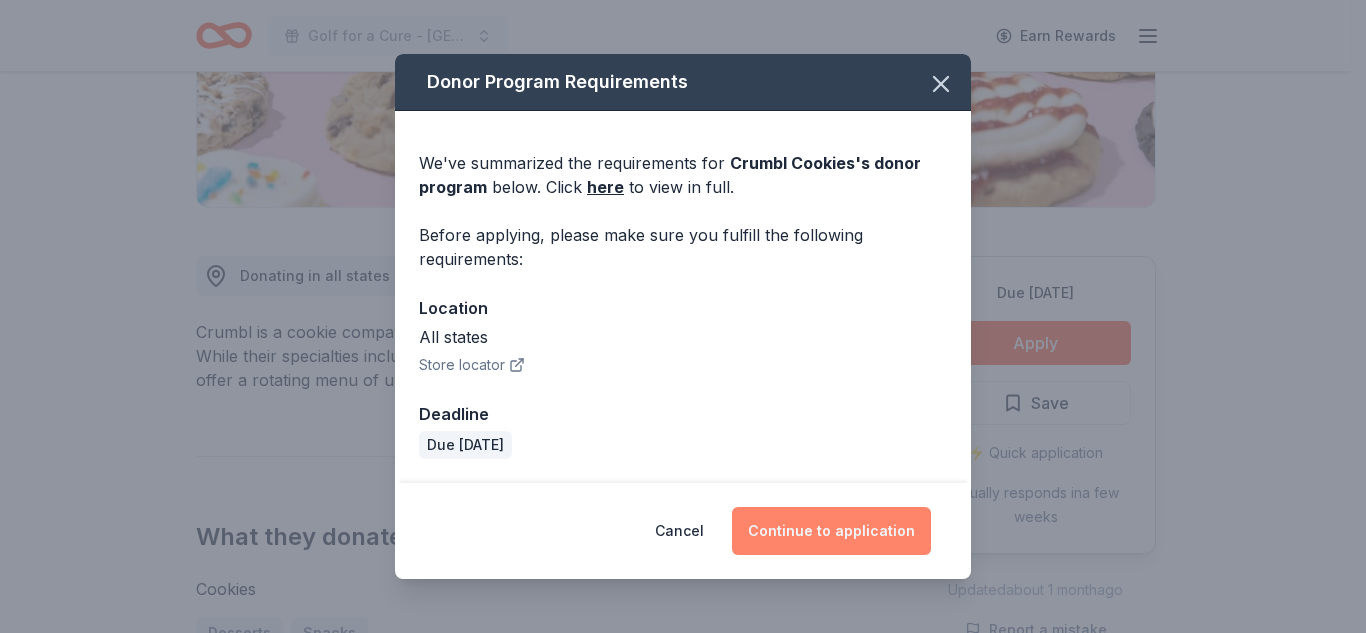 click on "Continue to application" at bounding box center (831, 531) 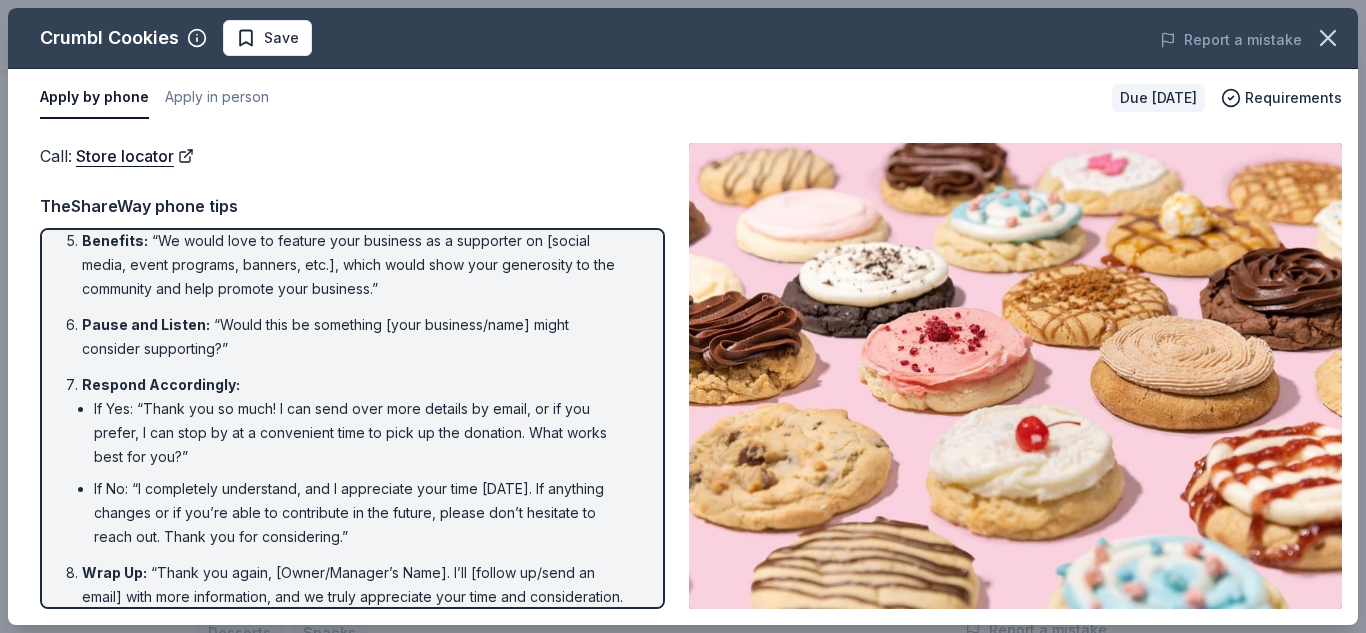 scroll, scrollTop: 395, scrollLeft: 0, axis: vertical 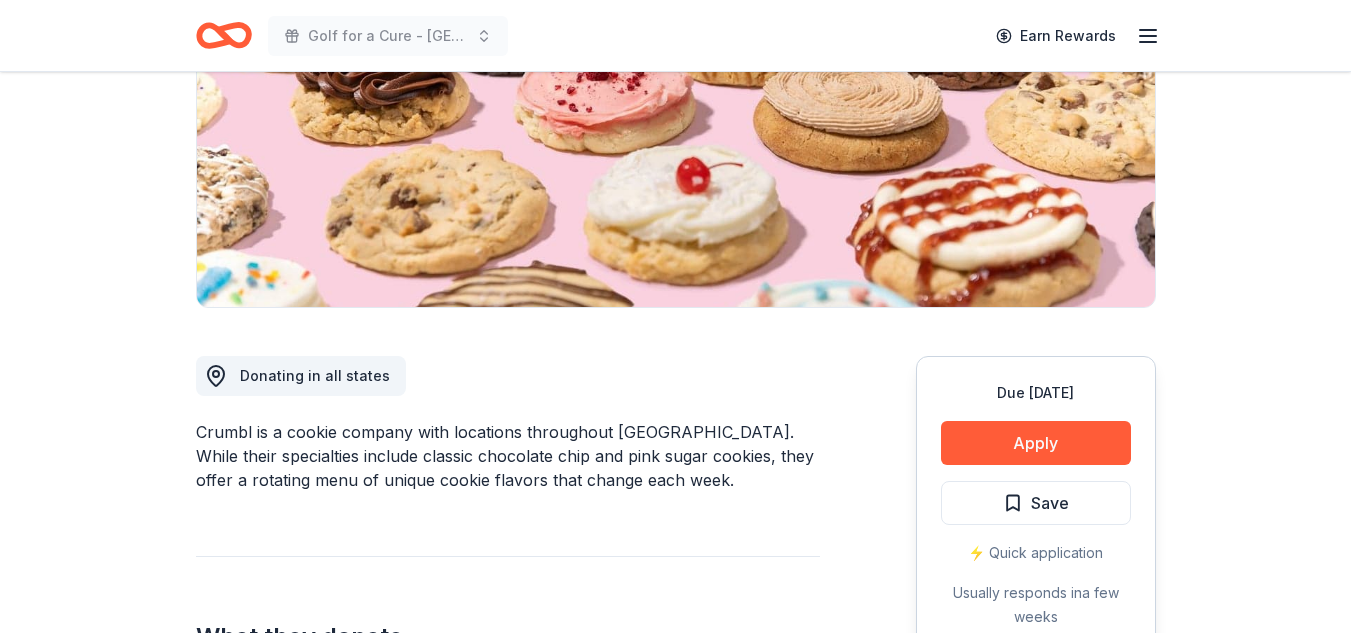 click on "Save" at bounding box center [1050, 503] 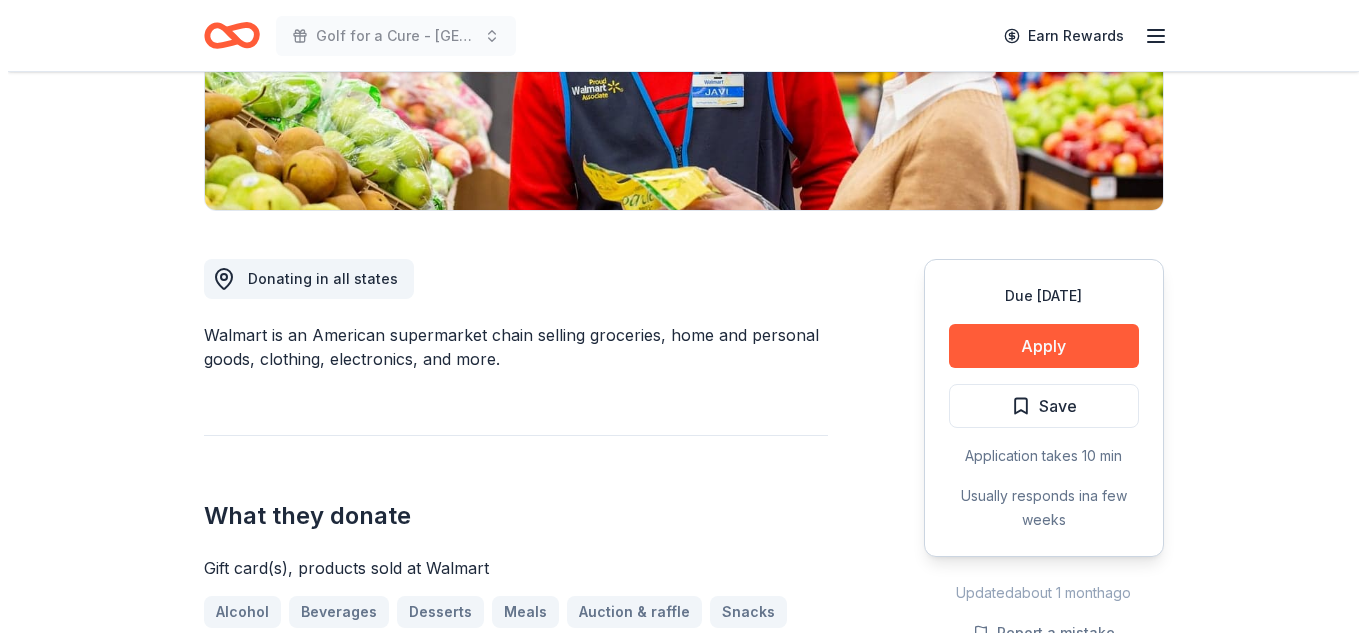 scroll, scrollTop: 400, scrollLeft: 0, axis: vertical 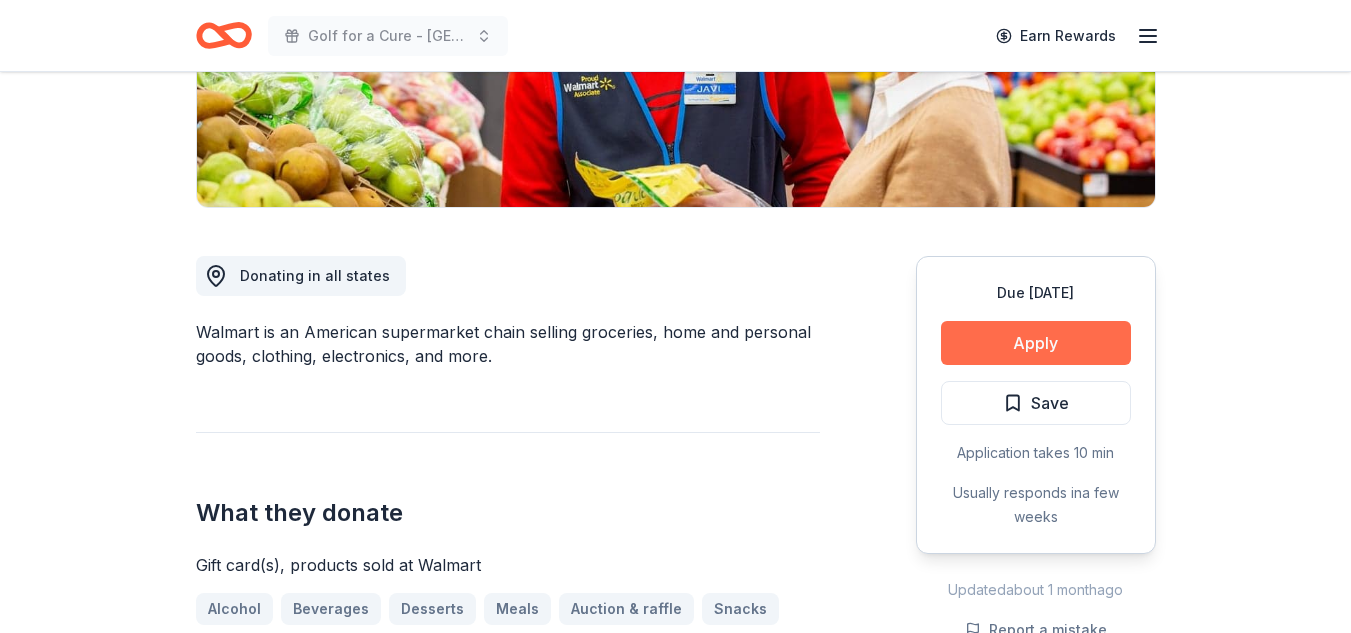 click on "Apply" at bounding box center (1036, 343) 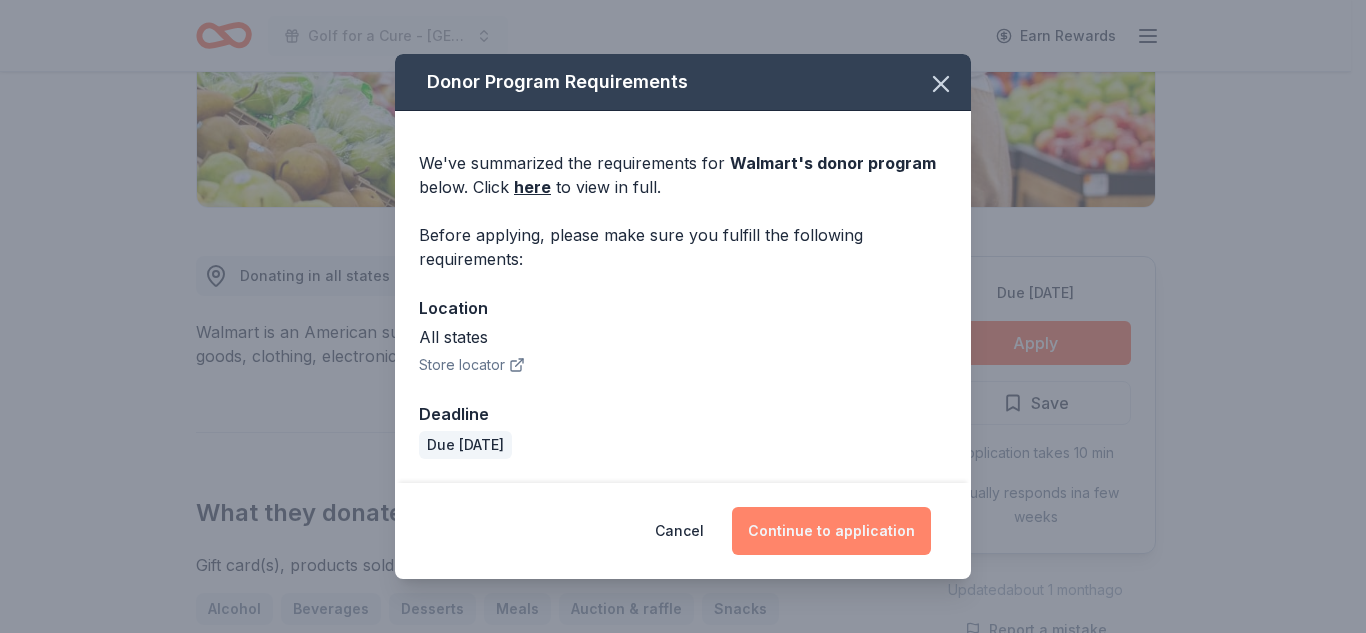 drag, startPoint x: 807, startPoint y: 529, endPoint x: 775, endPoint y: 521, distance: 32.984844 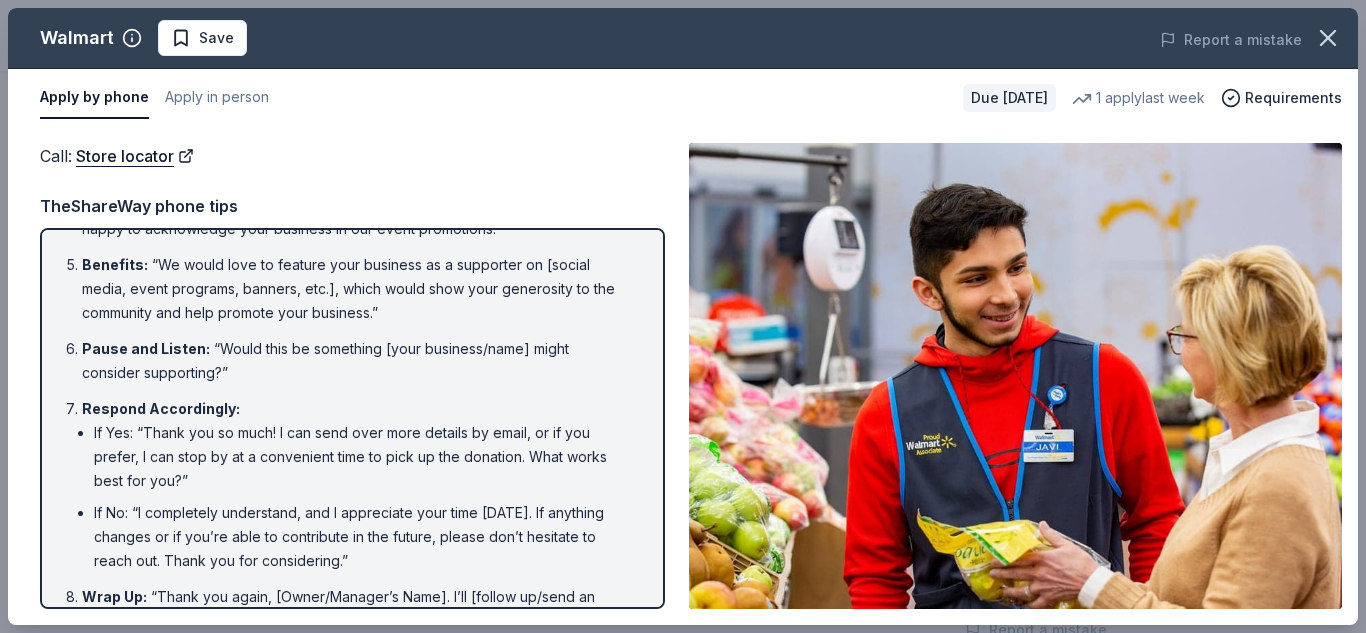 scroll, scrollTop: 395, scrollLeft: 0, axis: vertical 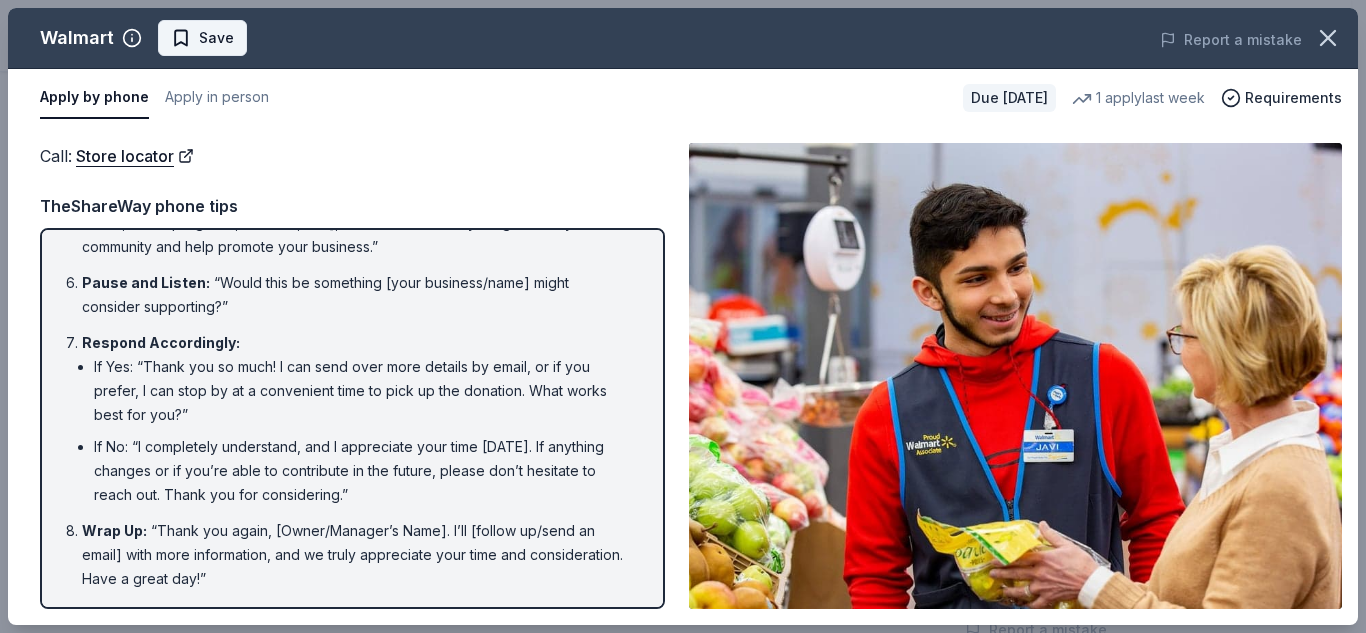 click on "Save" at bounding box center [216, 38] 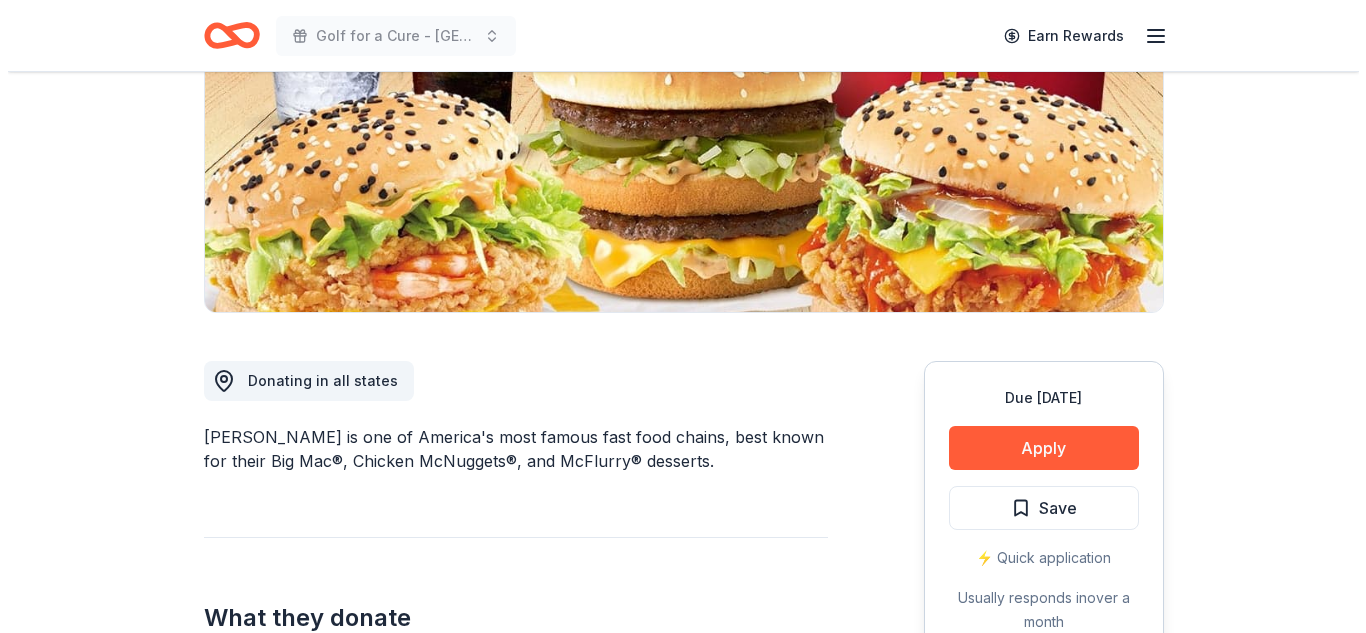 scroll, scrollTop: 300, scrollLeft: 0, axis: vertical 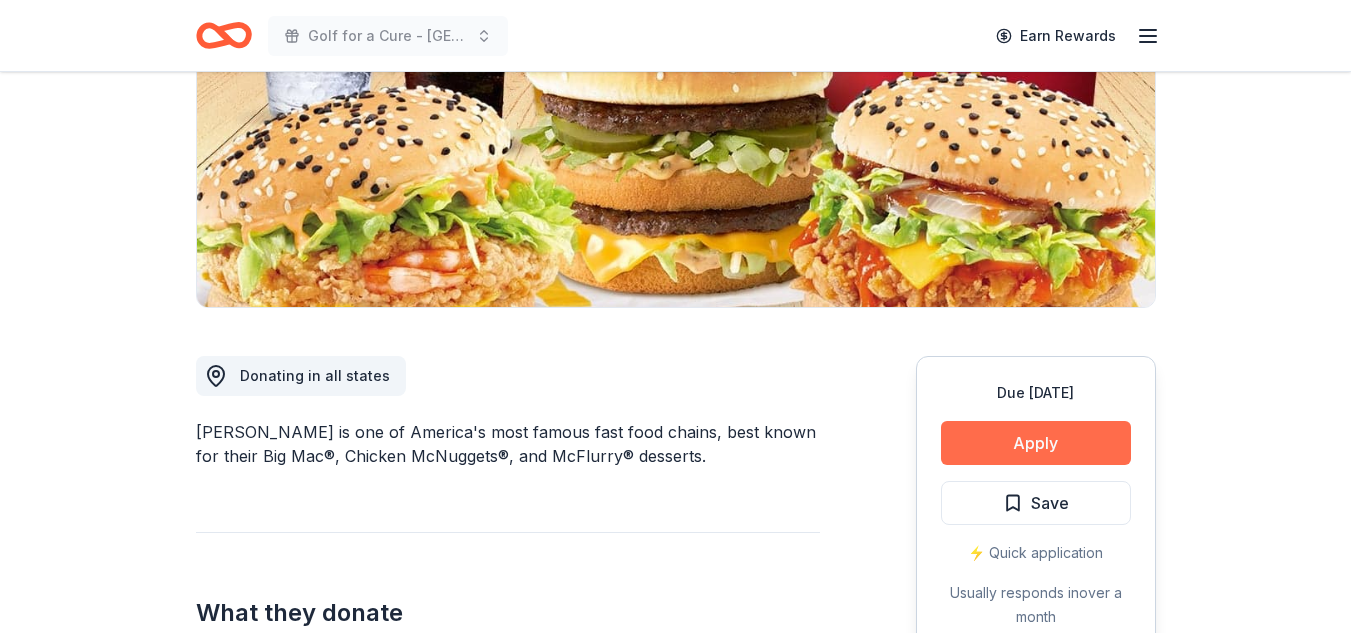 click on "Apply" at bounding box center [1036, 443] 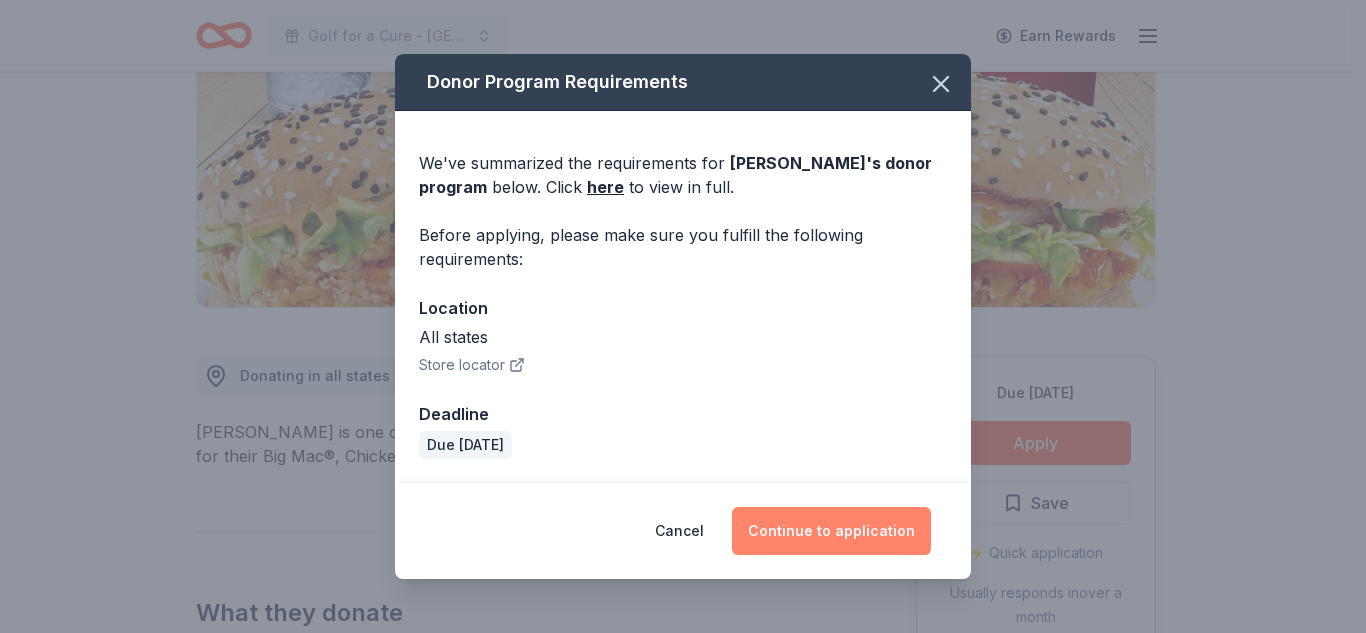click on "Continue to application" at bounding box center [831, 531] 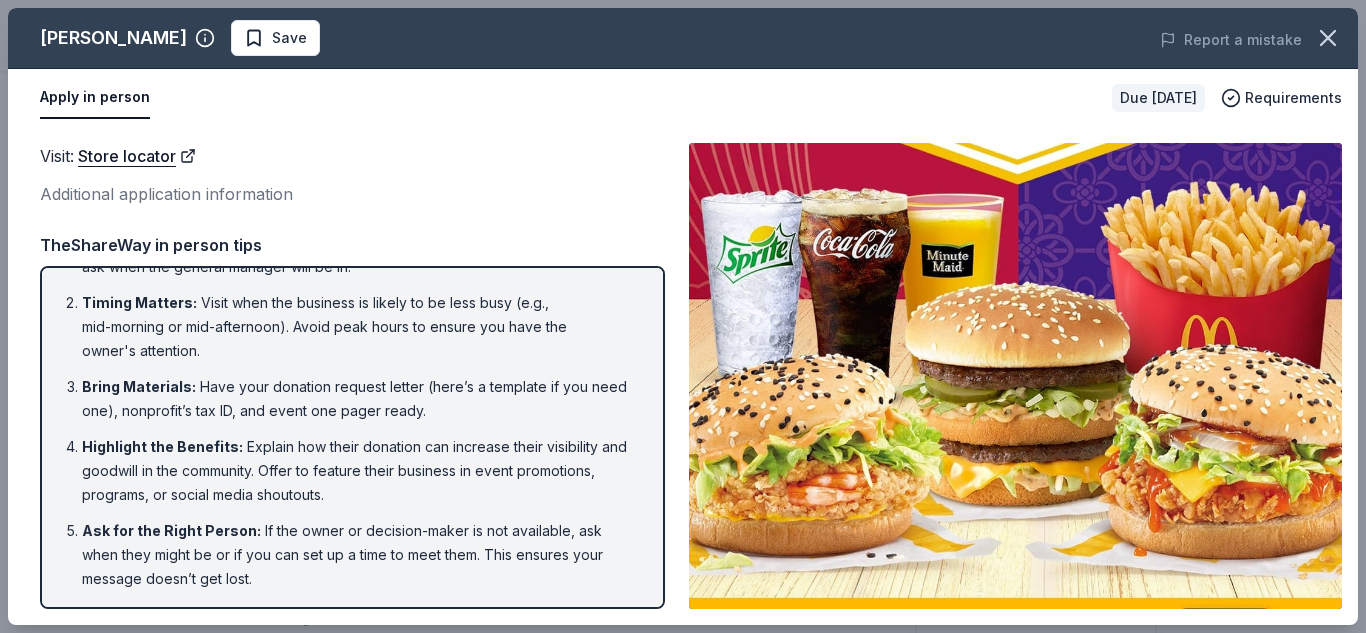 scroll, scrollTop: 137, scrollLeft: 0, axis: vertical 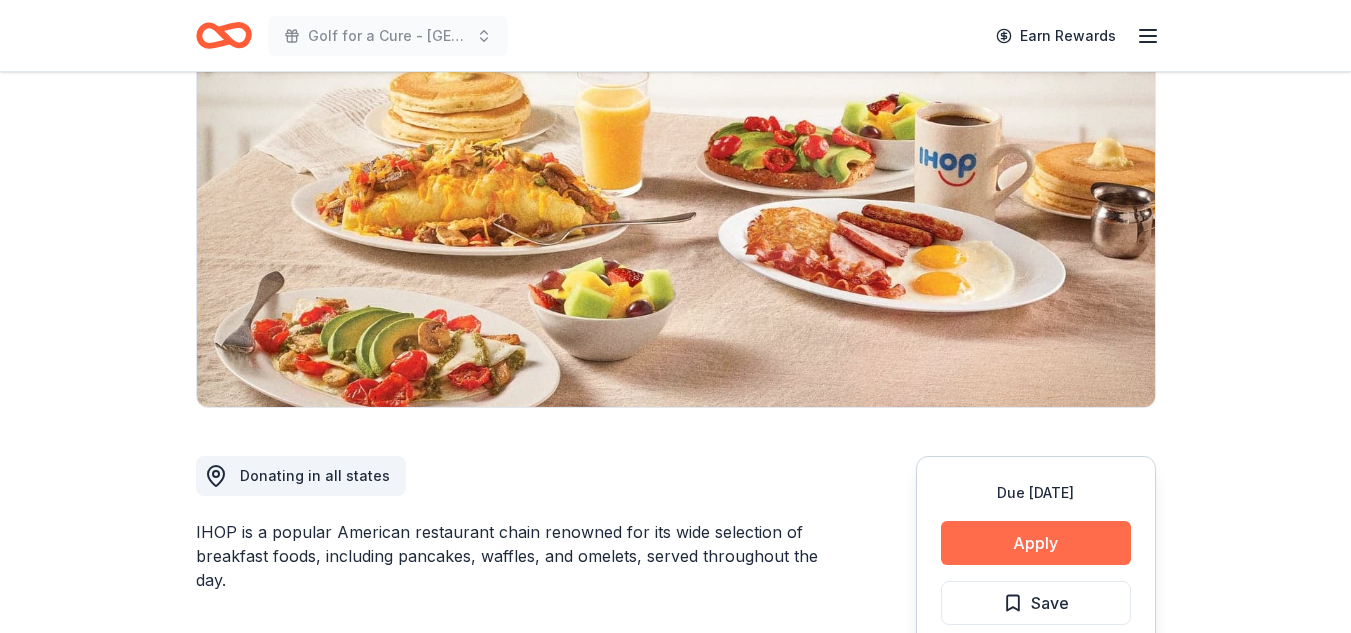 click on "Apply" at bounding box center (1036, 543) 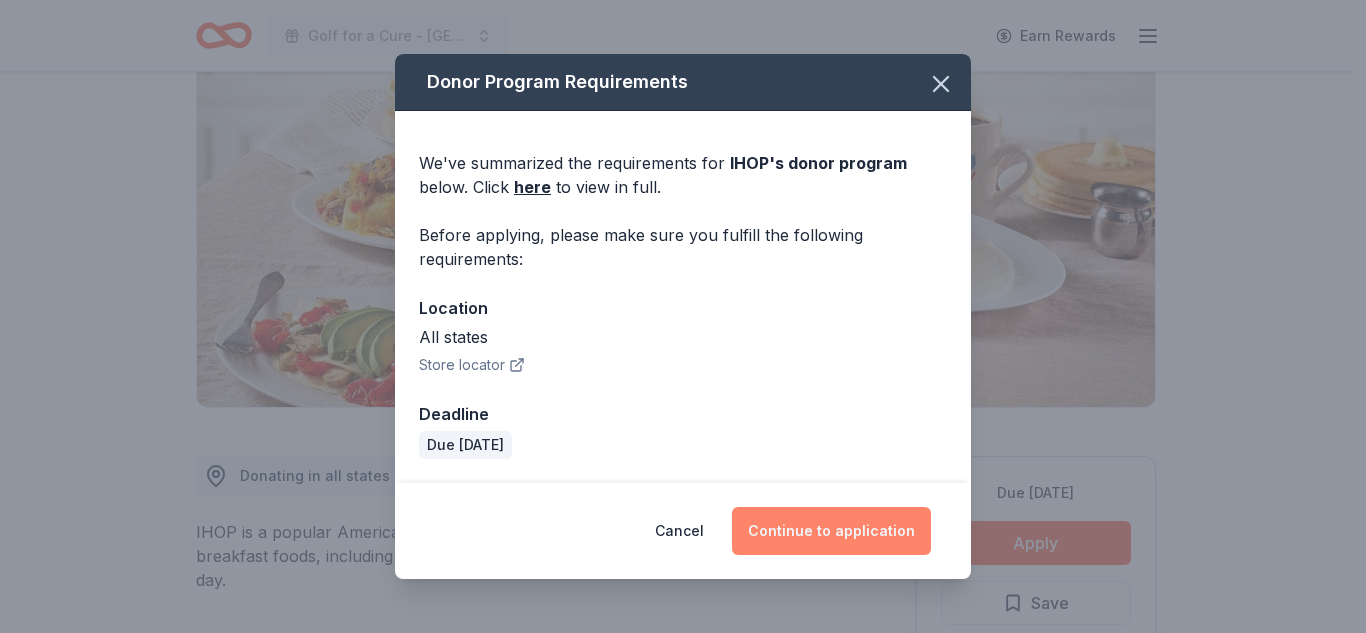click on "Continue to application" at bounding box center (831, 531) 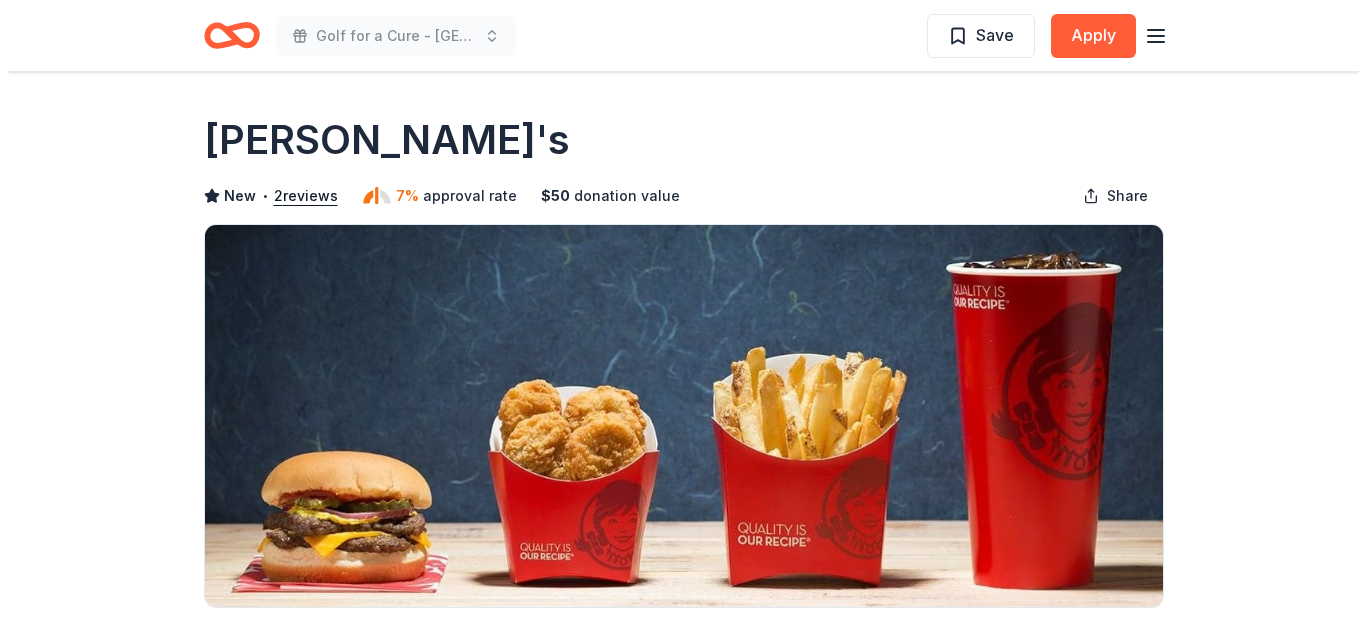 scroll, scrollTop: 300, scrollLeft: 0, axis: vertical 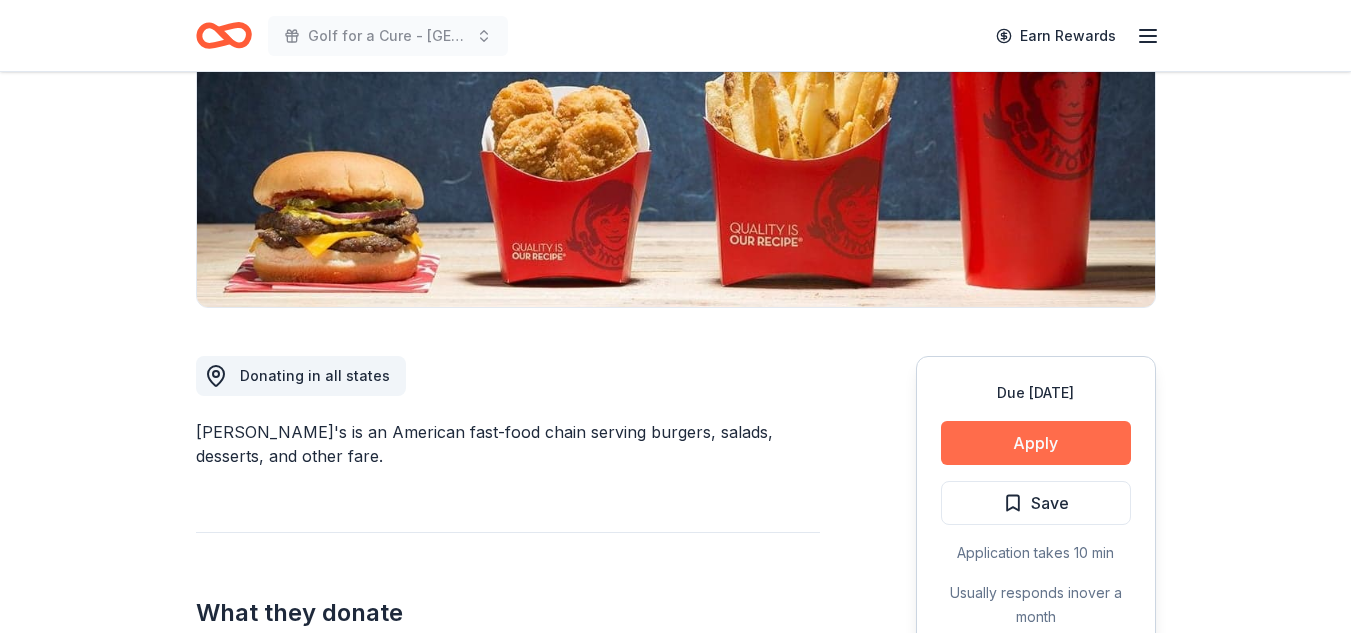 click on "Apply" at bounding box center [1036, 443] 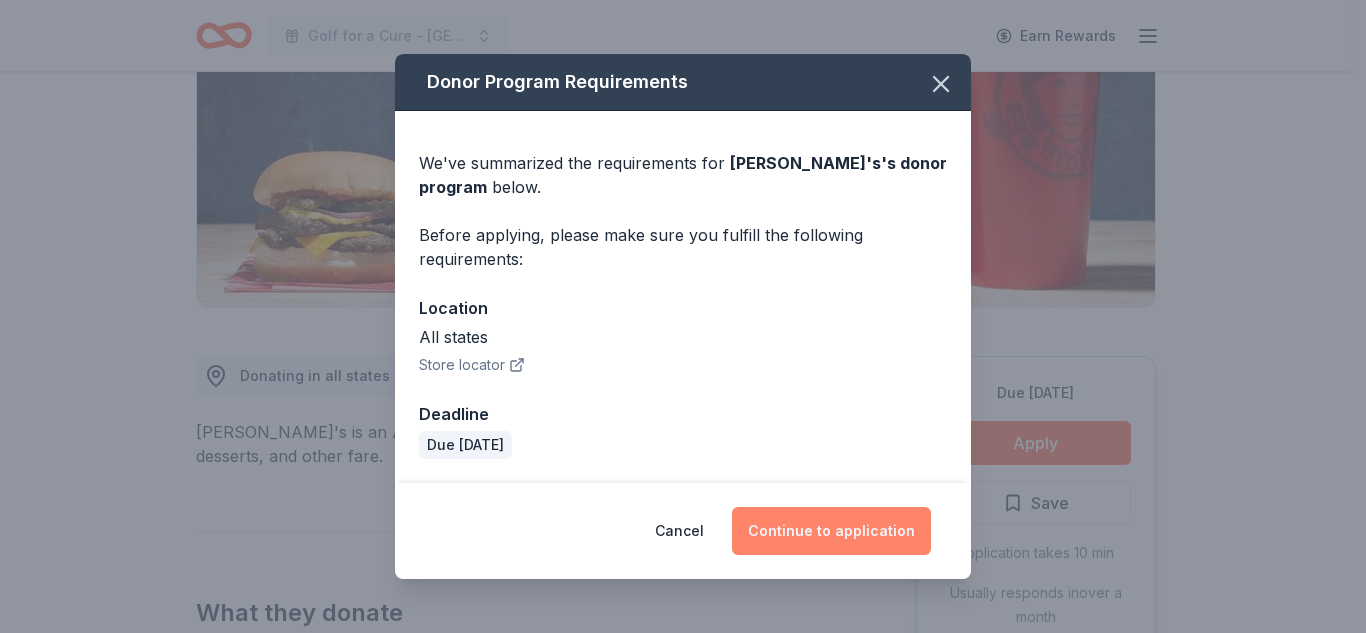 click on "Continue to application" at bounding box center (831, 531) 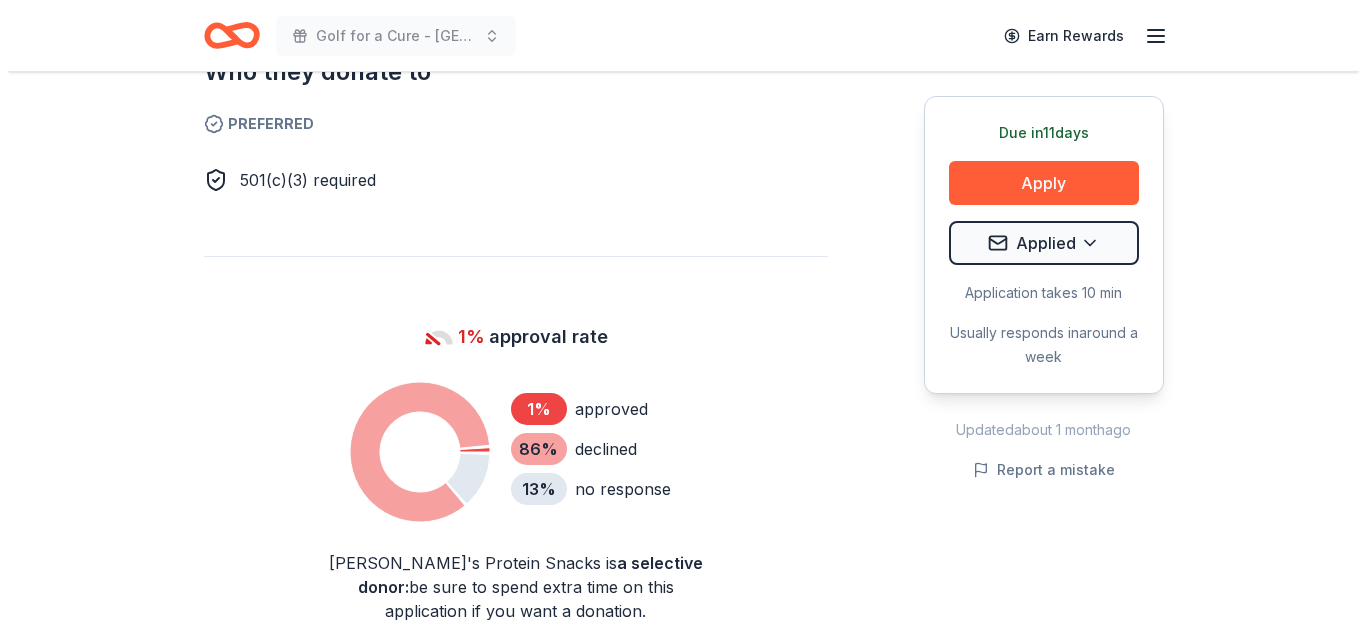 scroll, scrollTop: 1100, scrollLeft: 0, axis: vertical 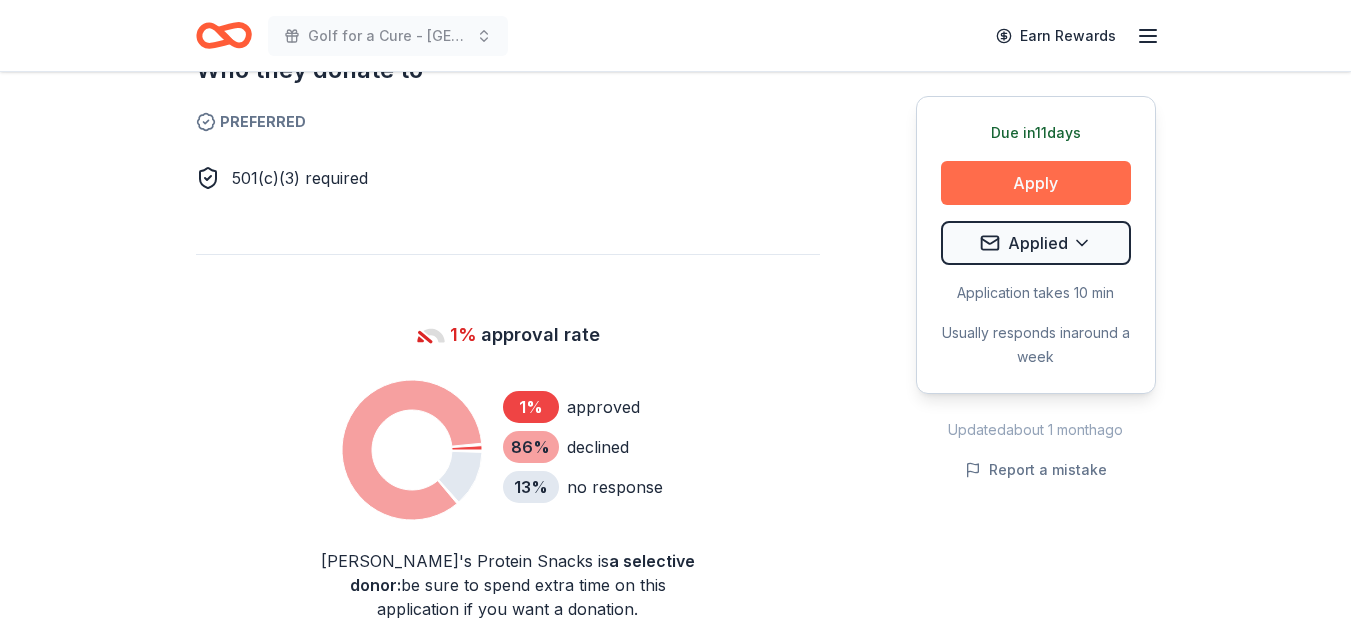 click on "Apply" at bounding box center [1036, 183] 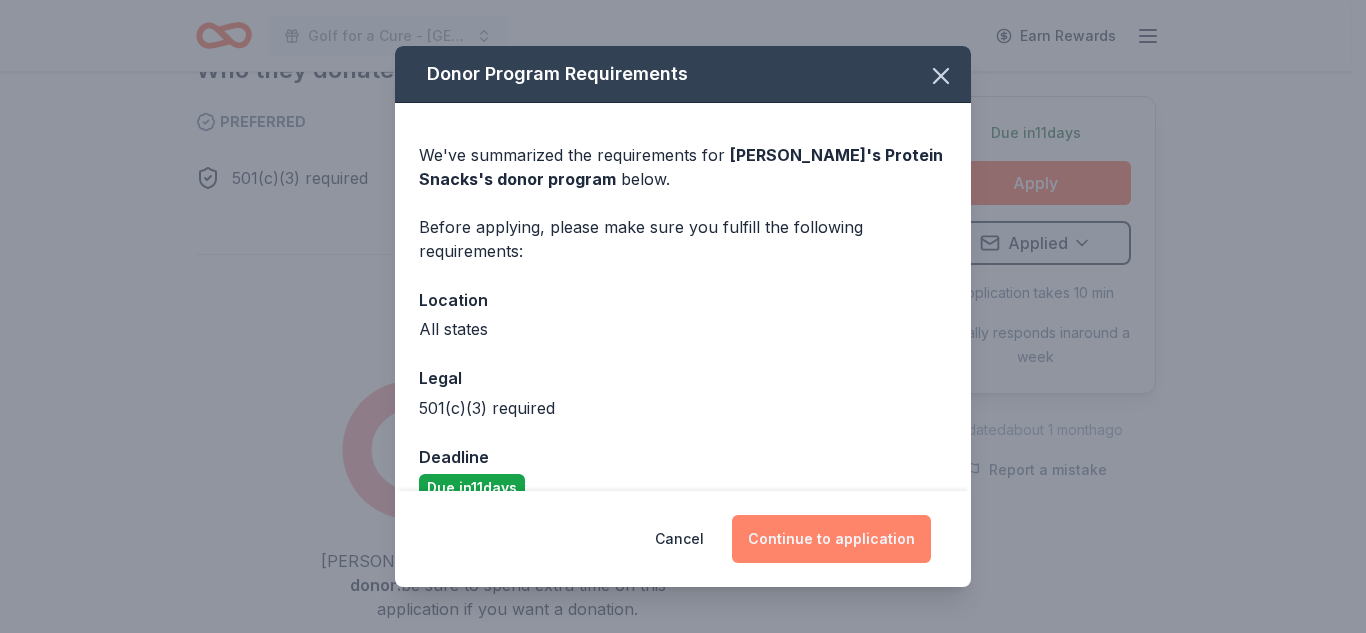 click on "Continue to application" at bounding box center (831, 539) 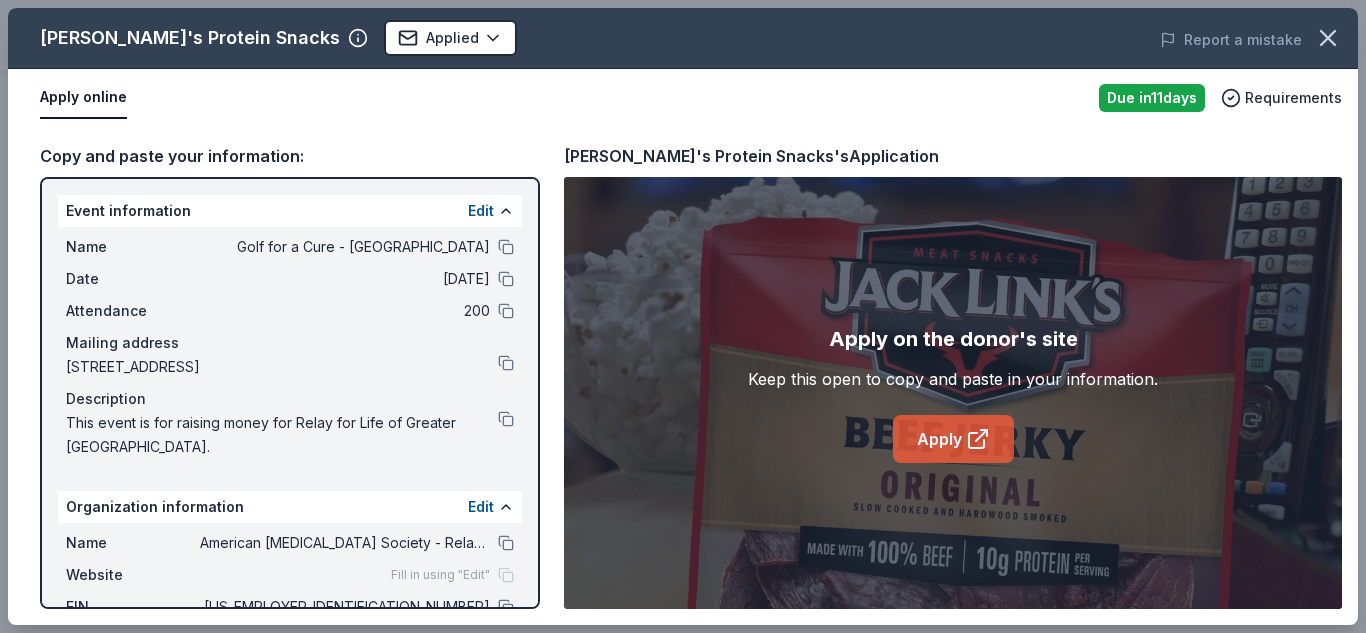 click on "Apply" at bounding box center [953, 439] 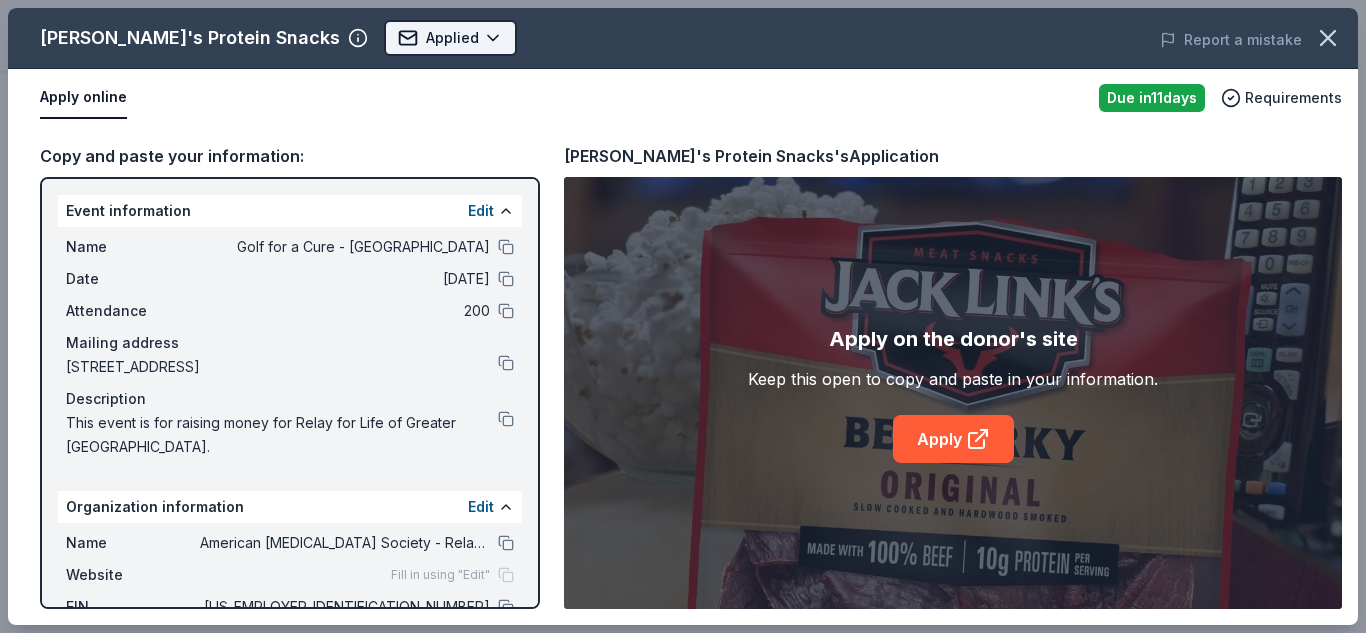 click on "Golf for a Cure - Greater Central Valley Earn Rewards Due in  11  days Share Jack Link's Protein Snacks New 1% approval rate Share Donating in all states Jack Link's Protein Snacks produces meat snacks such as jerky, sticks, sausages, and more. What they donate Protein snacks Snacks Who they donate to  Preferred 501(c)(3) required 1% approval rate 1 % approved 86 % declined 13 % no response Jack Link's Protein Snacks is  a selective donor :  be sure to spend extra time on this application if you want a donation. We ' re collecting data on   donation value ; check back soon. Due in  11  days Apply Applied Application takes 10 min Usually responds in  around a week Updated  about 1 month  ago Report a mistake New Be the first to review this company! Leave a review Similar donors Top rated 1   apply  last week 73 days left Online app Abuelo's  5.0 $20 VIP gift cards 1   apply  last week Local 73 days left Online app Brim's Snack Foods New Snacks Local 71 days left Online app Vicky Bakery New Baked goods  Local" at bounding box center [675, -784] 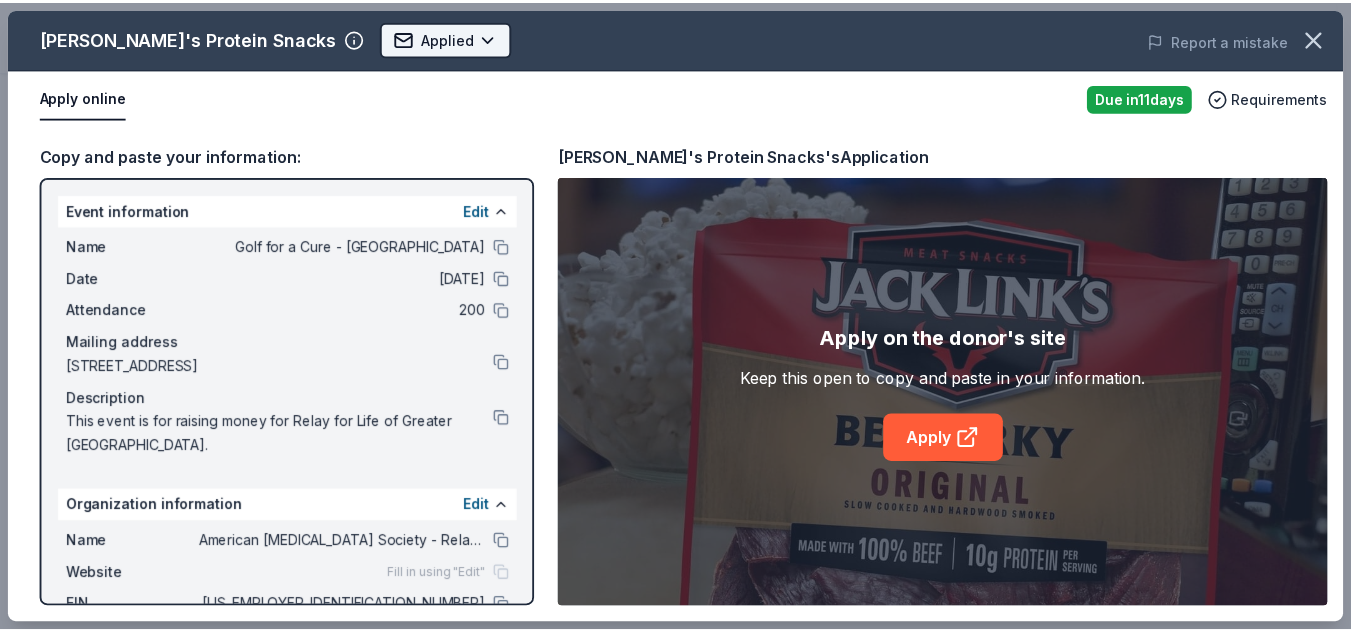 scroll, scrollTop: 0, scrollLeft: 0, axis: both 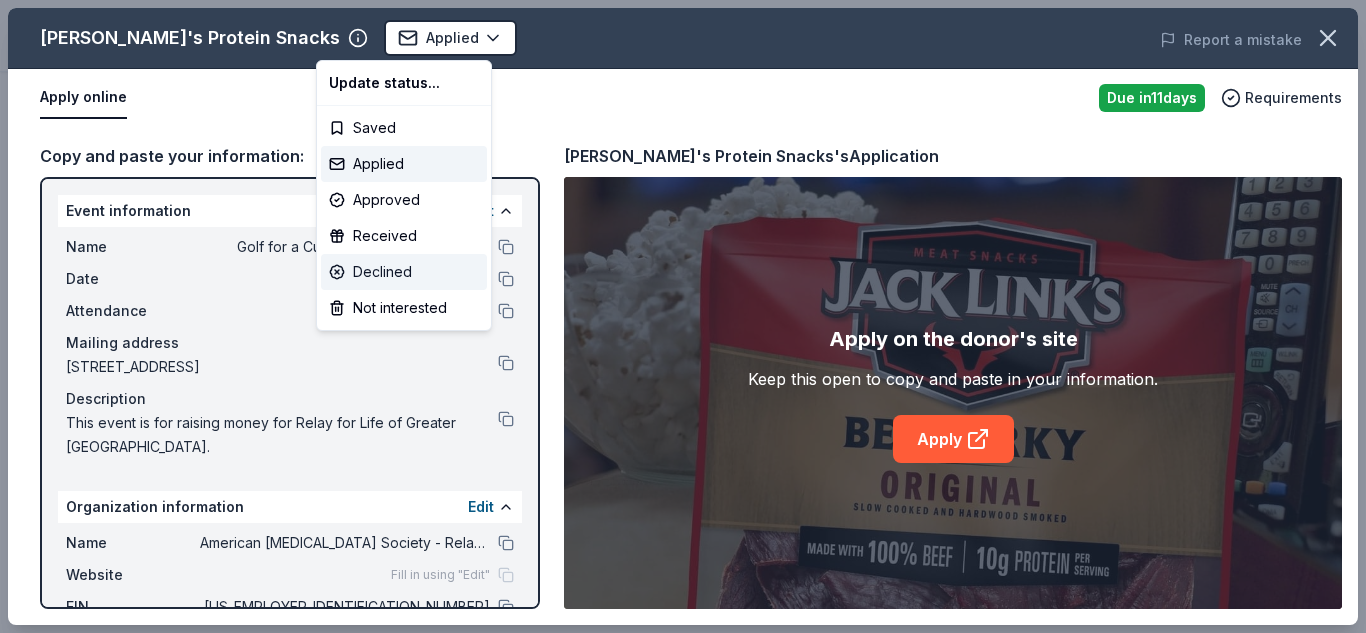 click on "Declined" at bounding box center [404, 272] 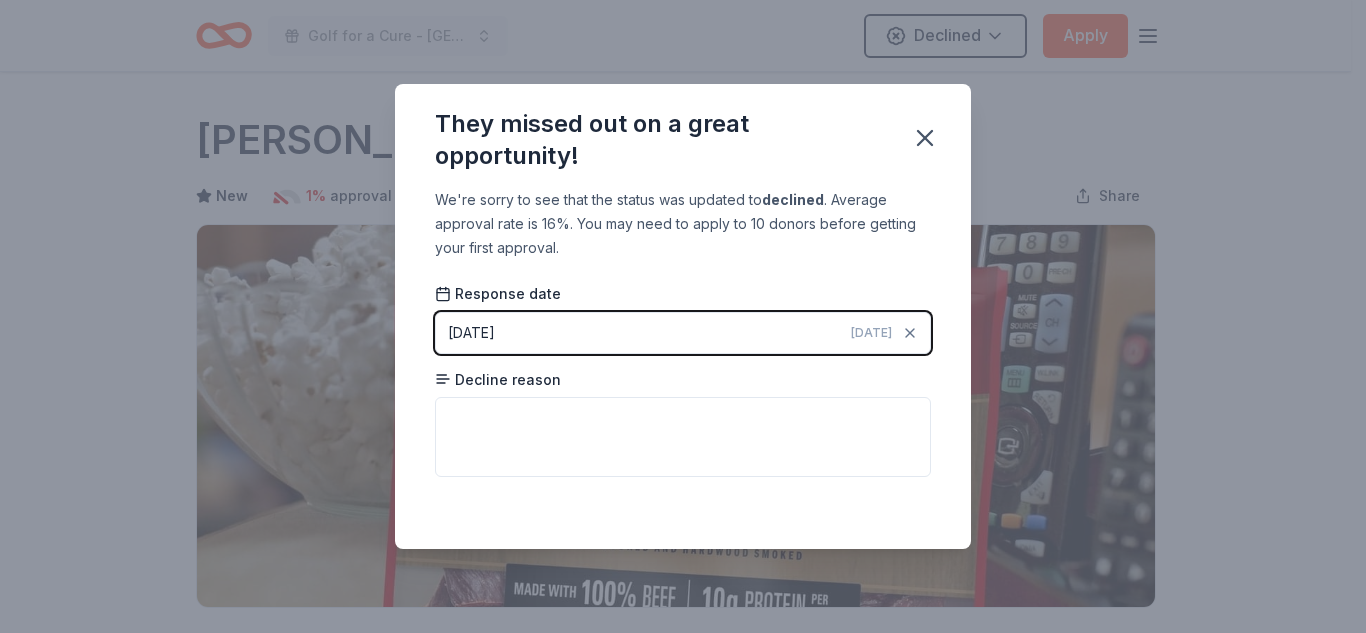 click on "[DATE]" at bounding box center [471, 333] 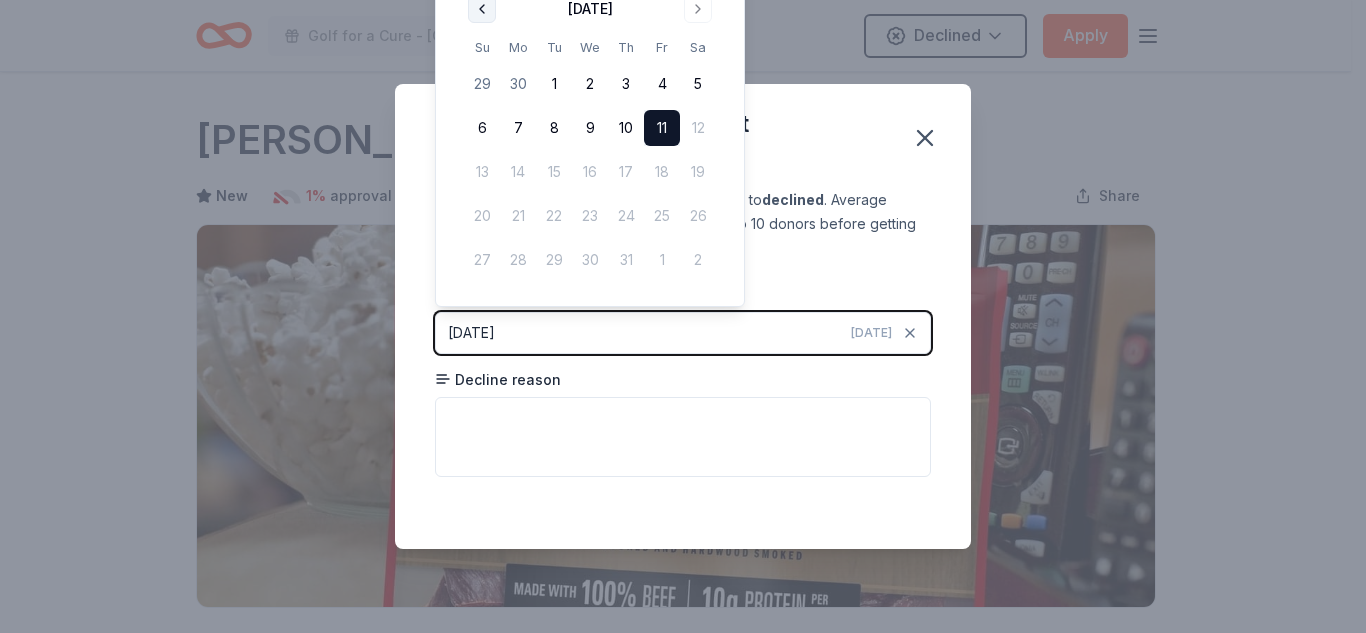 click at bounding box center (482, 9) 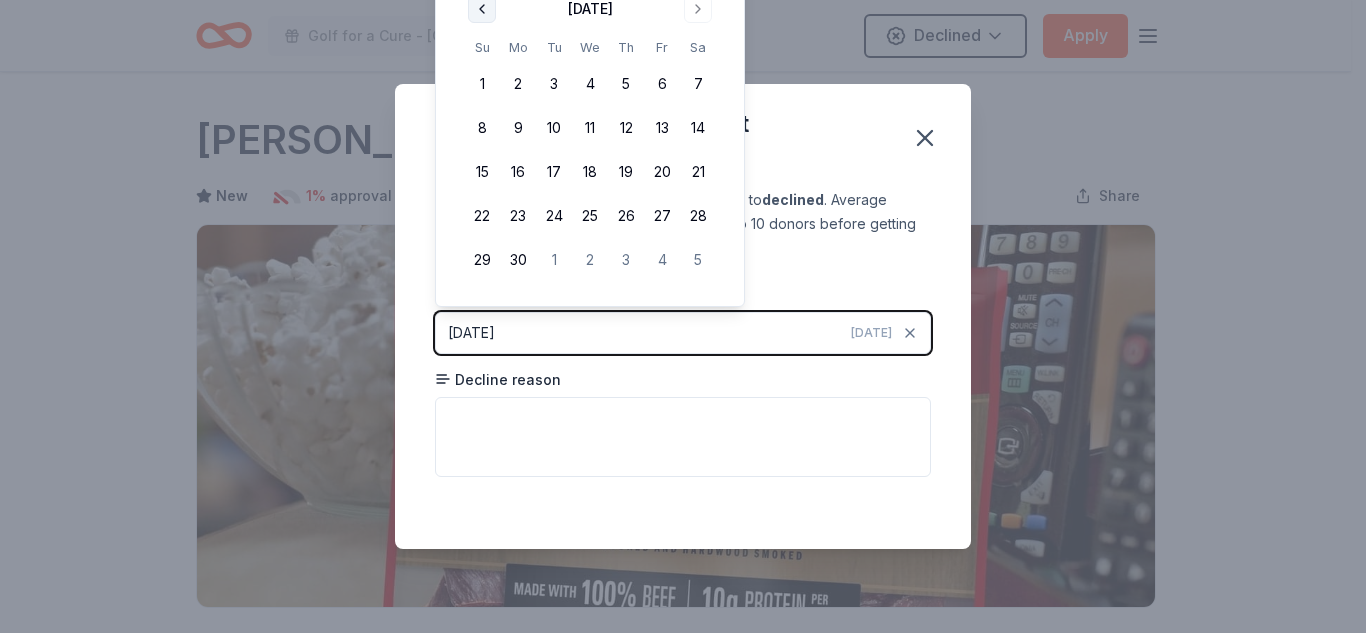 click at bounding box center [482, 9] 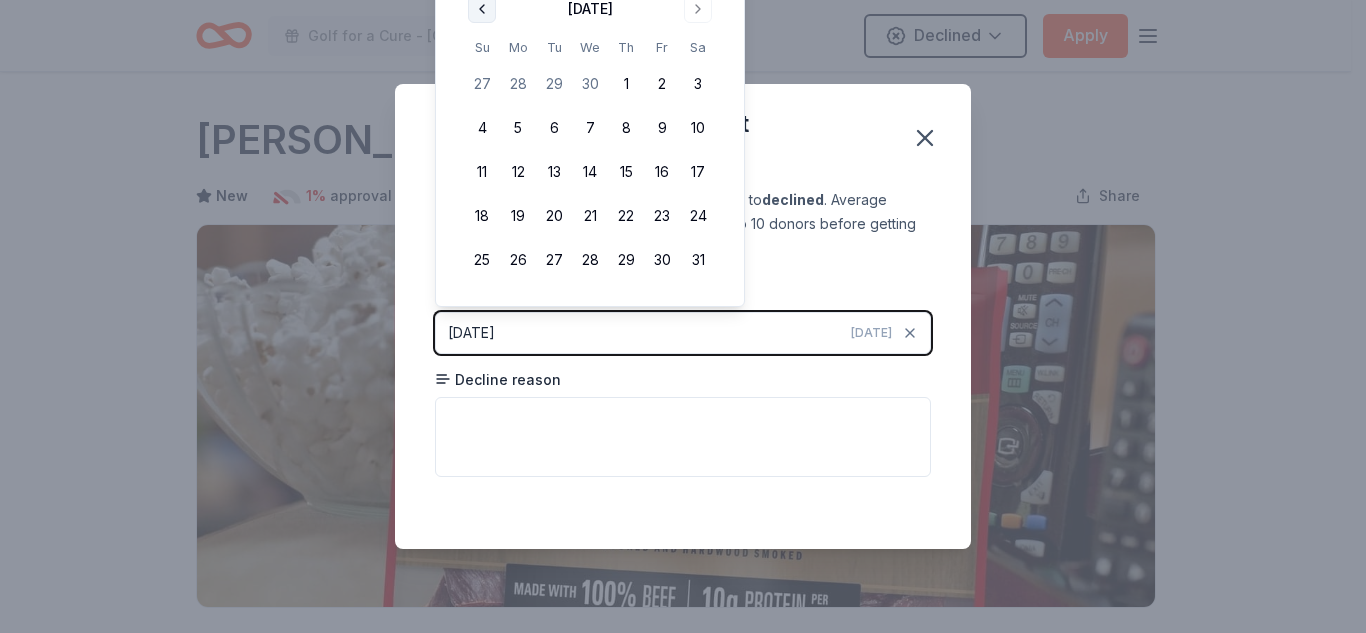 click at bounding box center [482, 9] 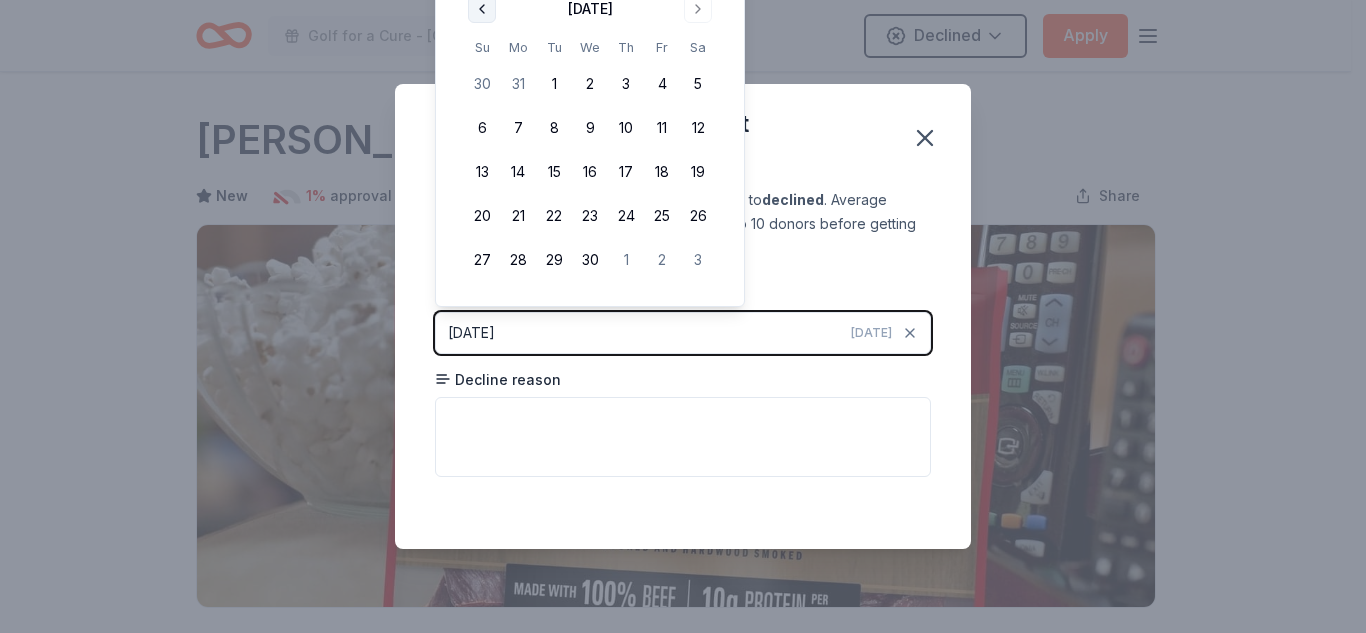 click at bounding box center (482, 9) 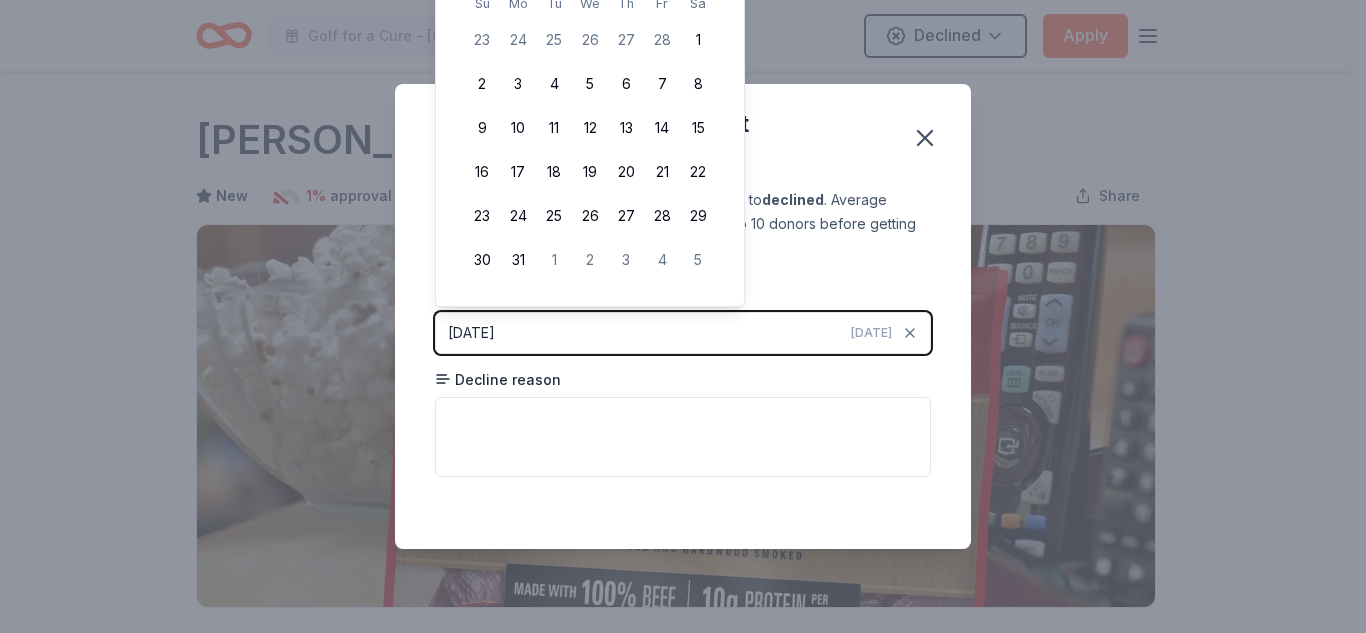 click on "Su" at bounding box center [482, 3] 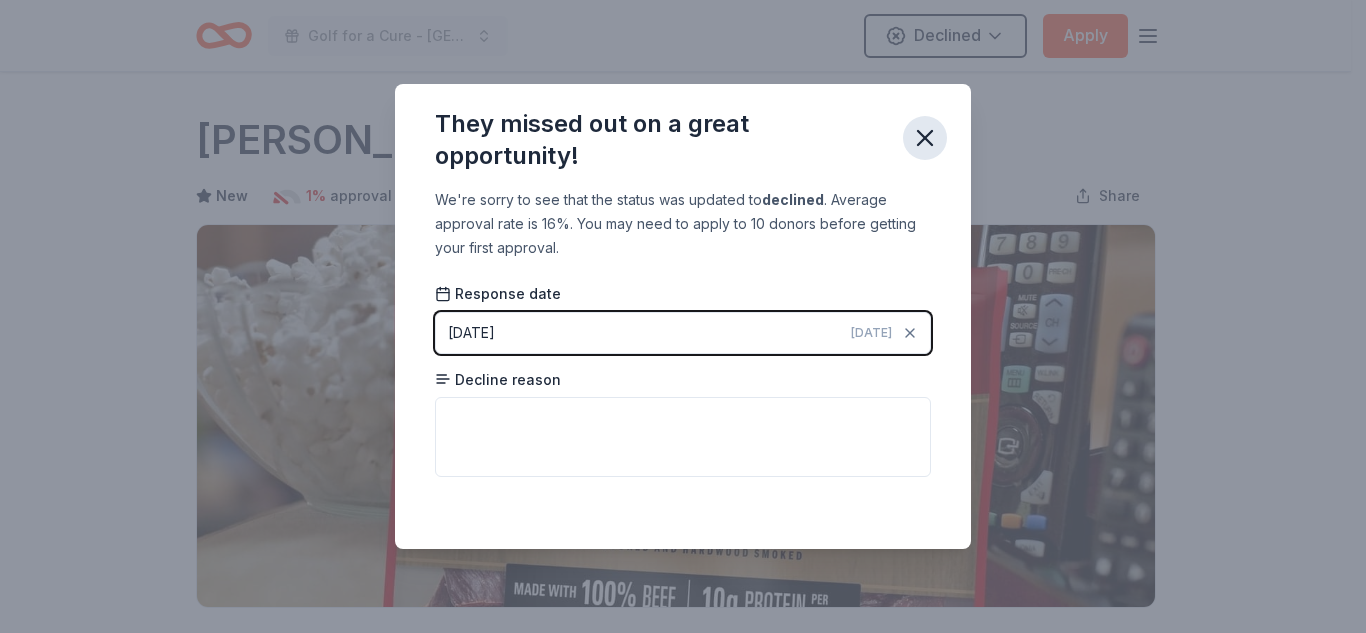 click 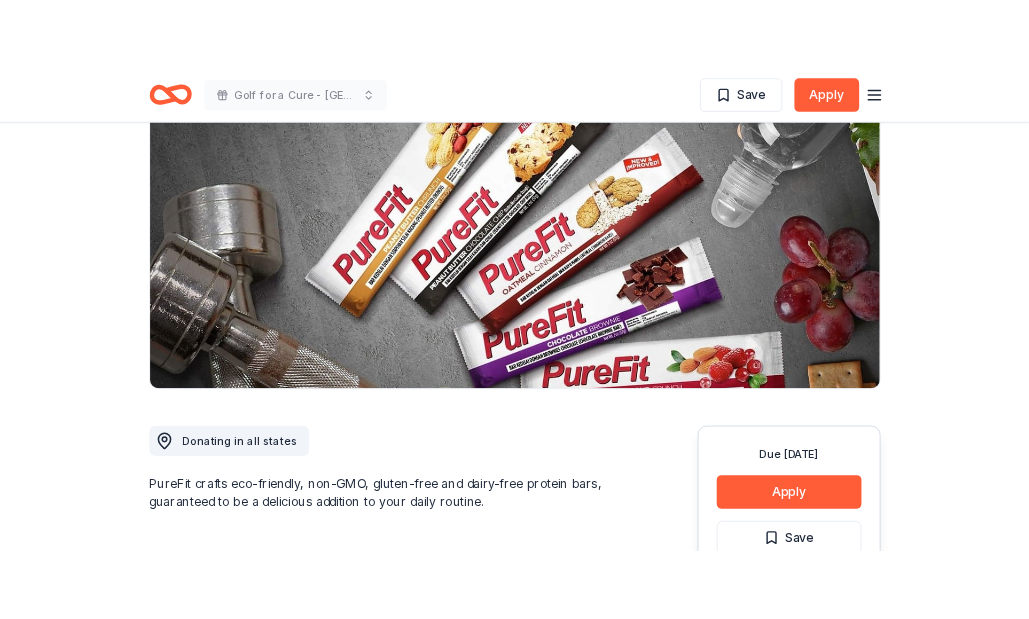 scroll, scrollTop: 200, scrollLeft: 0, axis: vertical 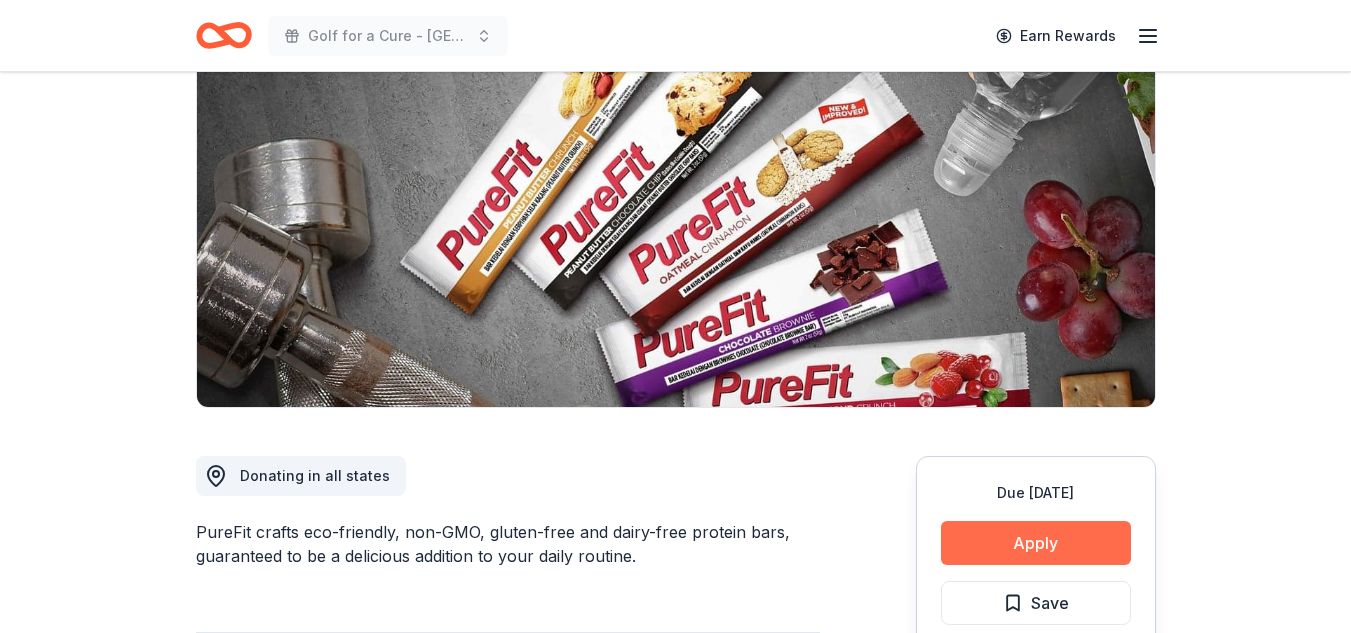 click on "Apply" at bounding box center [1036, 543] 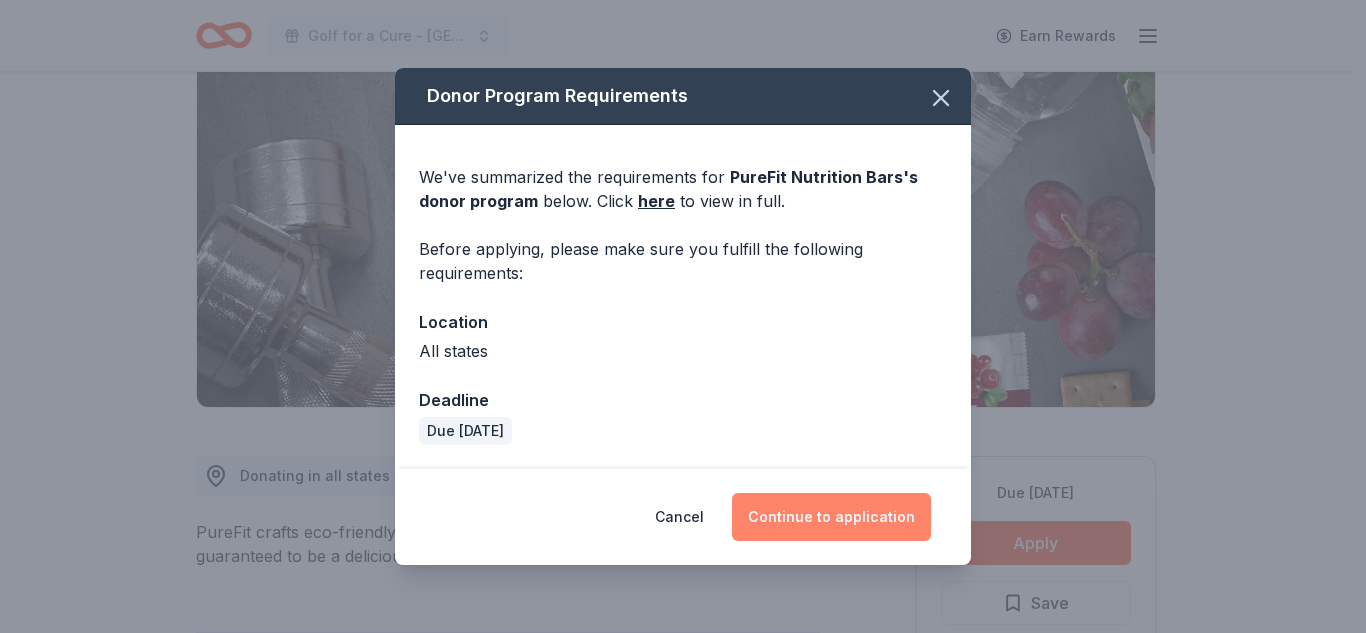 click on "Continue to application" at bounding box center [831, 517] 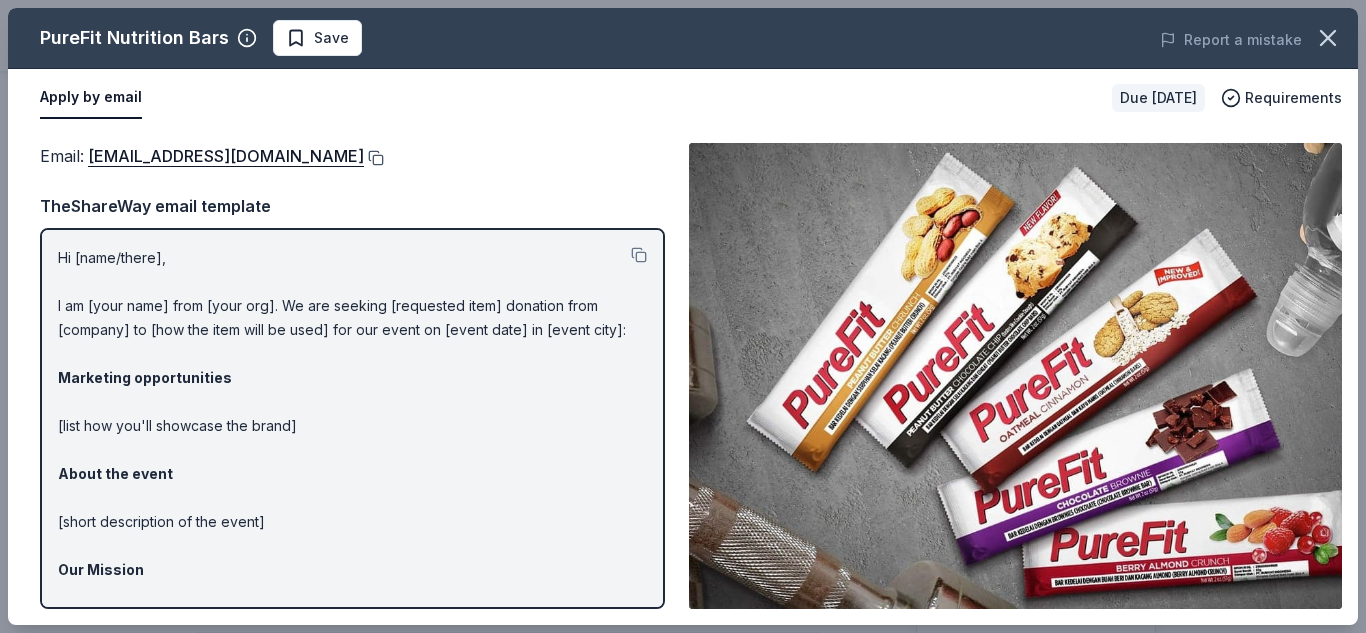 click at bounding box center (374, 158) 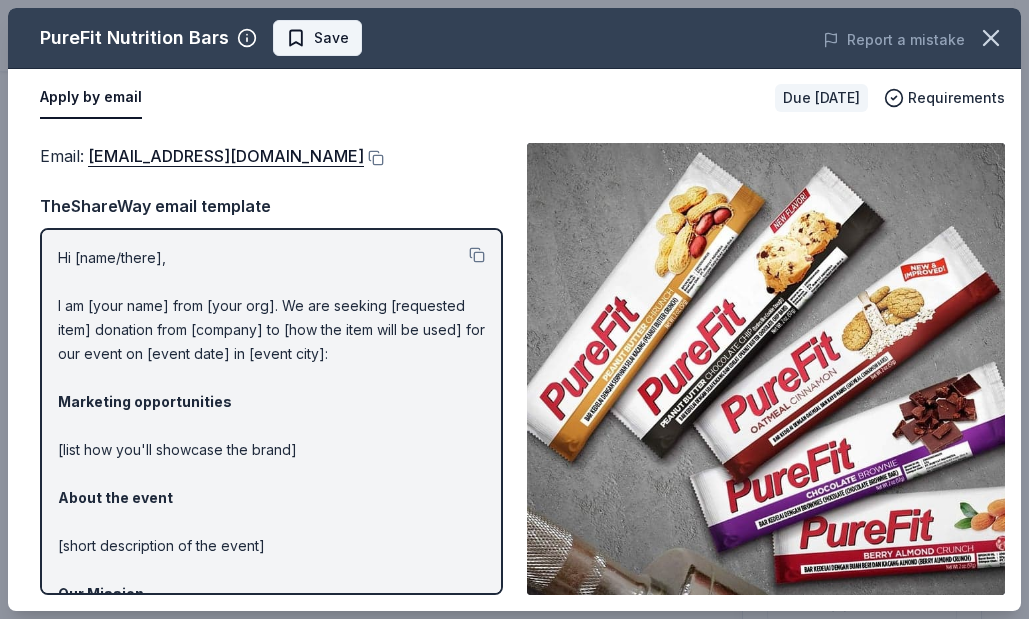 click on "Save" at bounding box center (331, 38) 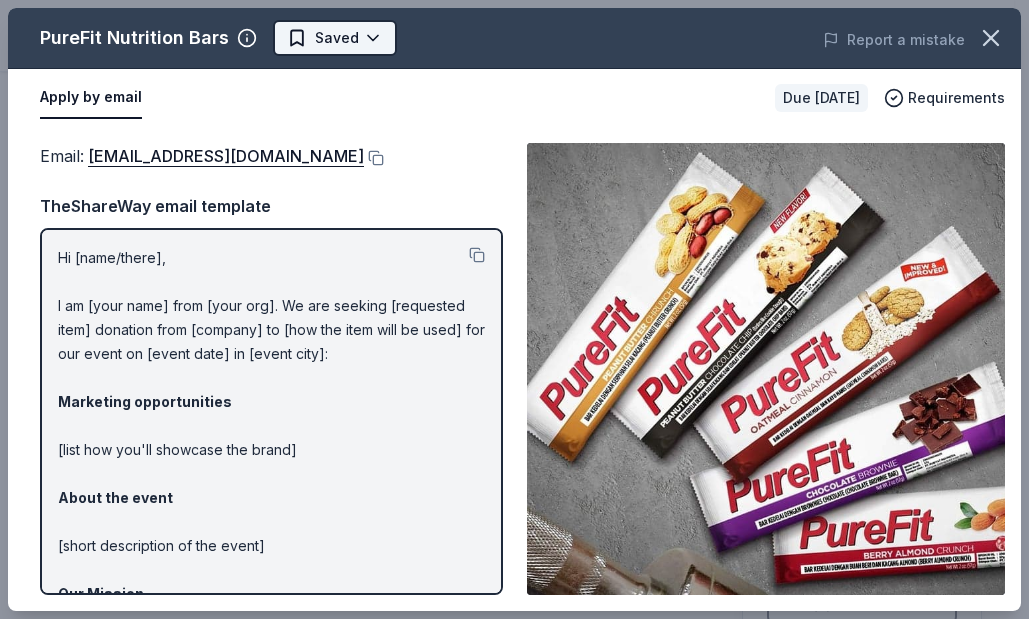 click on "Golf for a Cure - Greater Central Valley Earn Rewards Due in 71 days Share PureFit Nutrition Bars New 1% approval rate Share Donating in all states PureFit crafts eco-friendly, non-GMO, gluten-free and dairy-free protein bars, guaranteed to be a delicious addition to your daily routine.  What they donate Protein bar(s), protein pasta Meals Snacks Who they donate to PureFit Nutrition Bars  hasn ' t listed any preferences or eligibility criteria. 1% approval rate 1 % approved 8 % declined 91 % no response PureFit Nutrition Bars is  a selective donor :  be sure to spend extra time on this application if you want a donation. We ' re collecting data on   donation value ; check back soon. Due in 71 days Apply Saved ⚡️ Quick application Usually responds in  over a month Updated  about 1 month  ago Report a mistake New Be the first to review this company! Leave a review Similar donors Top rated 2   applies  last week 87 days left Online app Casey's 5.0 Donation depends on request Local 71 days left Online app New" at bounding box center (514, 109) 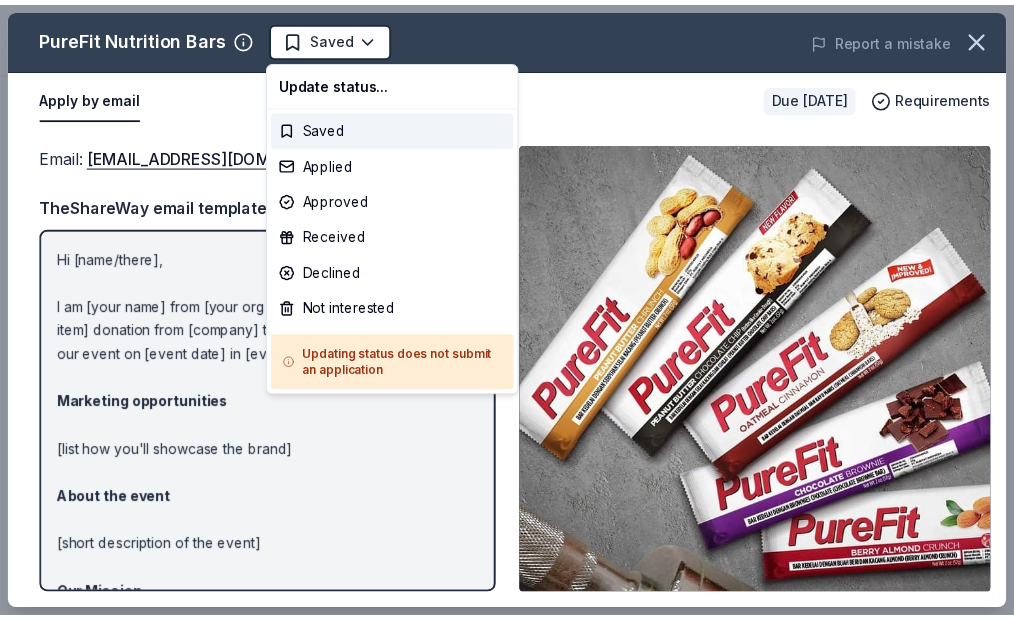 scroll, scrollTop: 0, scrollLeft: 0, axis: both 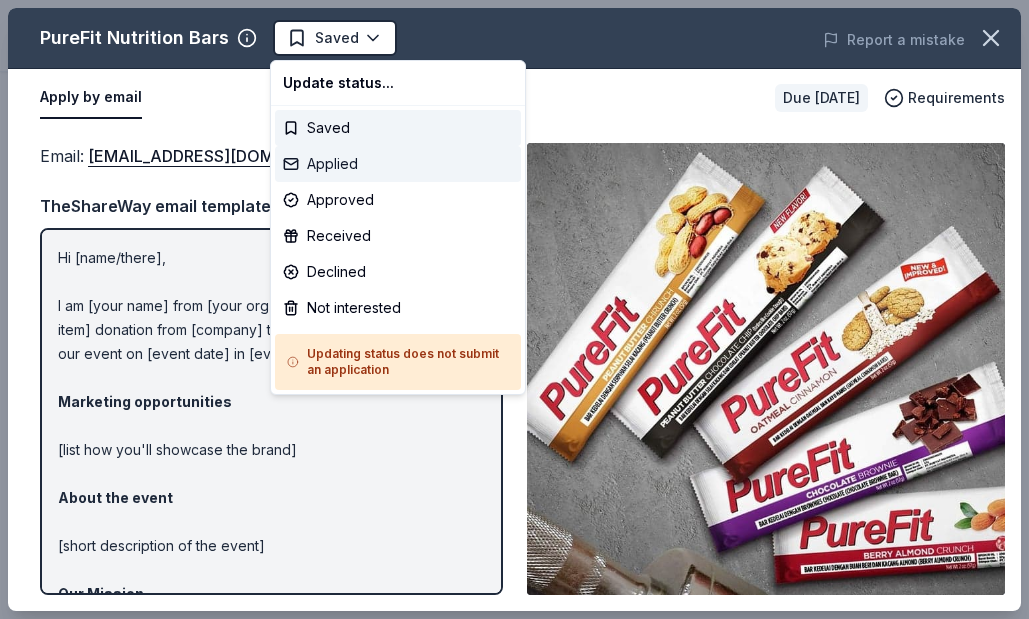 click on "Applied" at bounding box center (398, 164) 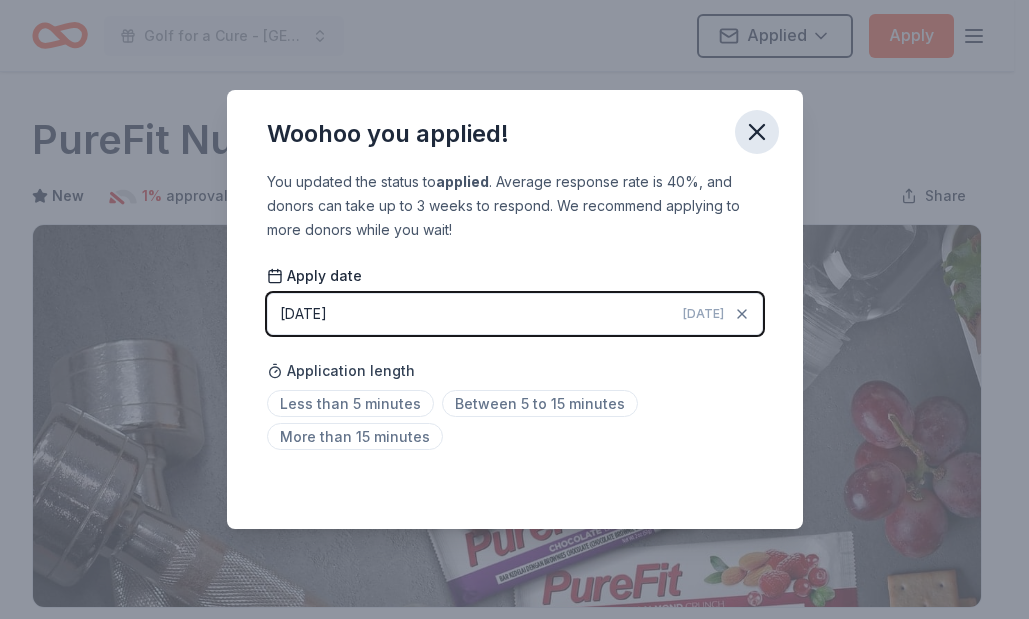 click 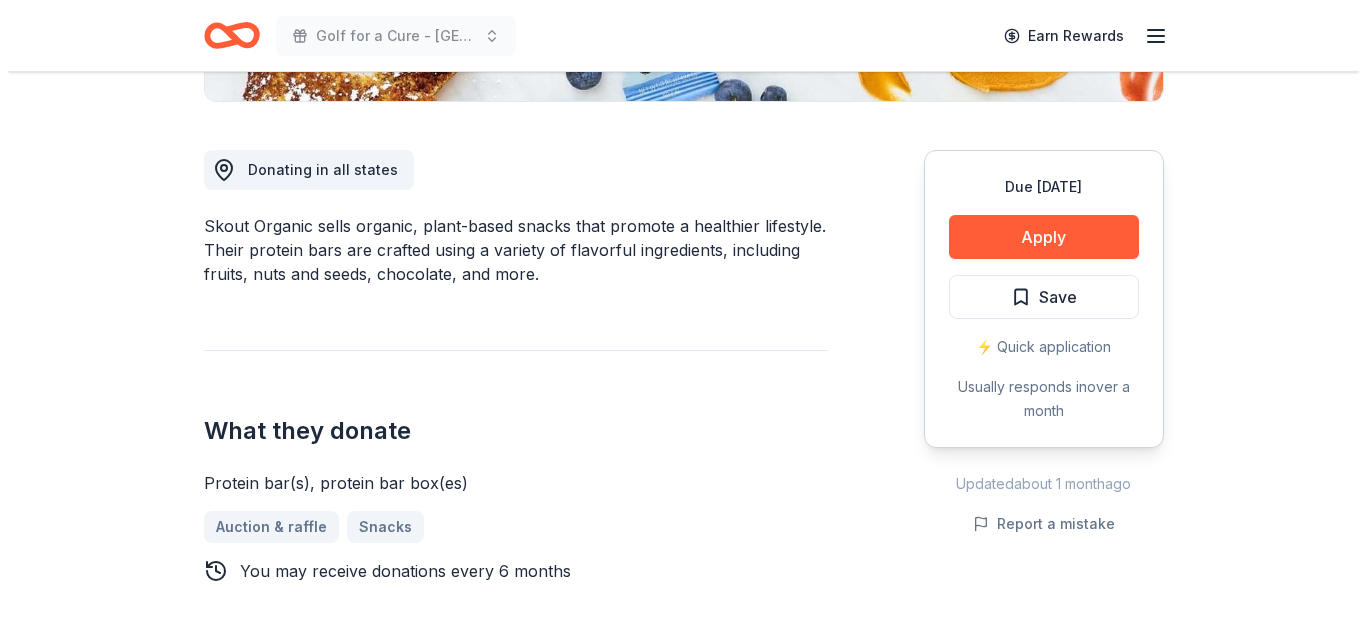scroll, scrollTop: 600, scrollLeft: 0, axis: vertical 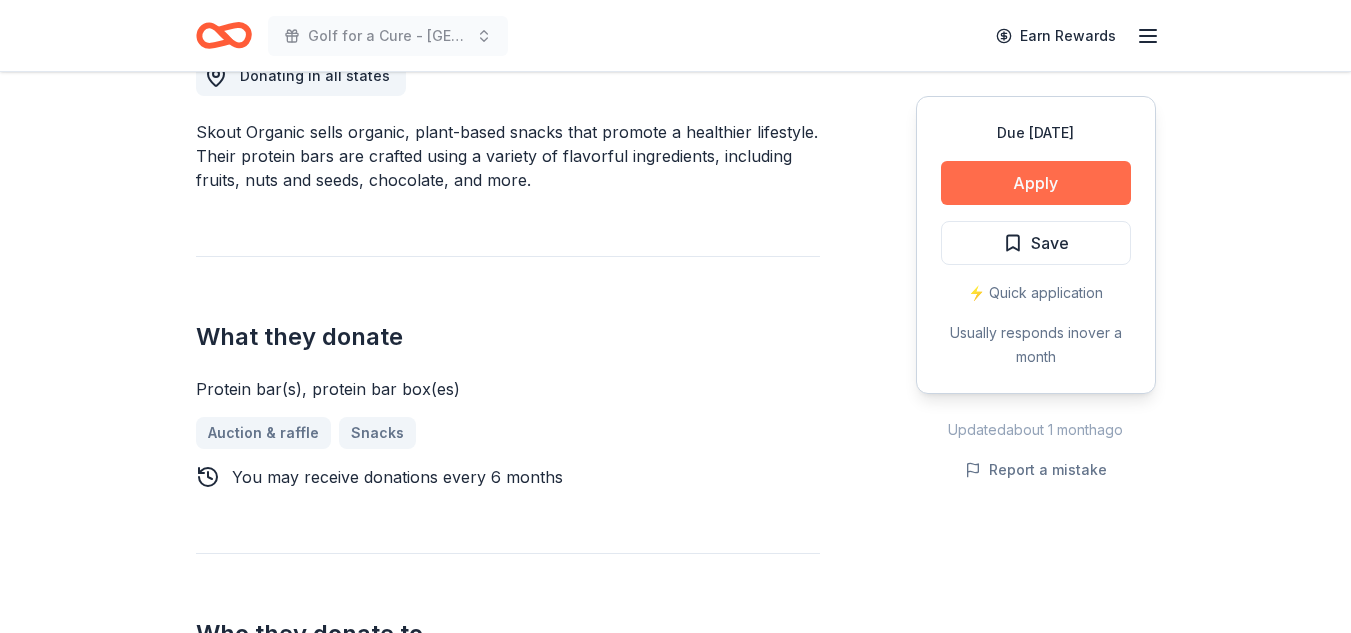 click on "Apply" at bounding box center (1036, 183) 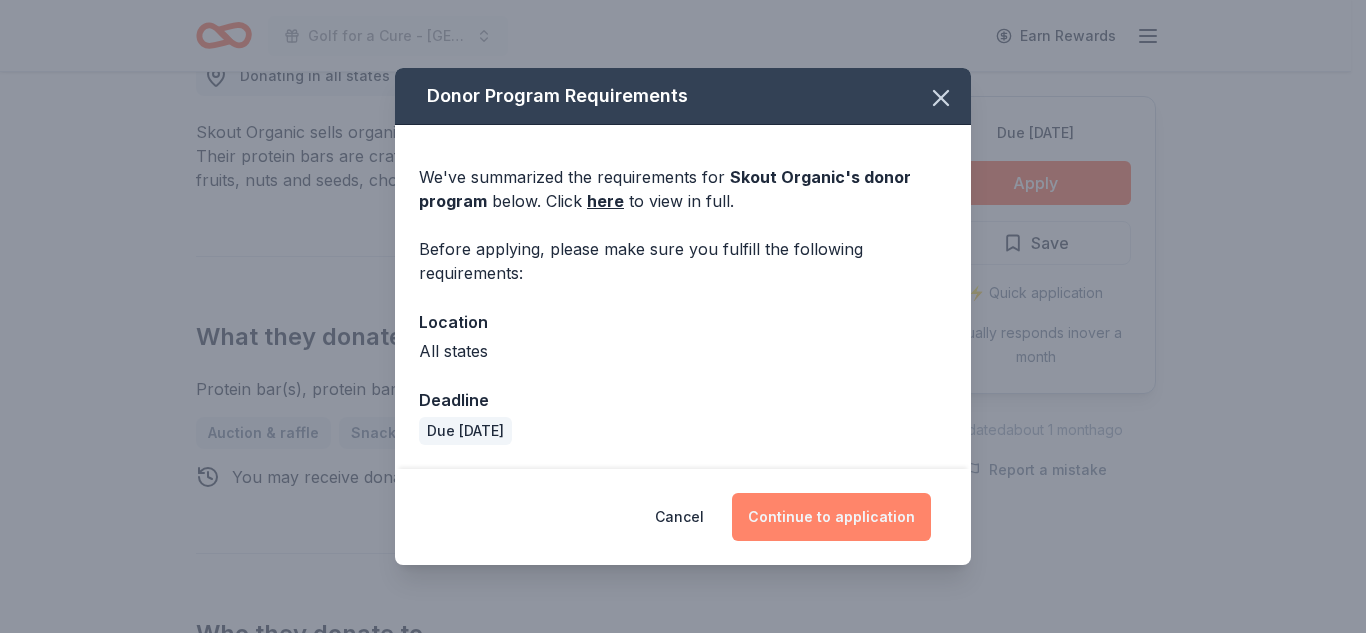 click on "Continue to application" at bounding box center [831, 517] 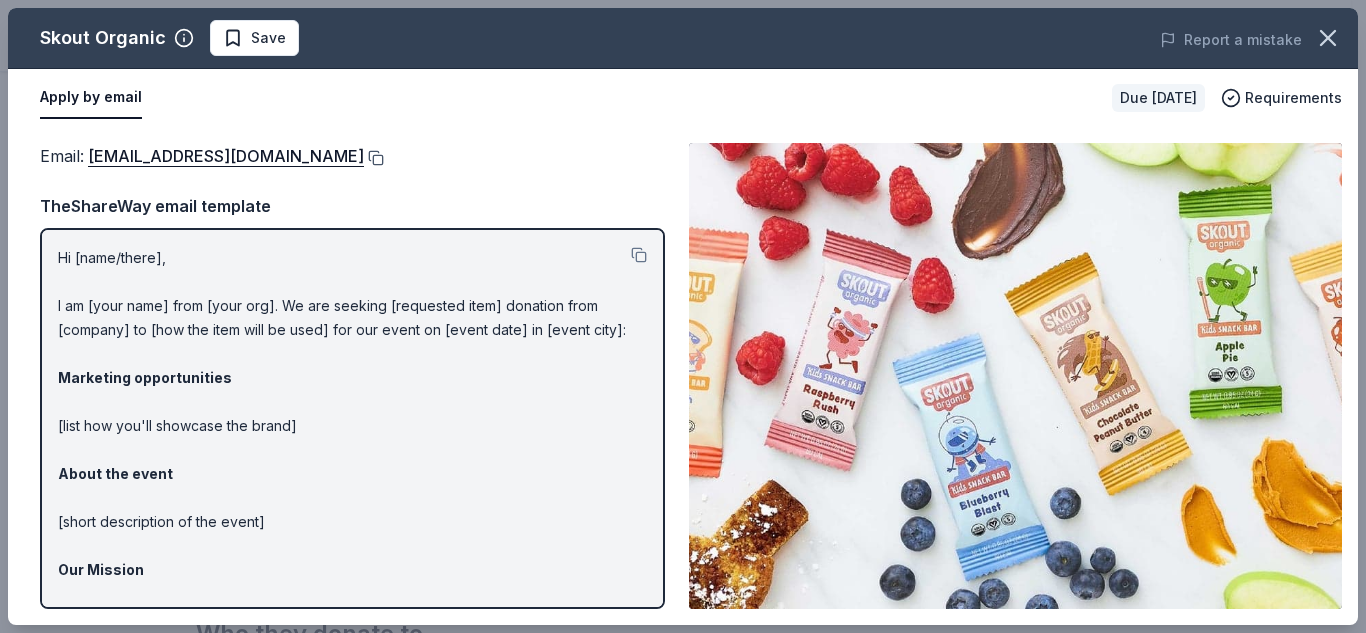 click at bounding box center [374, 158] 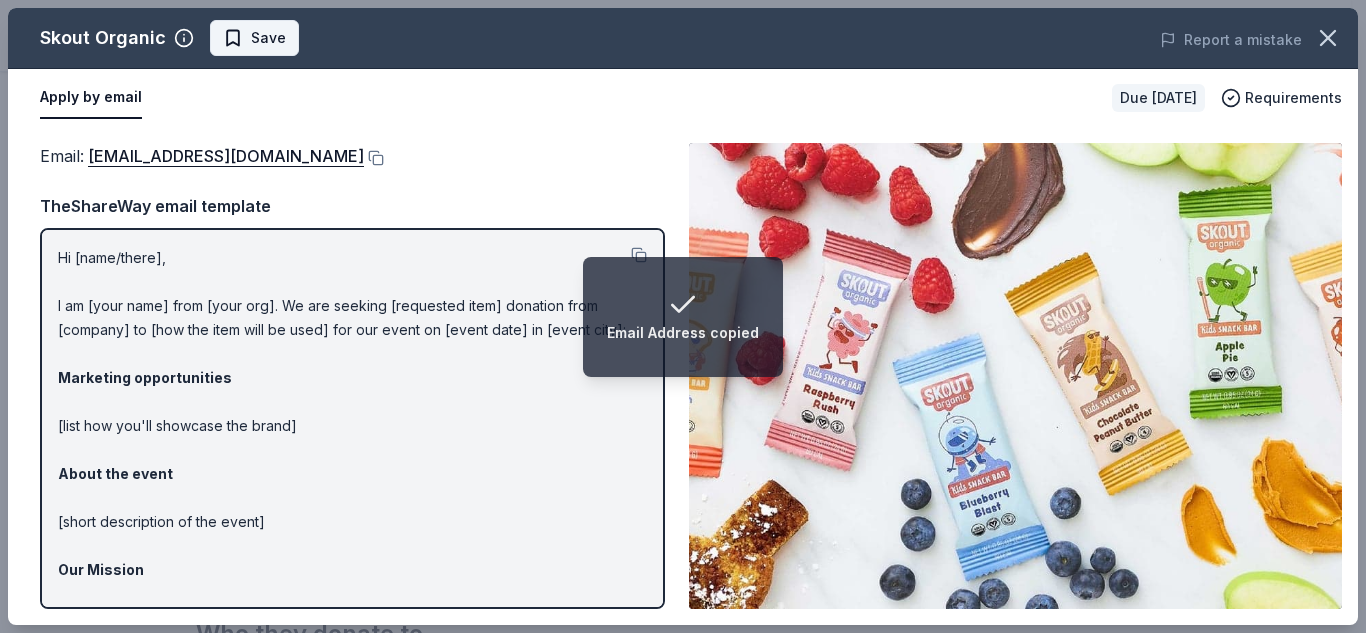 click on "Save" at bounding box center (268, 38) 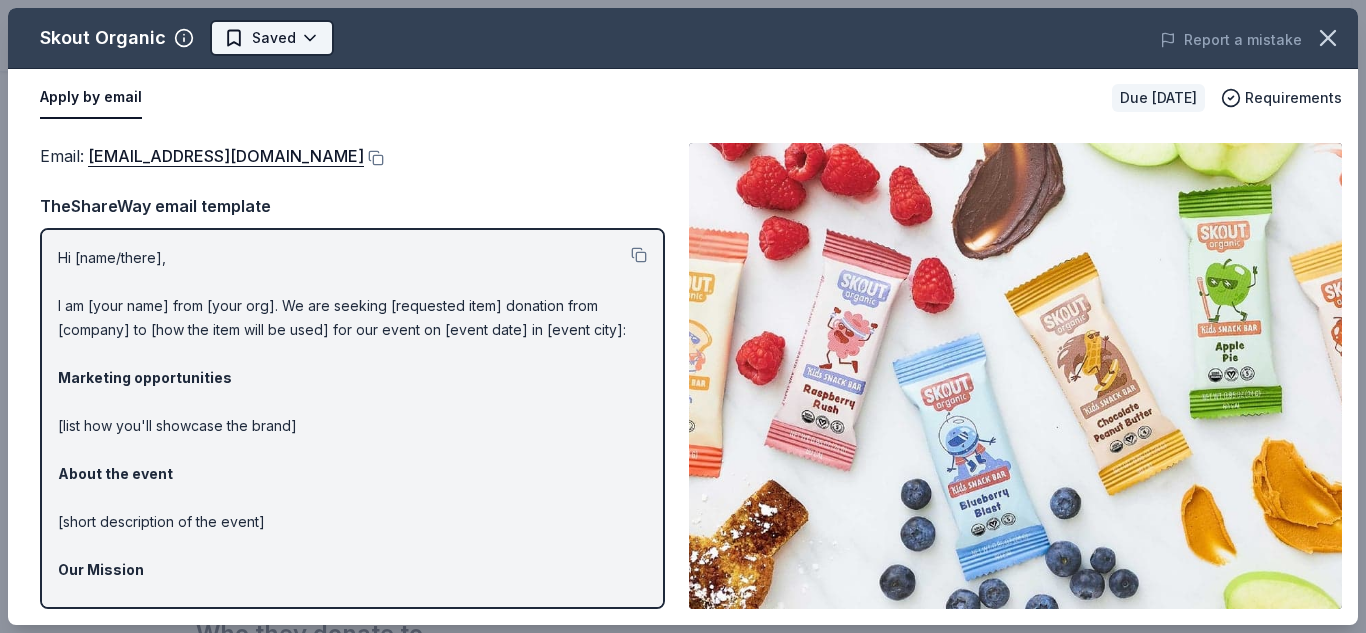 click on "Golf for a Cure - [GEOGRAPHIC_DATA] Earn Rewards Due [DATE] Share Skout Organic New 0% approval rate Share Donating in all states Skout Organic sells organic, plant-based snacks that promote a healthier lifestyle. Their protein bars are crafted using a variety of flavorful ingredients, including fruits, nuts and seeds, chocolate, and more. What they donate Protein bar(s), protein bar box(es) Auction & raffle Snacks   You may receive donations every   6 months Who they donate to Skout Organic  hasn ' t listed any preferences or eligibility criteria. 0% approval rate 0 % approved 5 % declined 95 % no response Skout Organic is  a selective donor :  be sure to spend extra time on this application if you want a donation. We ' re collecting data on   donation value ; check back soon. Due [DATE] Apply Saved ⚡️ Quick application Usually responds in  over a month Updated  about [DATE] Report a mistake New Be the first to review this company! Leave a review Similar donors Top rated 3   applies 11" at bounding box center [675, -284] 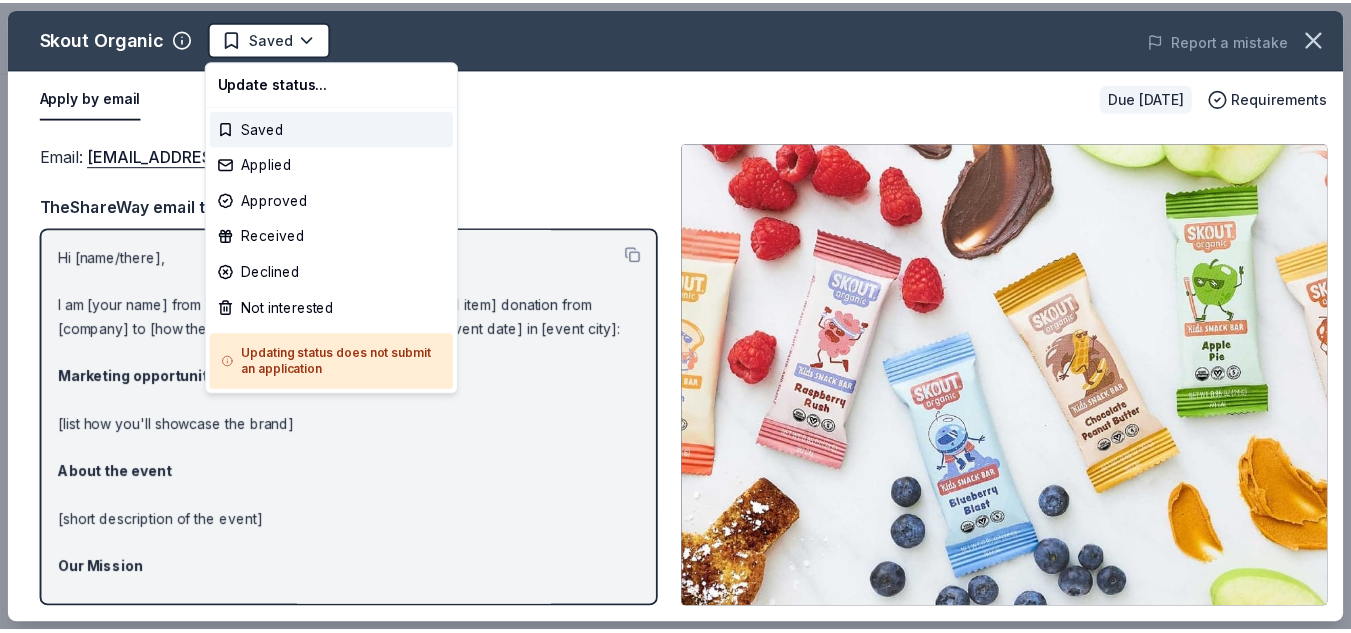 scroll, scrollTop: 0, scrollLeft: 0, axis: both 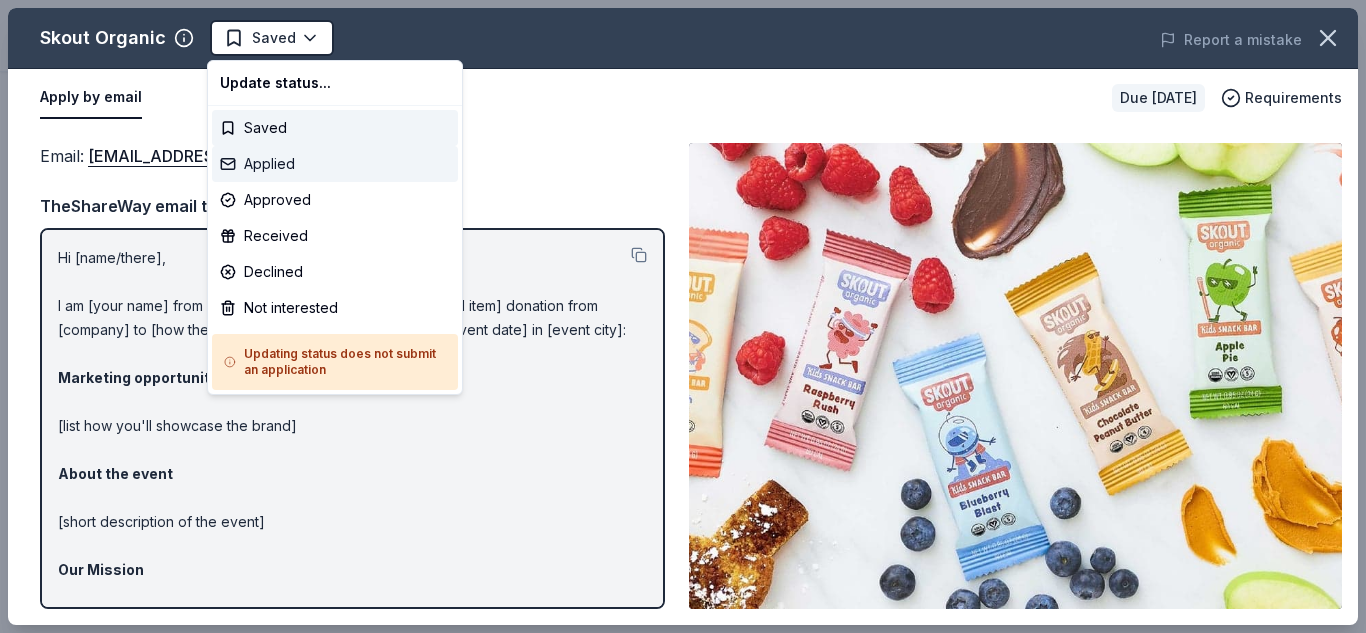 click on "Applied" at bounding box center [335, 164] 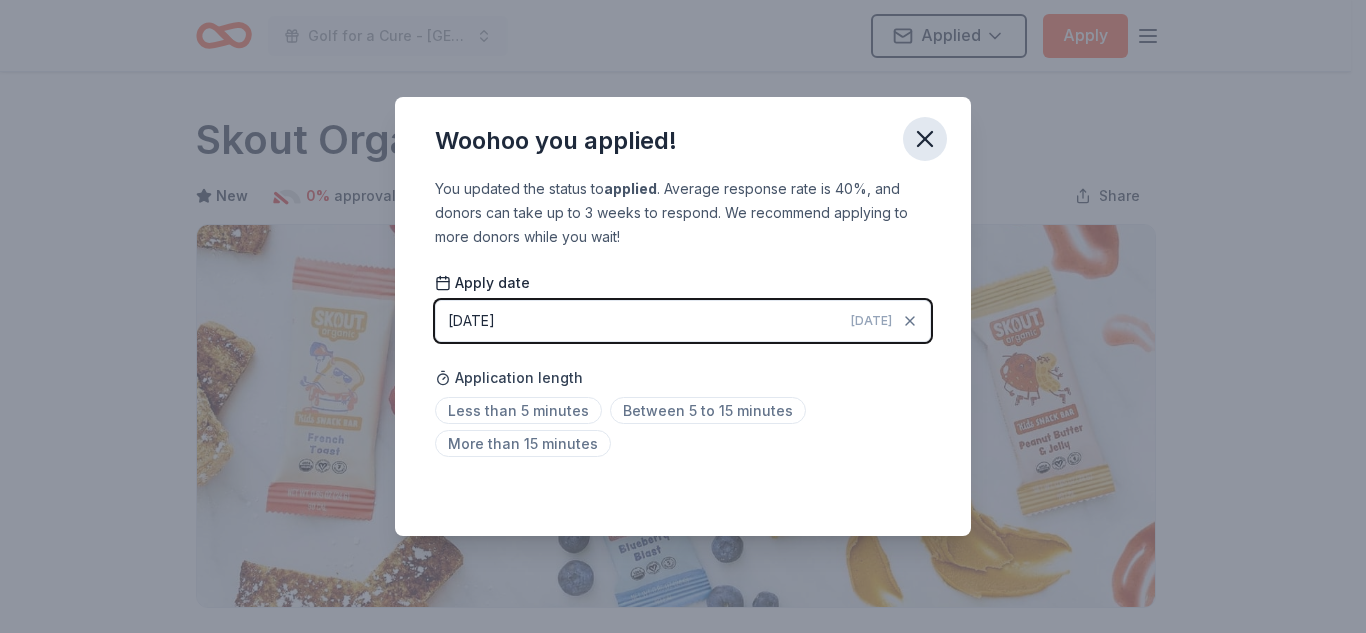 click 